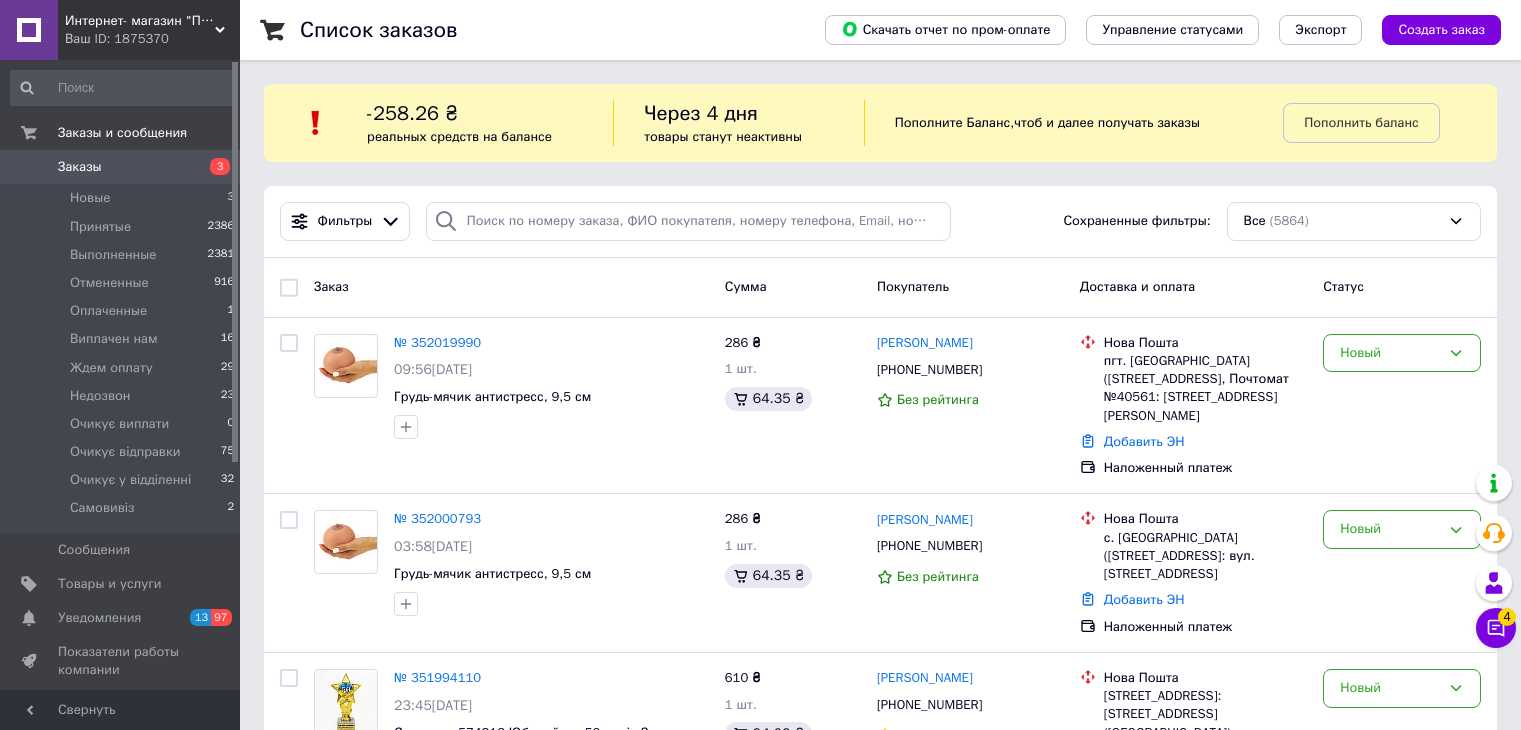 scroll, scrollTop: 0, scrollLeft: 0, axis: both 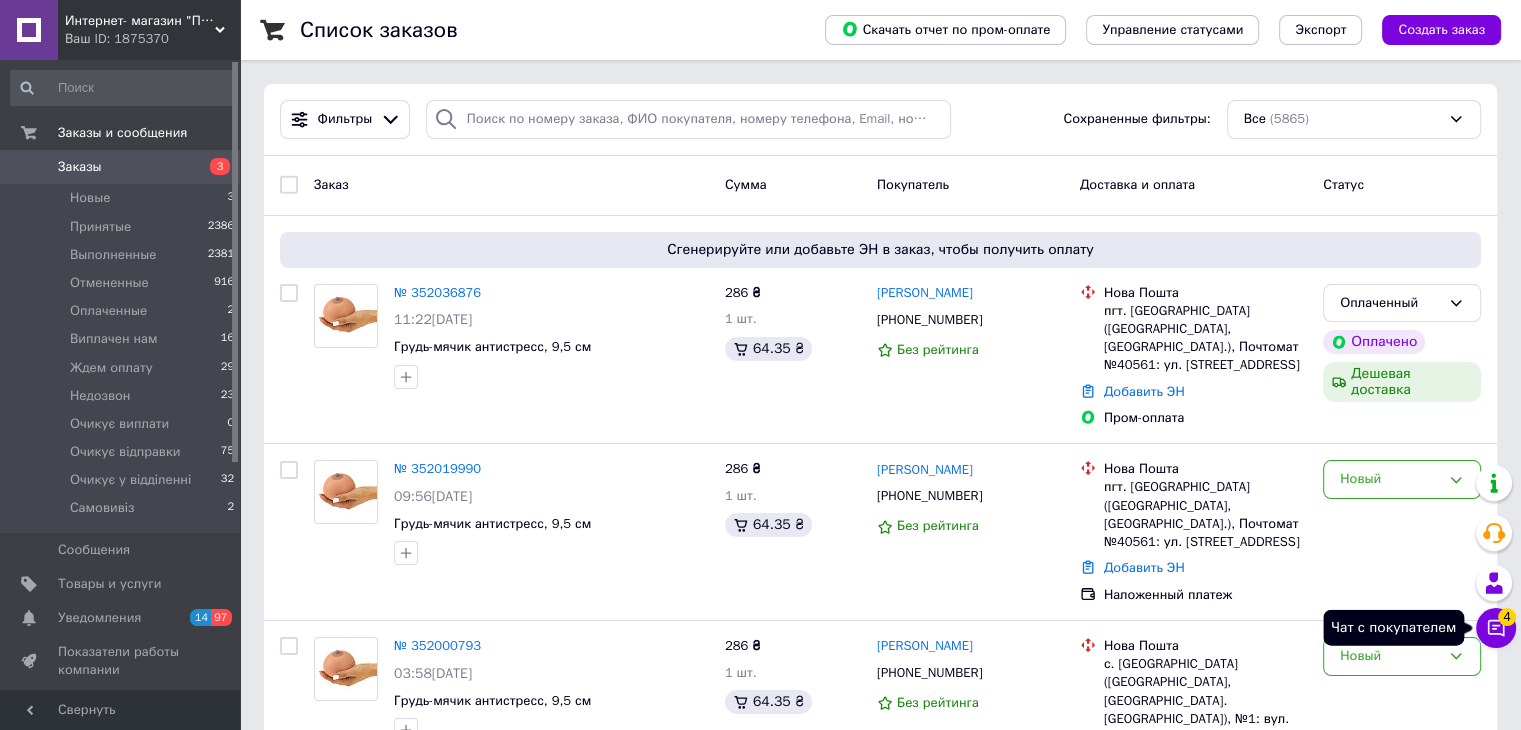 click 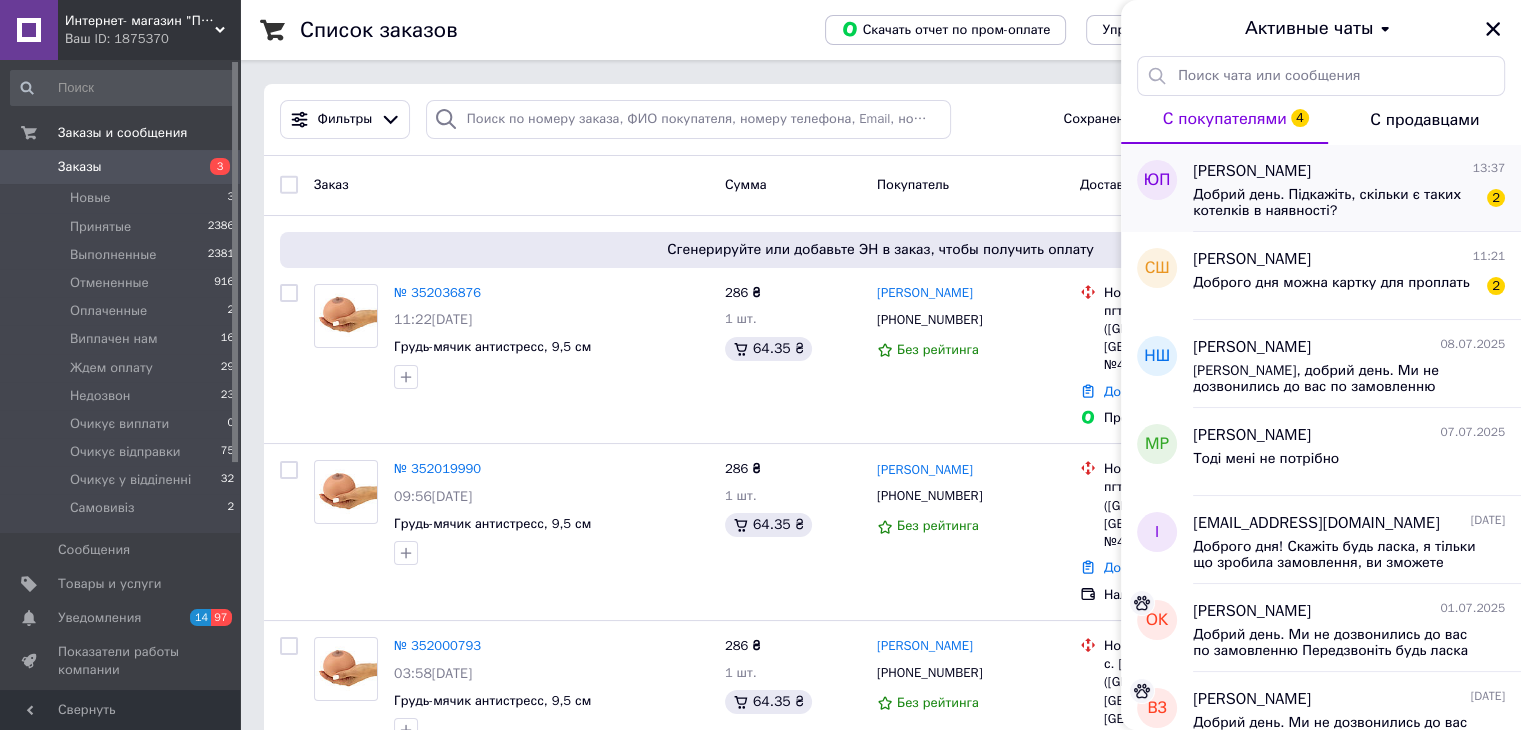 click on "Добрий день. Підкажіть, скільки є таких котелків в наявності?" at bounding box center [1335, 203] 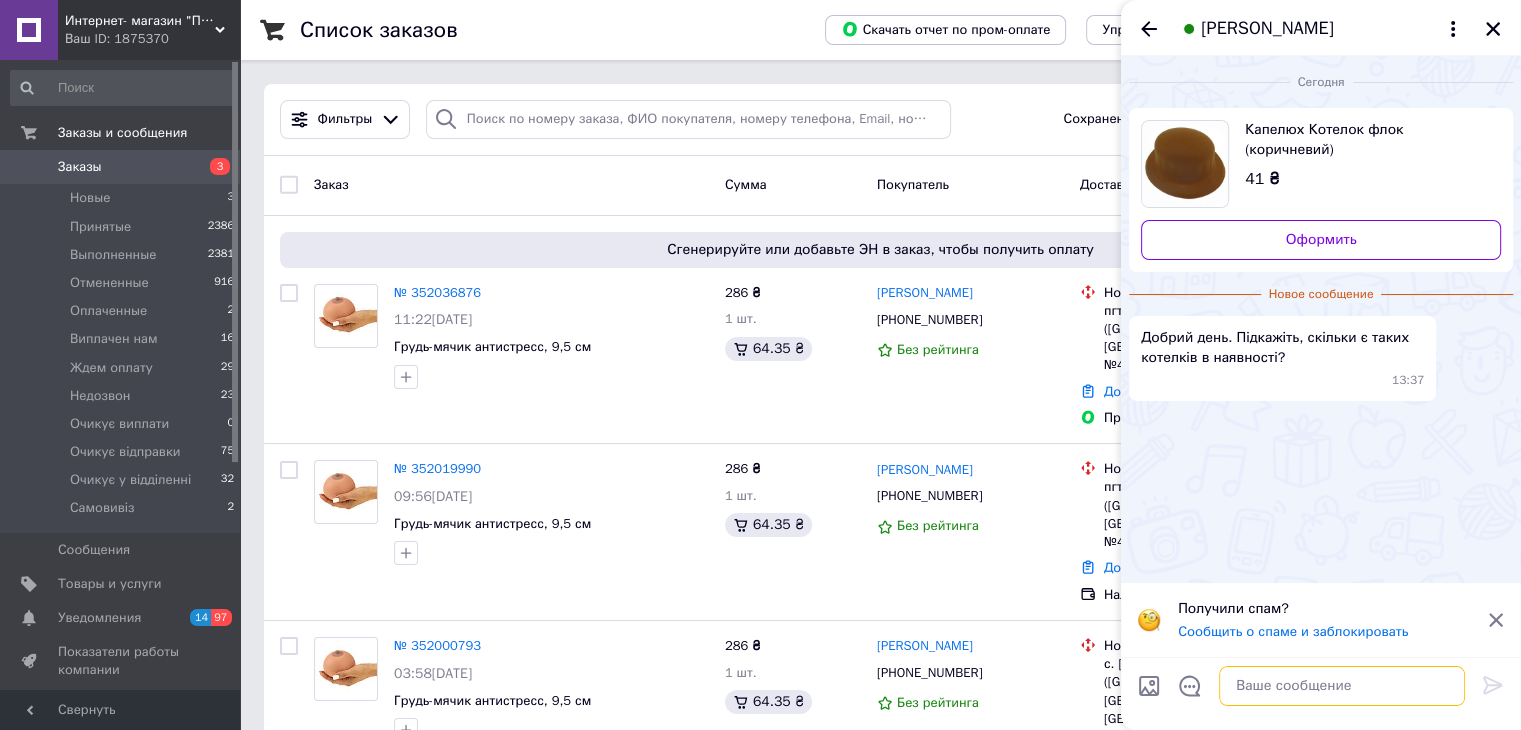 click at bounding box center (1342, 686) 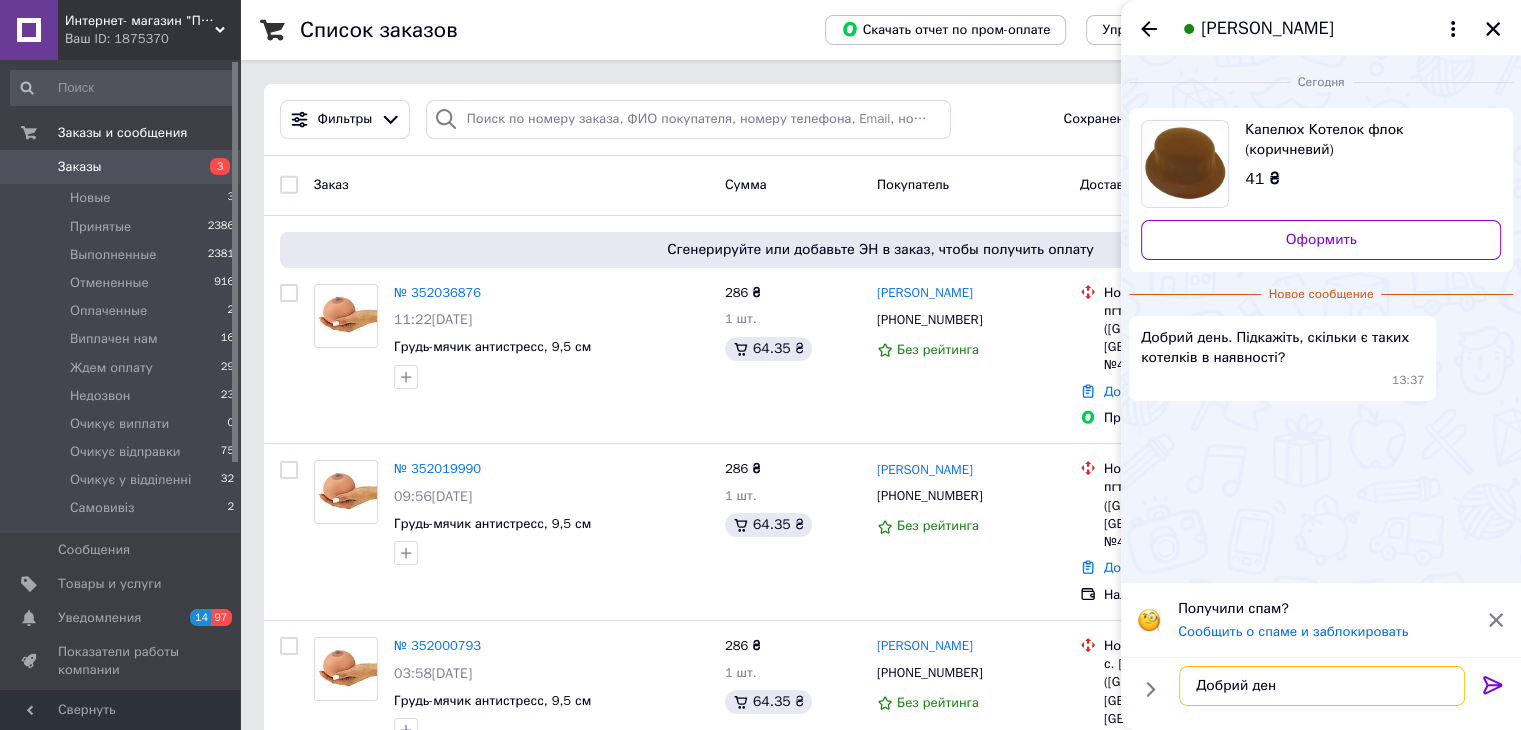 type on "Добрий день" 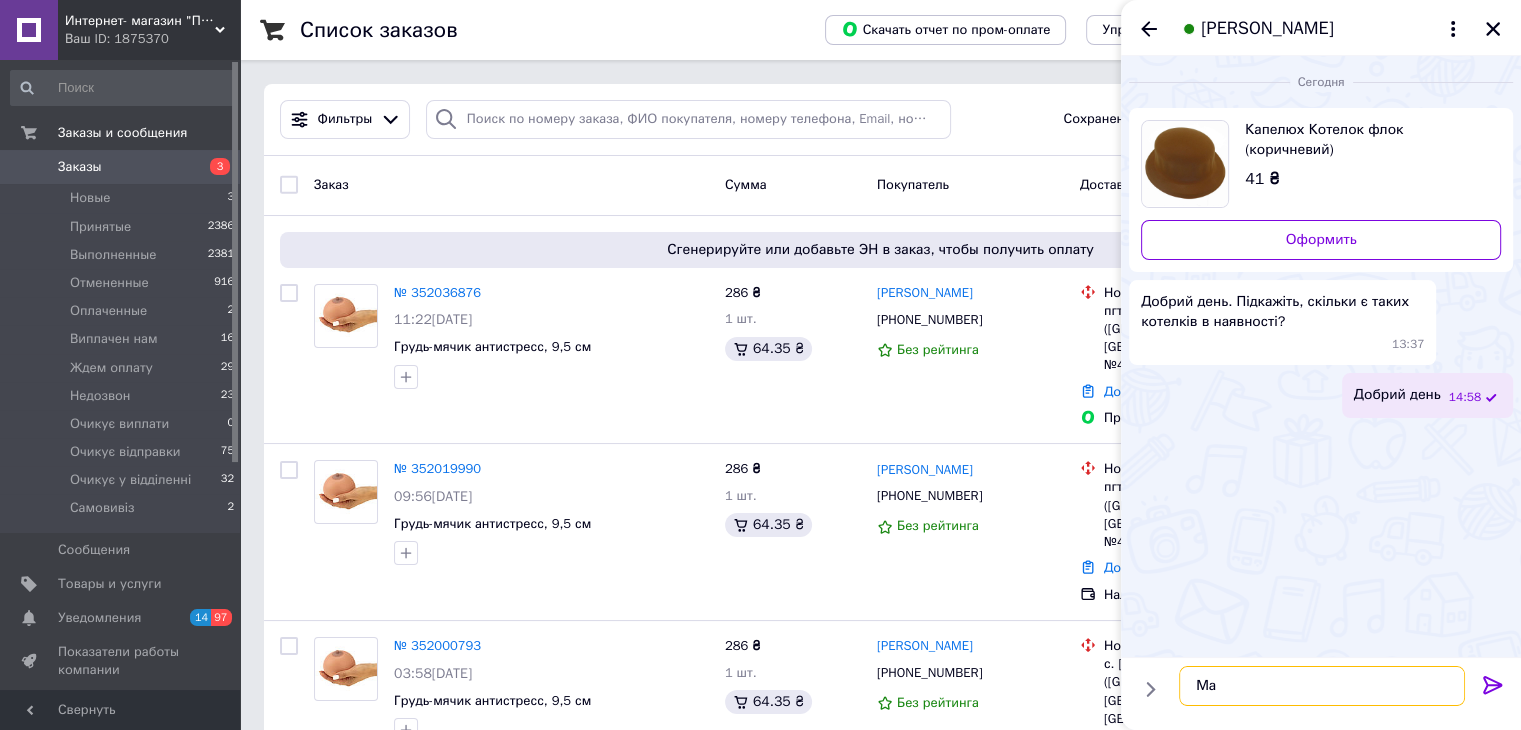 type on "М" 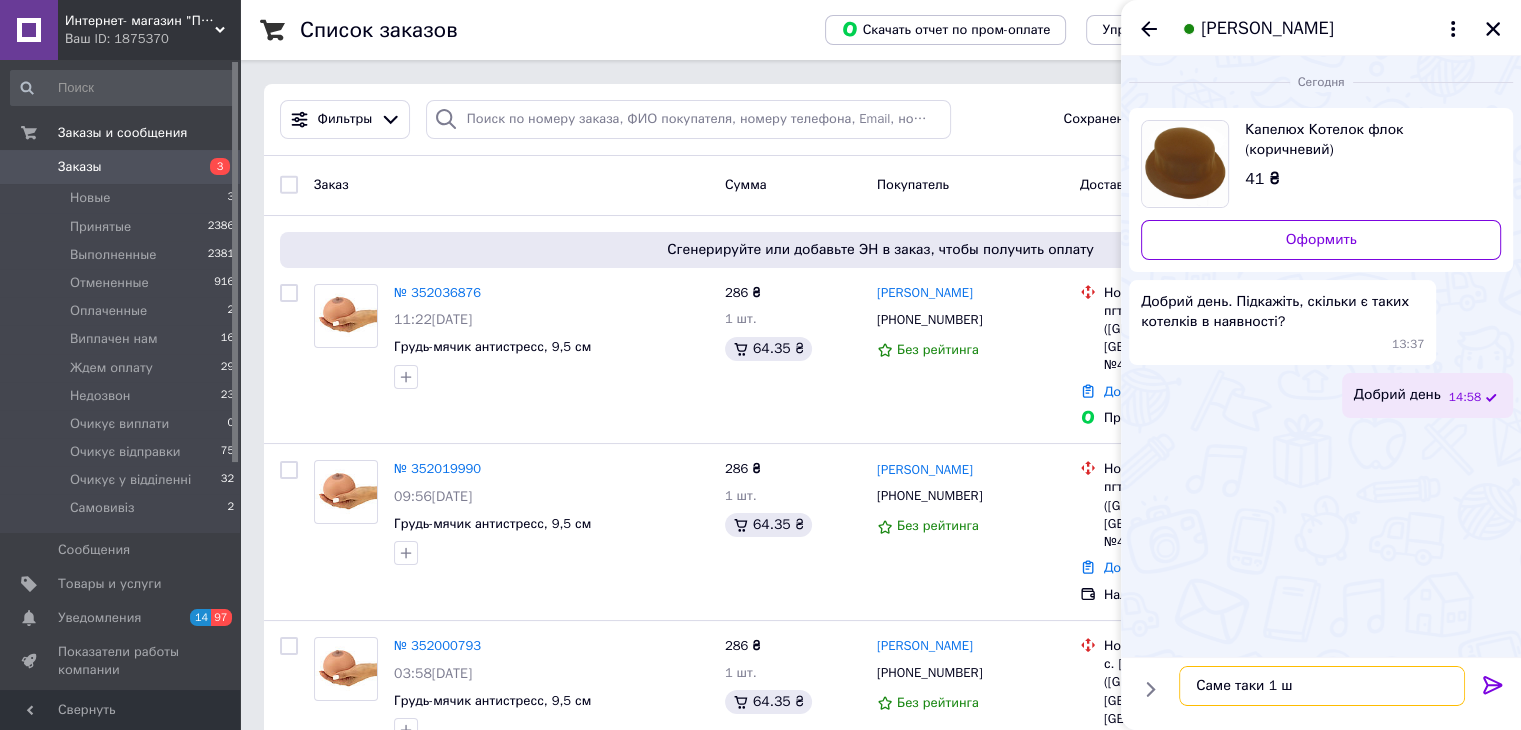 type on "Саме таки 1 шт" 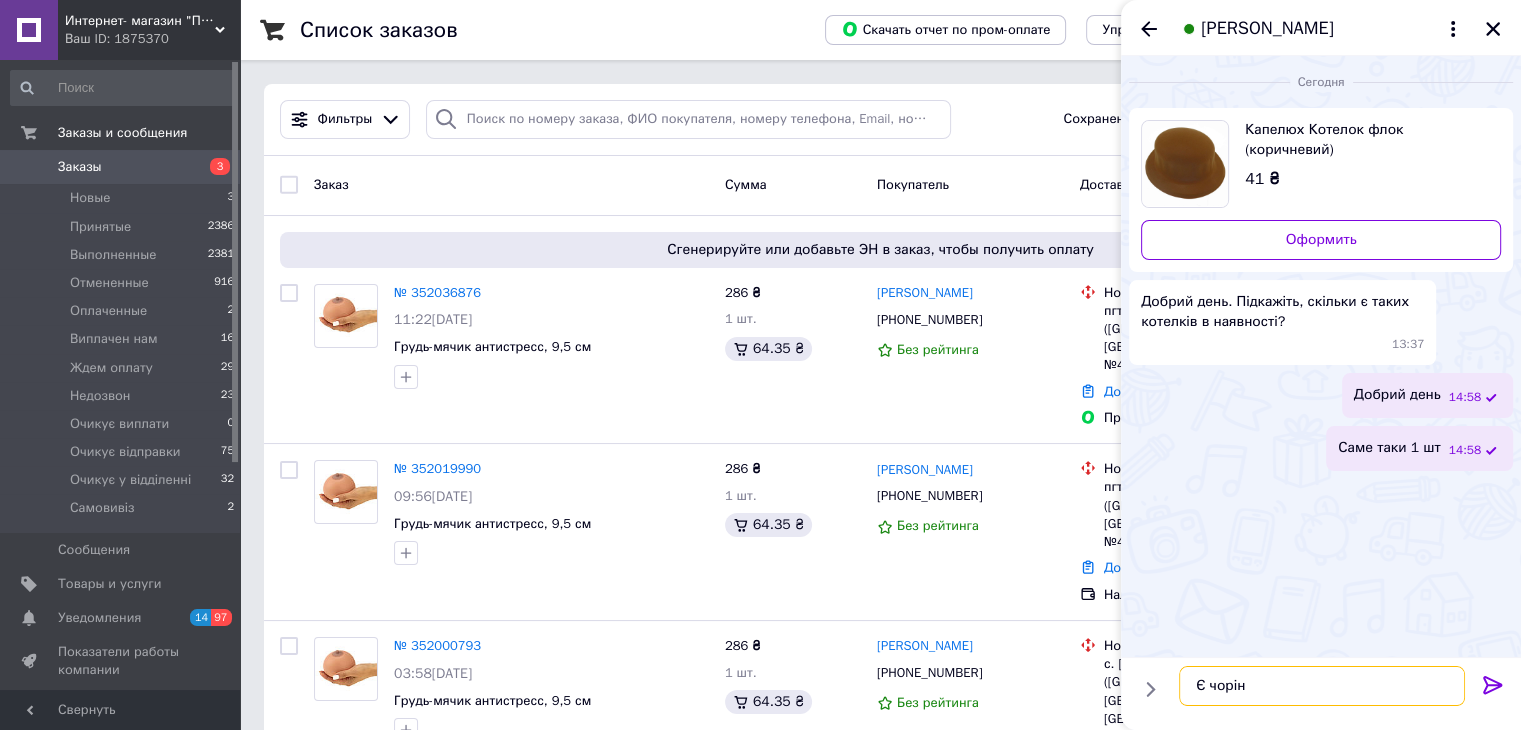 type on "Є чорін" 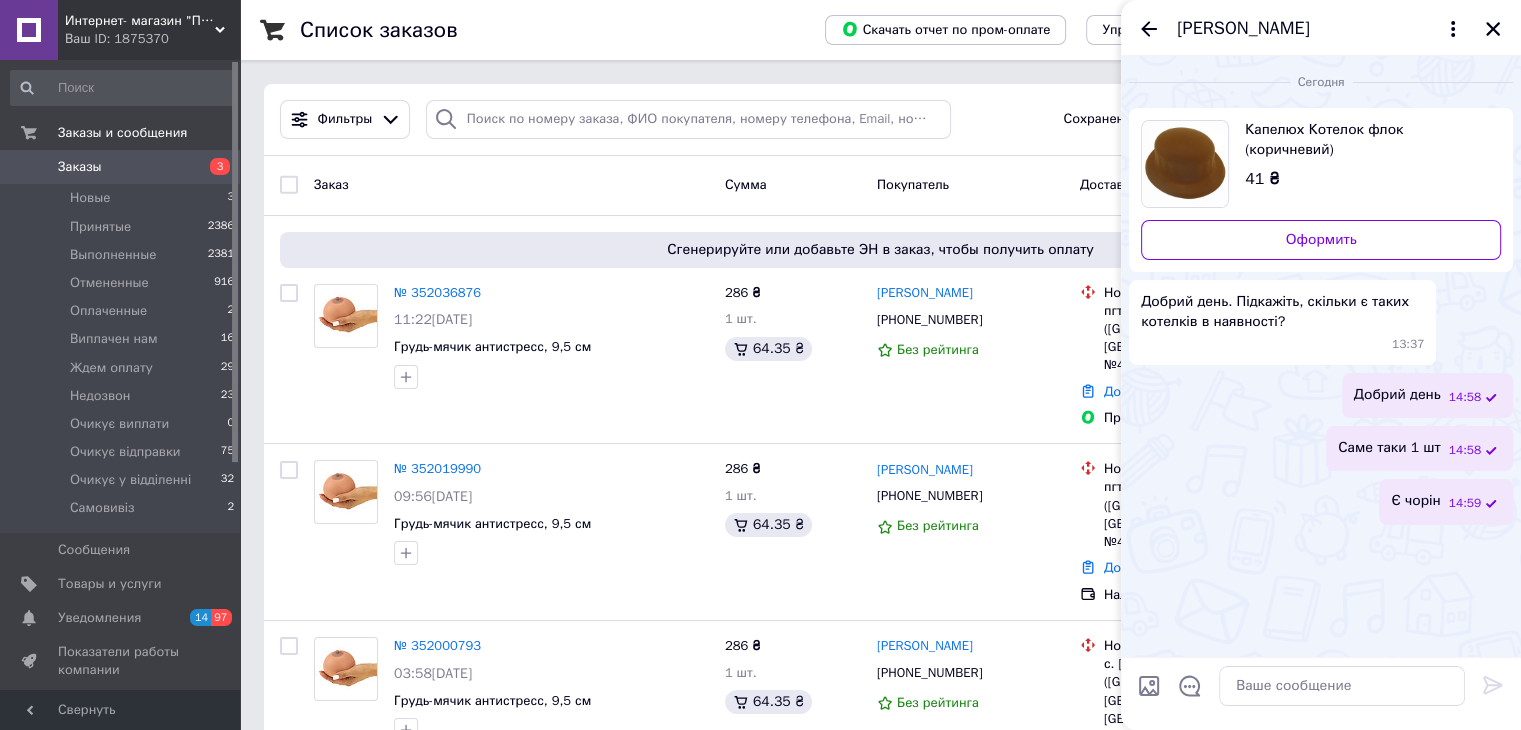 drag, startPoint x: 1419, startPoint y: 514, endPoint x: 1313, endPoint y: 592, distance: 131.60547 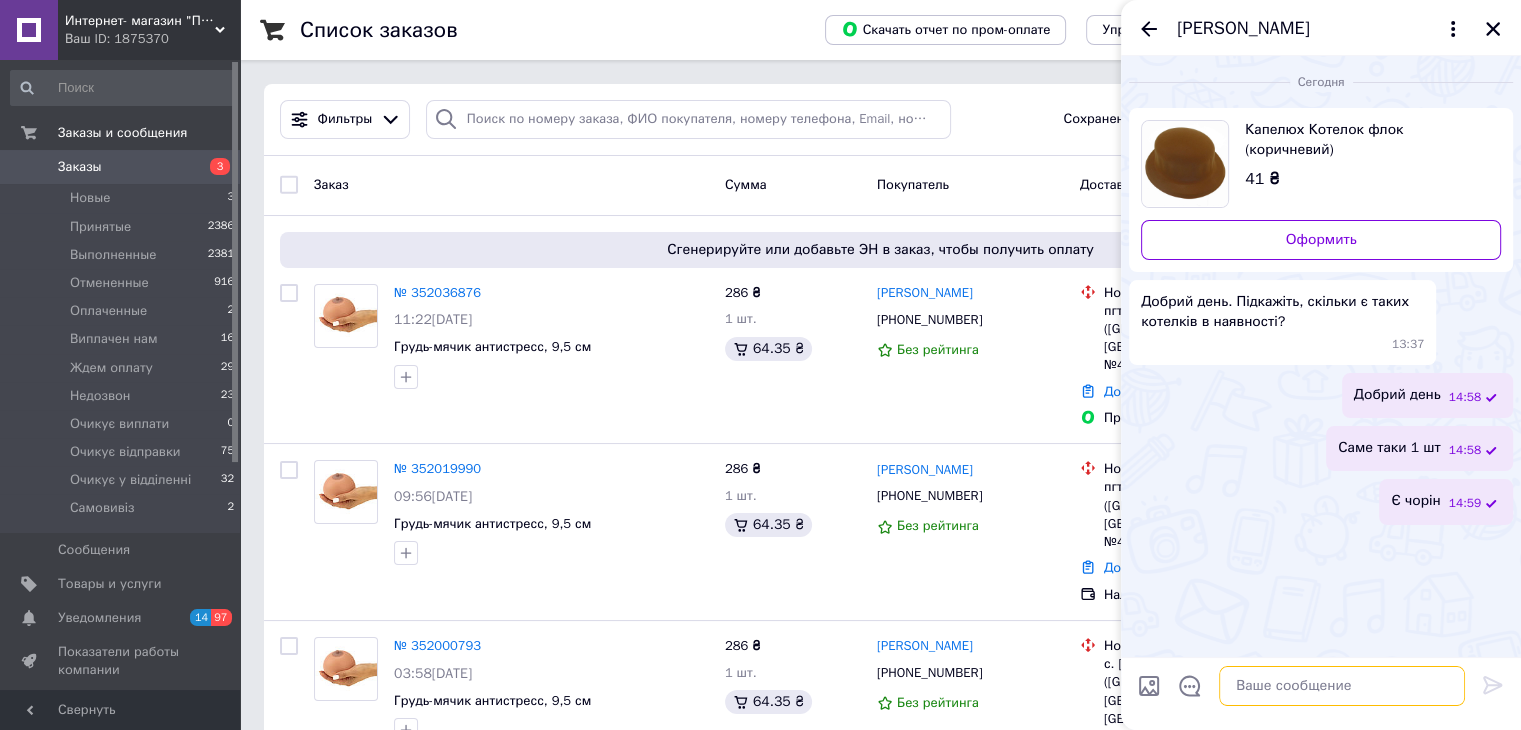 drag, startPoint x: 1420, startPoint y: 506, endPoint x: 1237, endPoint y: 689, distance: 258.8011 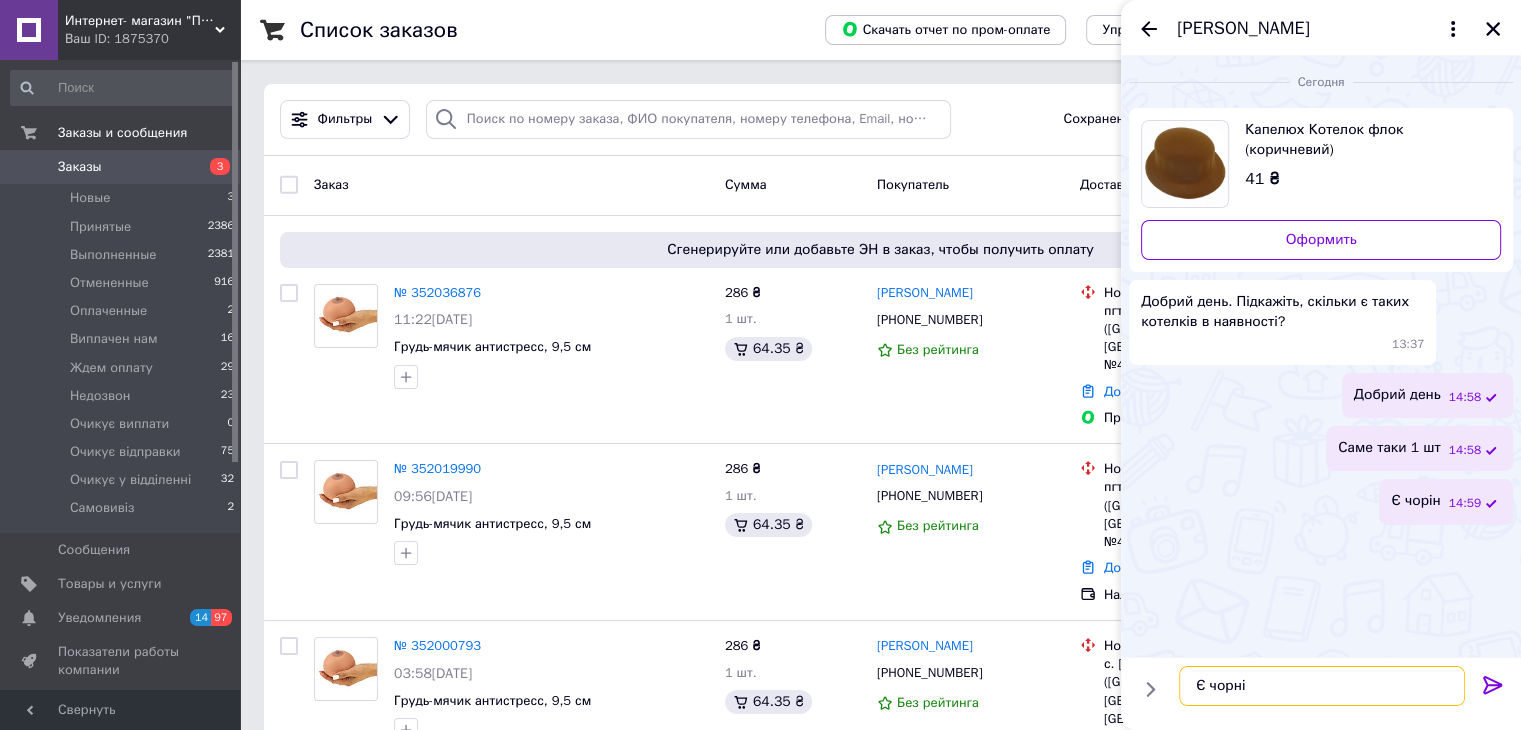type on "Є чорні" 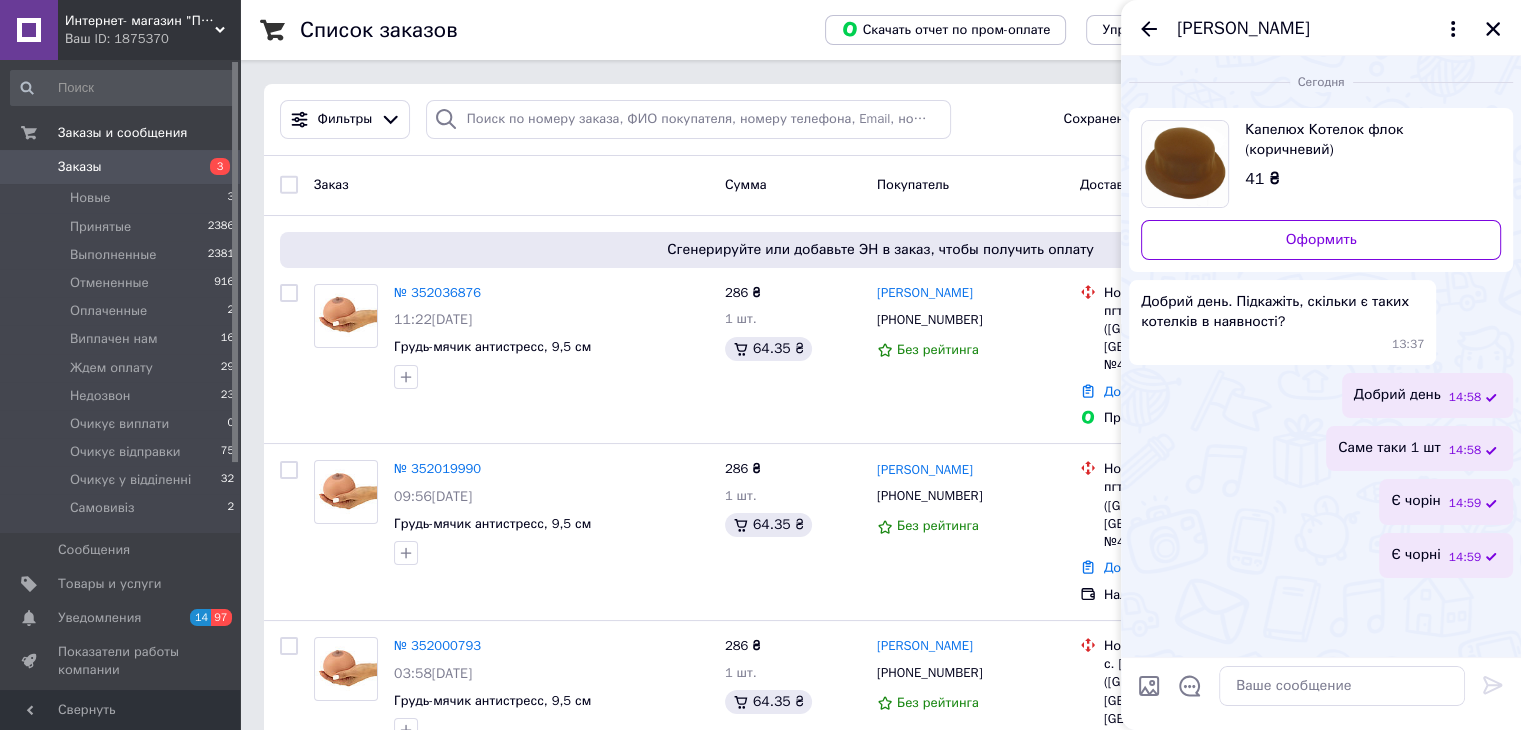 click on "Юлия Подолян" at bounding box center [1321, 28] 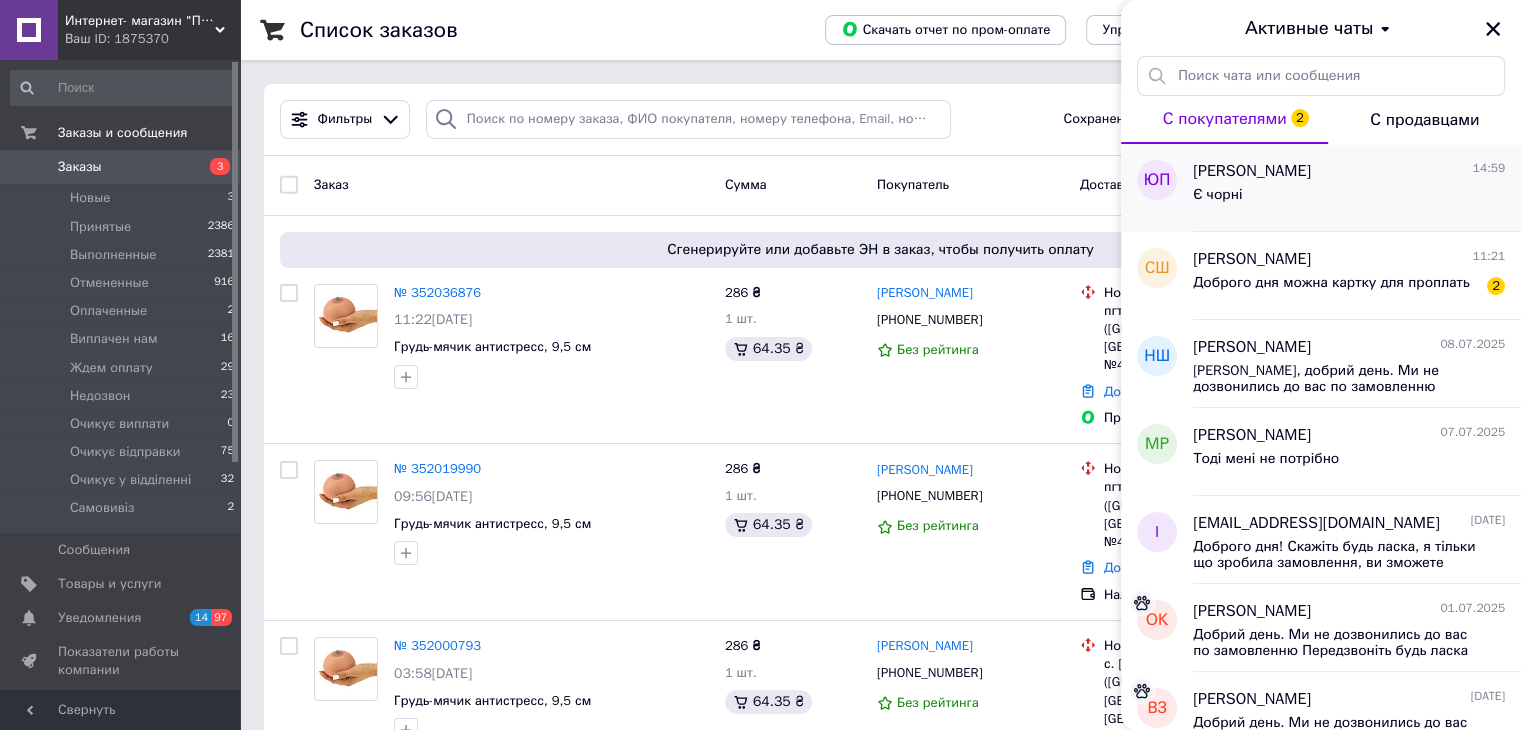 click on "Є чорні" at bounding box center (1349, 199) 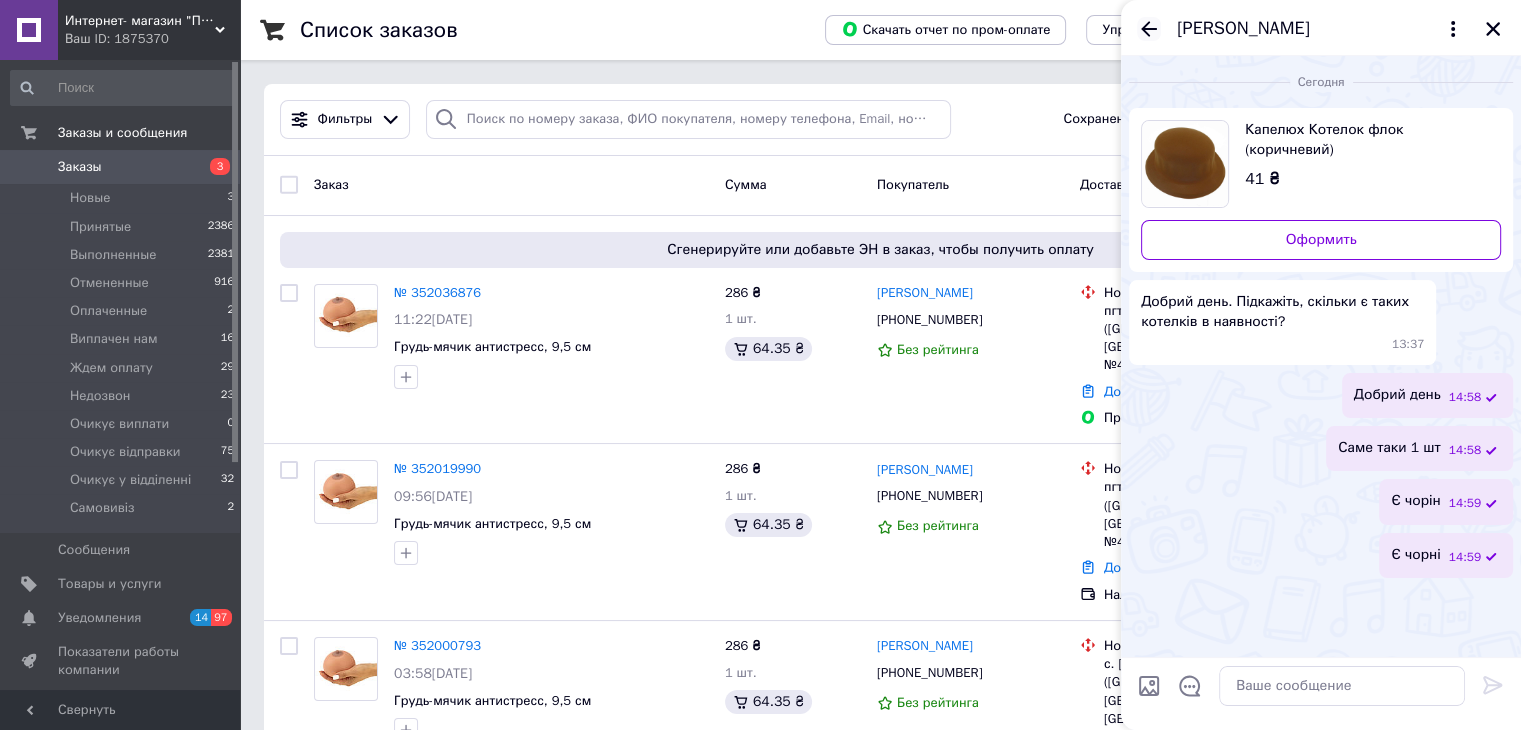 drag, startPoint x: 1141, startPoint y: 14, endPoint x: 1147, endPoint y: 23, distance: 10.816654 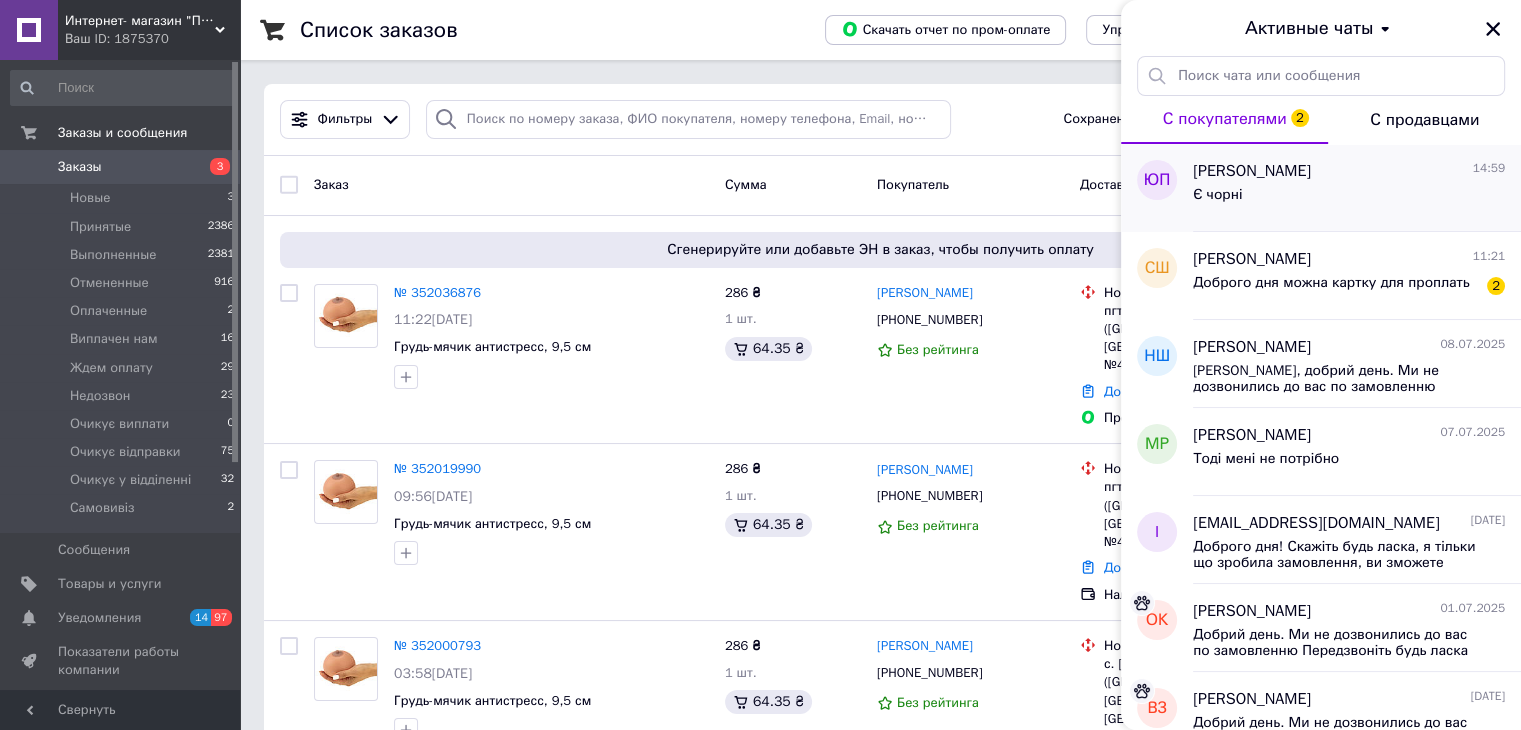 click on "Є чорні" at bounding box center [1349, 199] 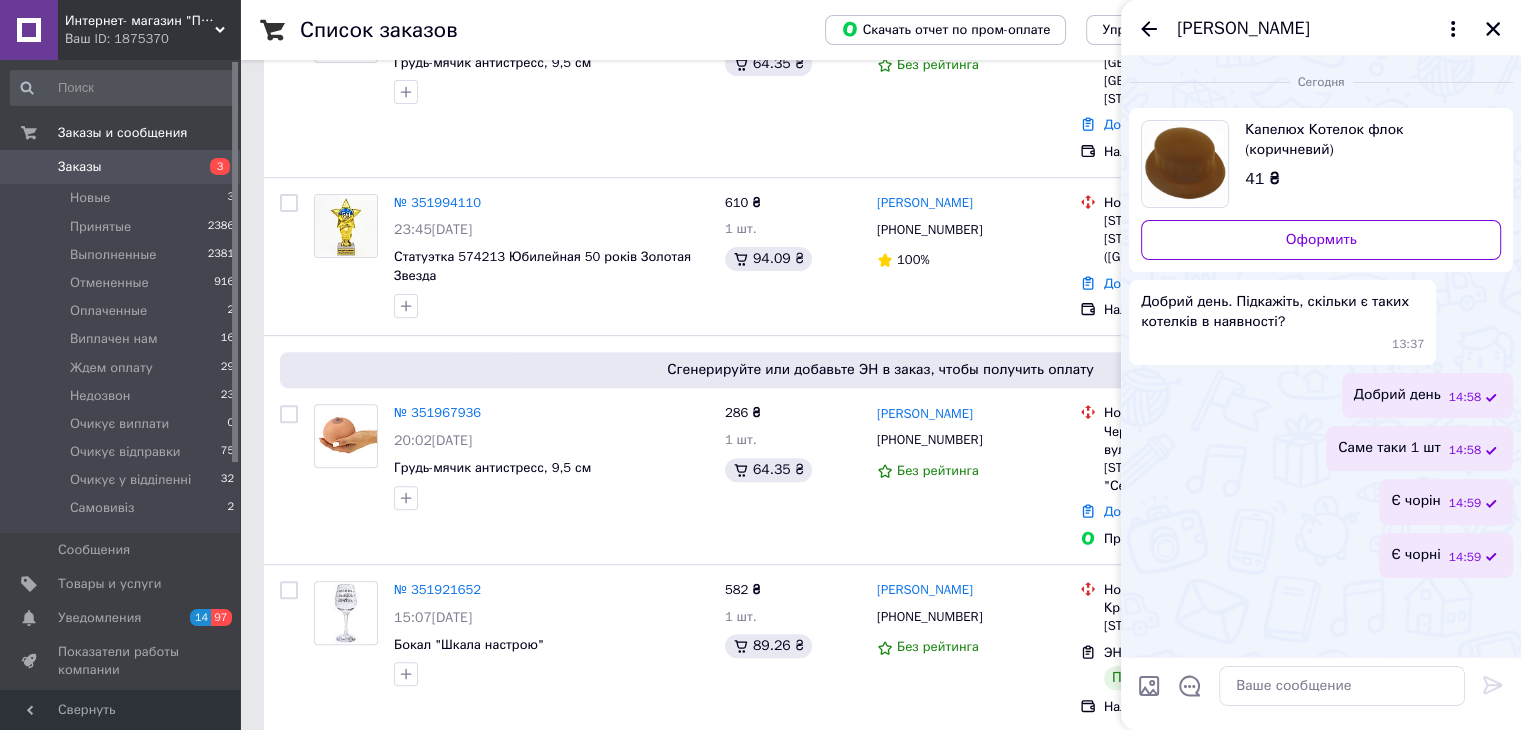 scroll, scrollTop: 1276, scrollLeft: 0, axis: vertical 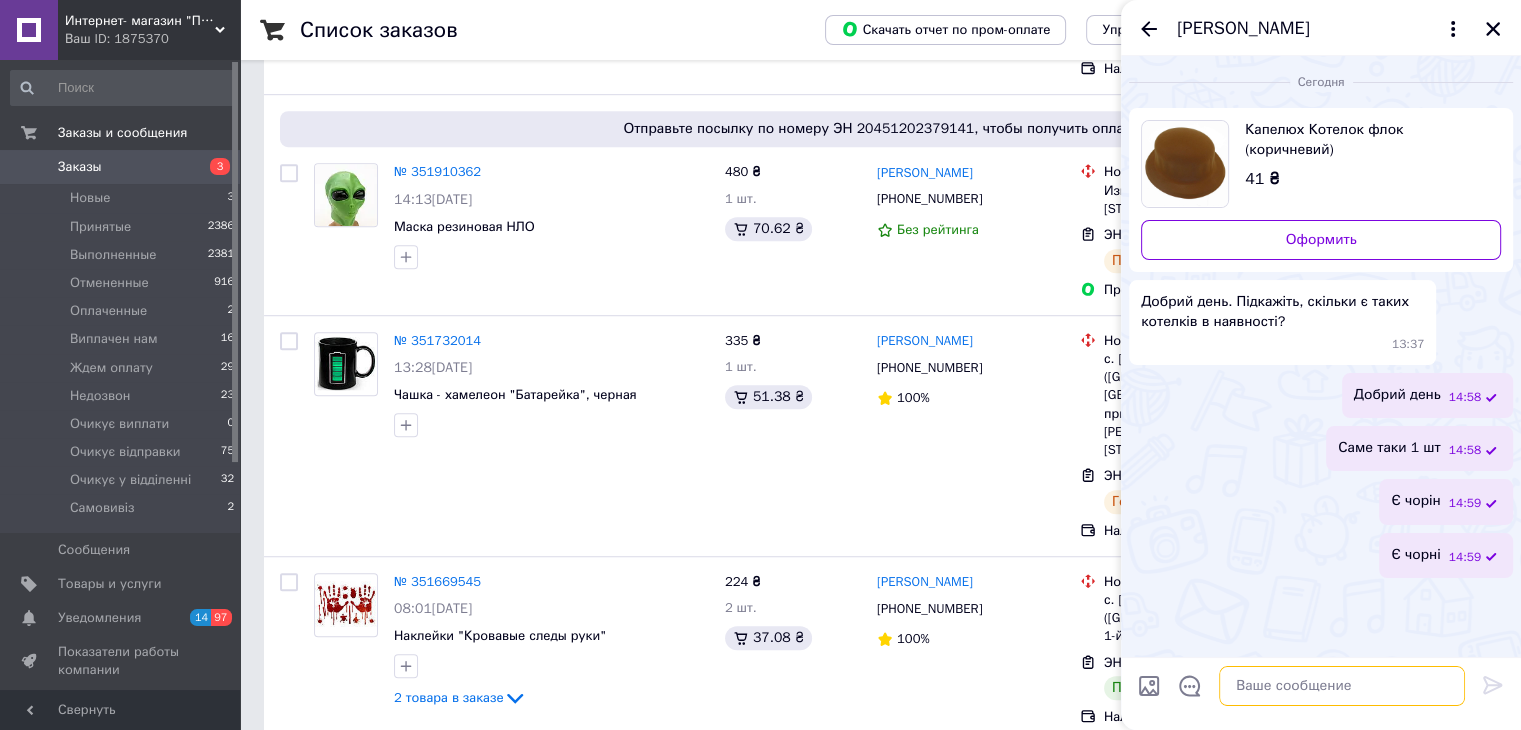 click at bounding box center [1342, 686] 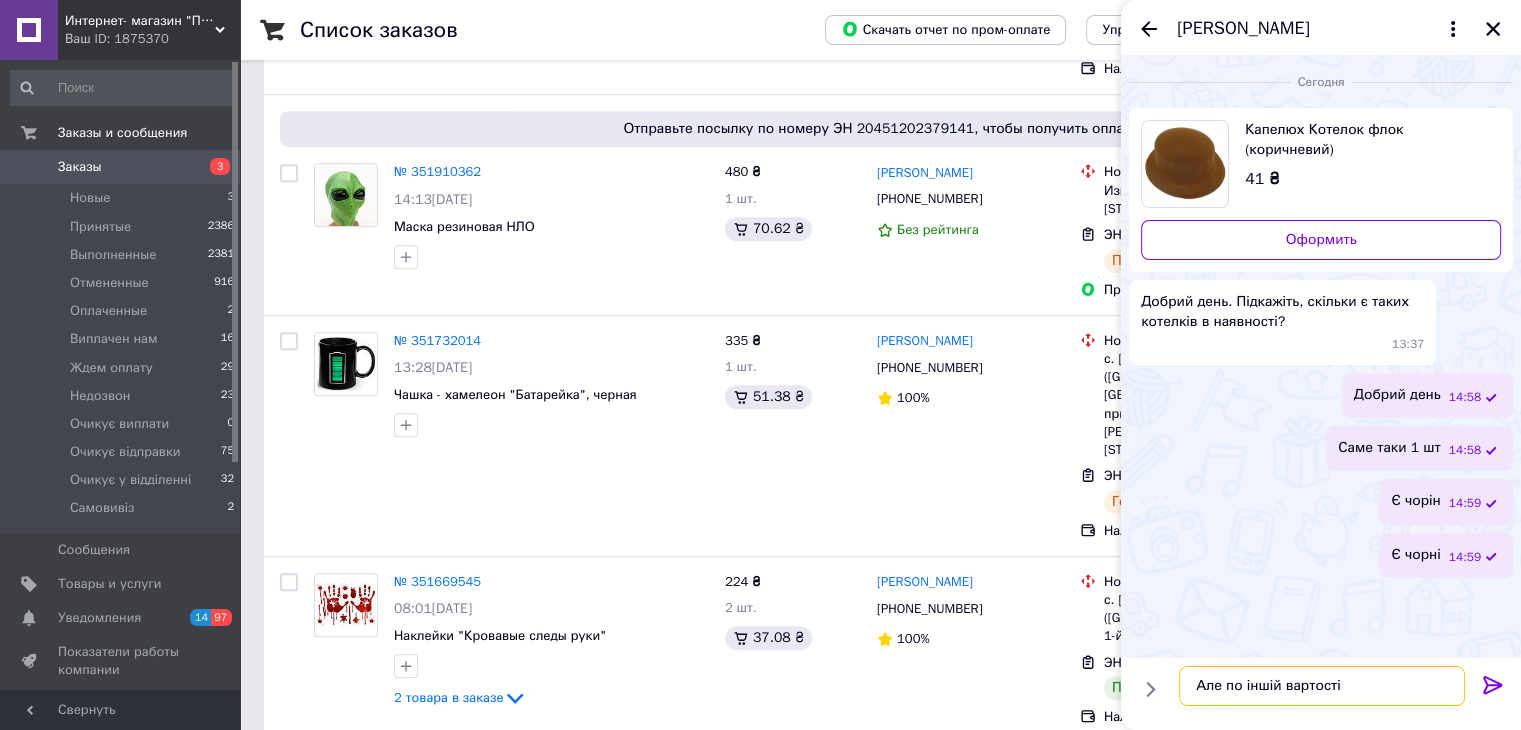 type on "Але по іншій вартості" 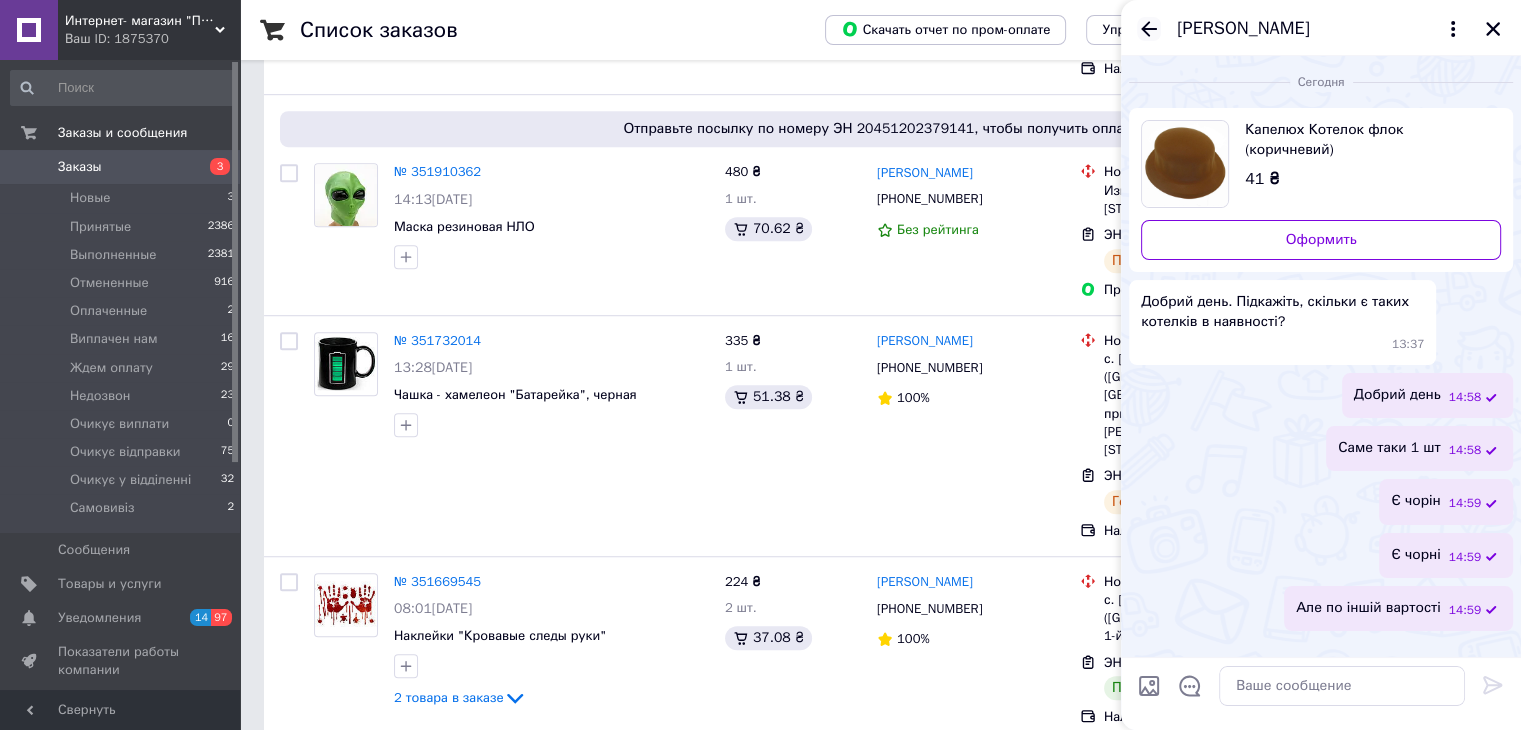 click 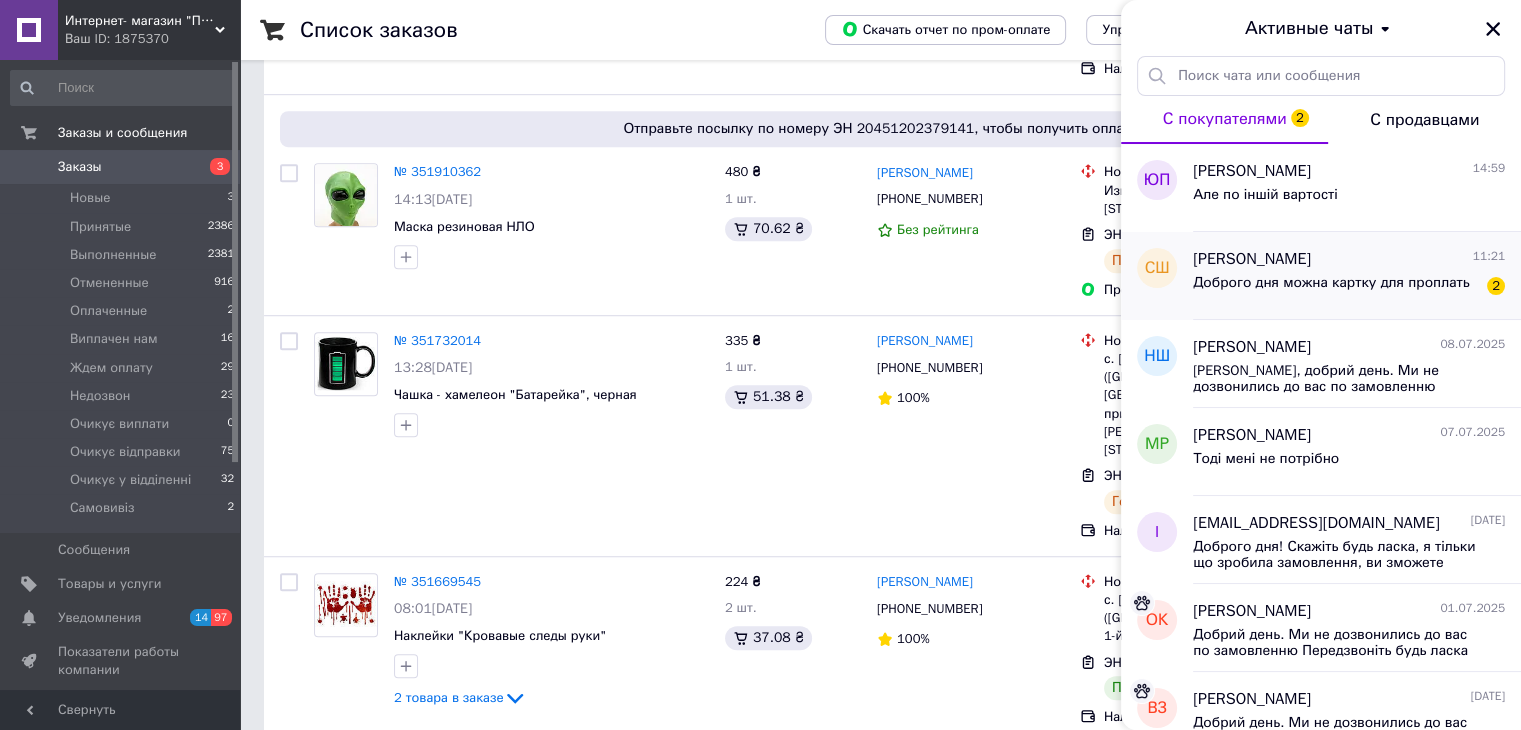 click on "[PERSON_NAME]" at bounding box center [1252, 259] 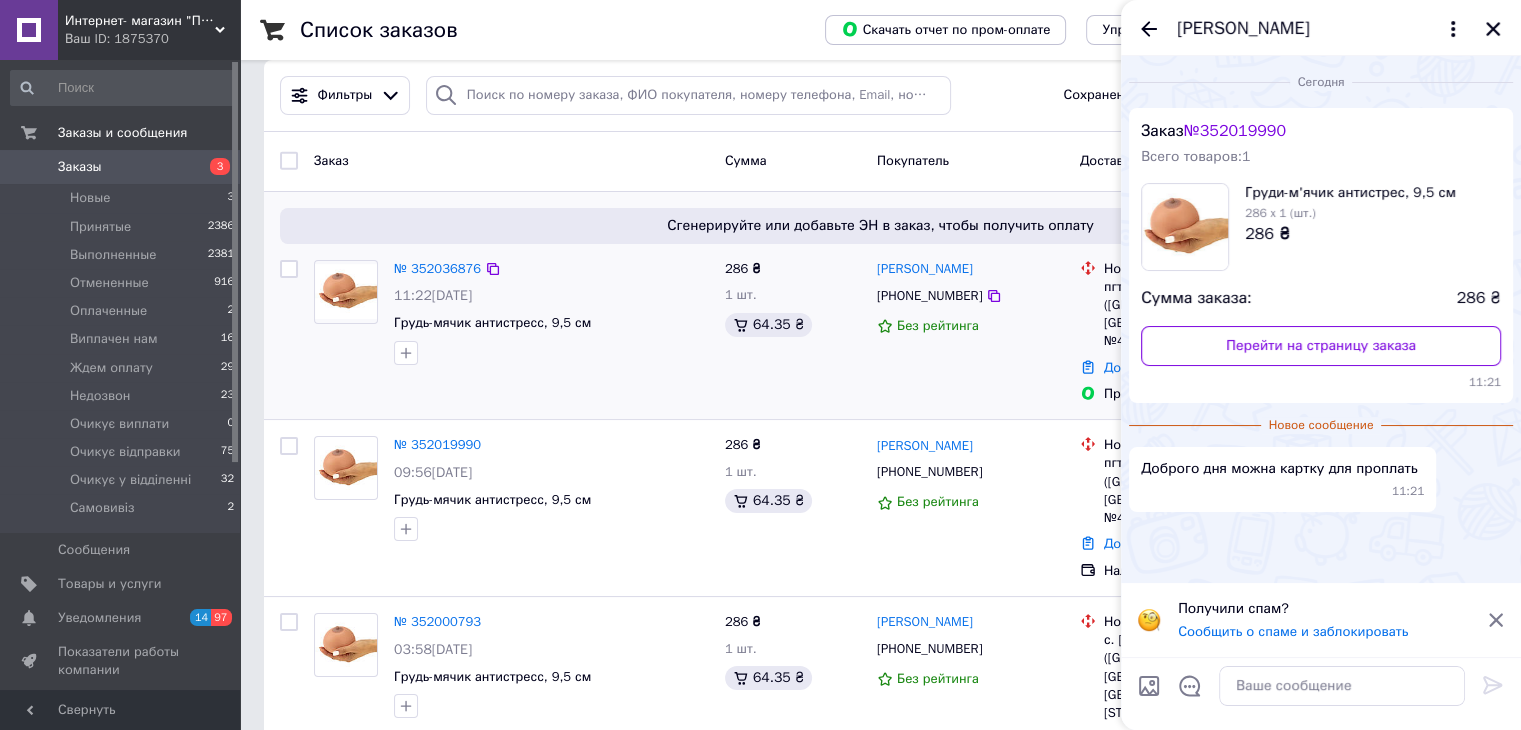 scroll, scrollTop: 0, scrollLeft: 0, axis: both 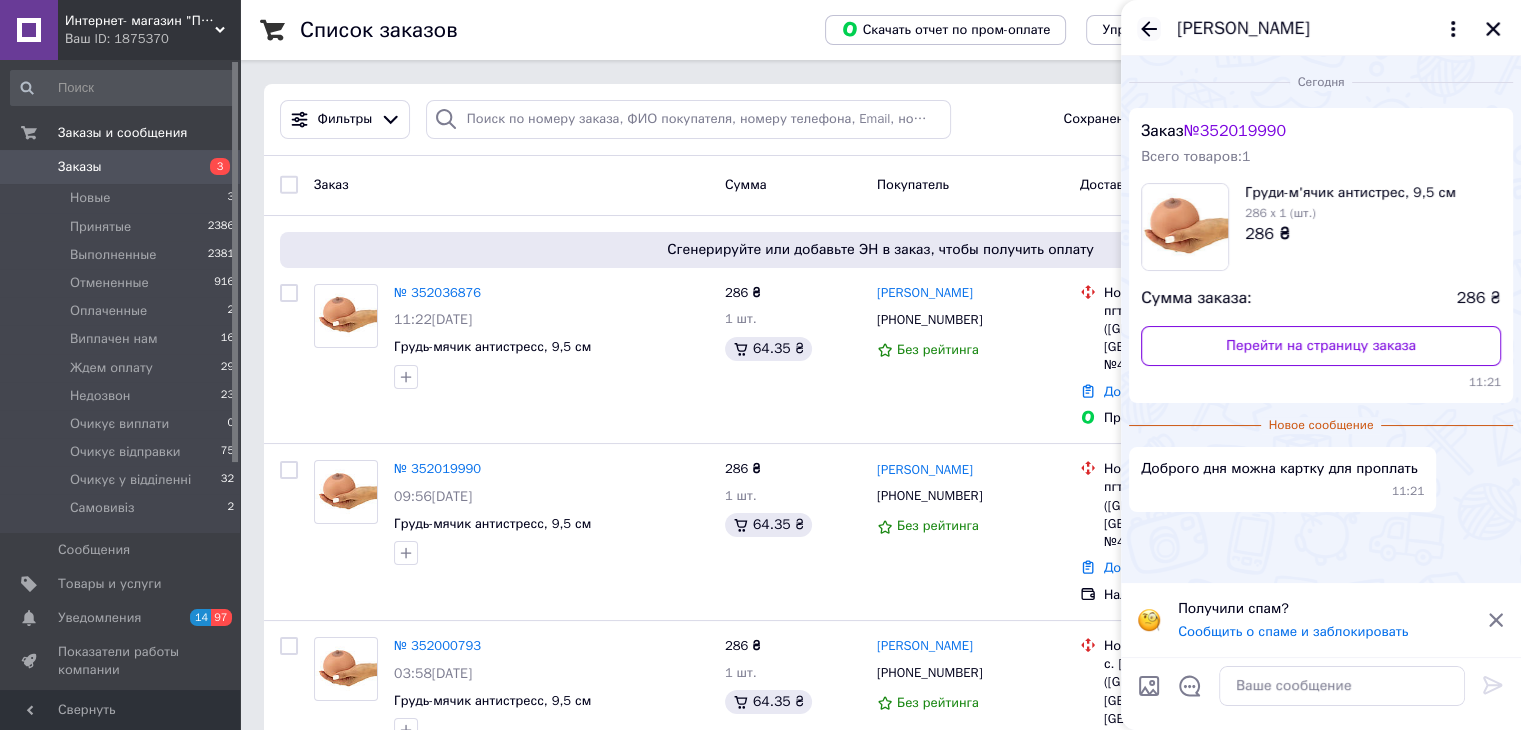 drag, startPoint x: 1156, startPoint y: 25, endPoint x: 1160, endPoint y: 52, distance: 27.294687 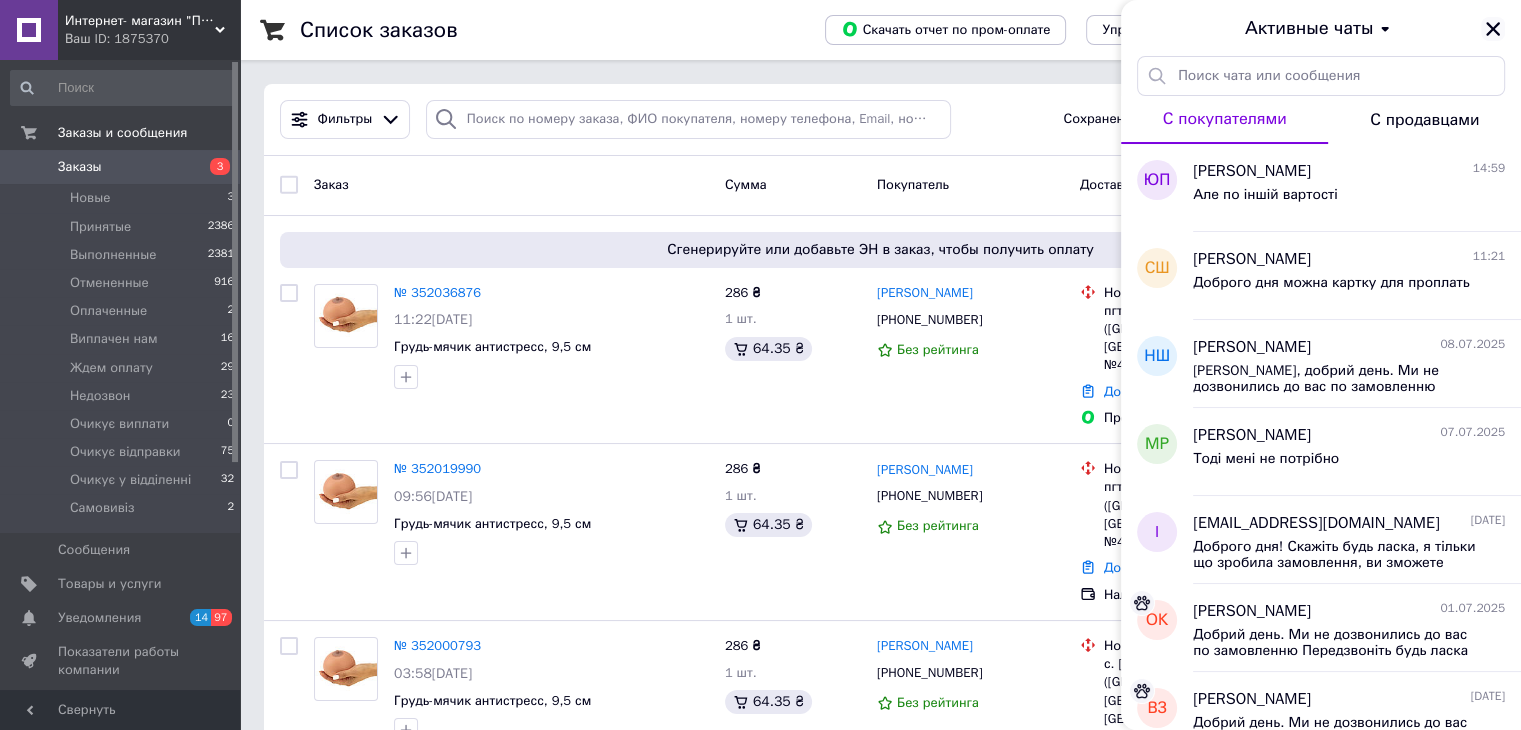 click 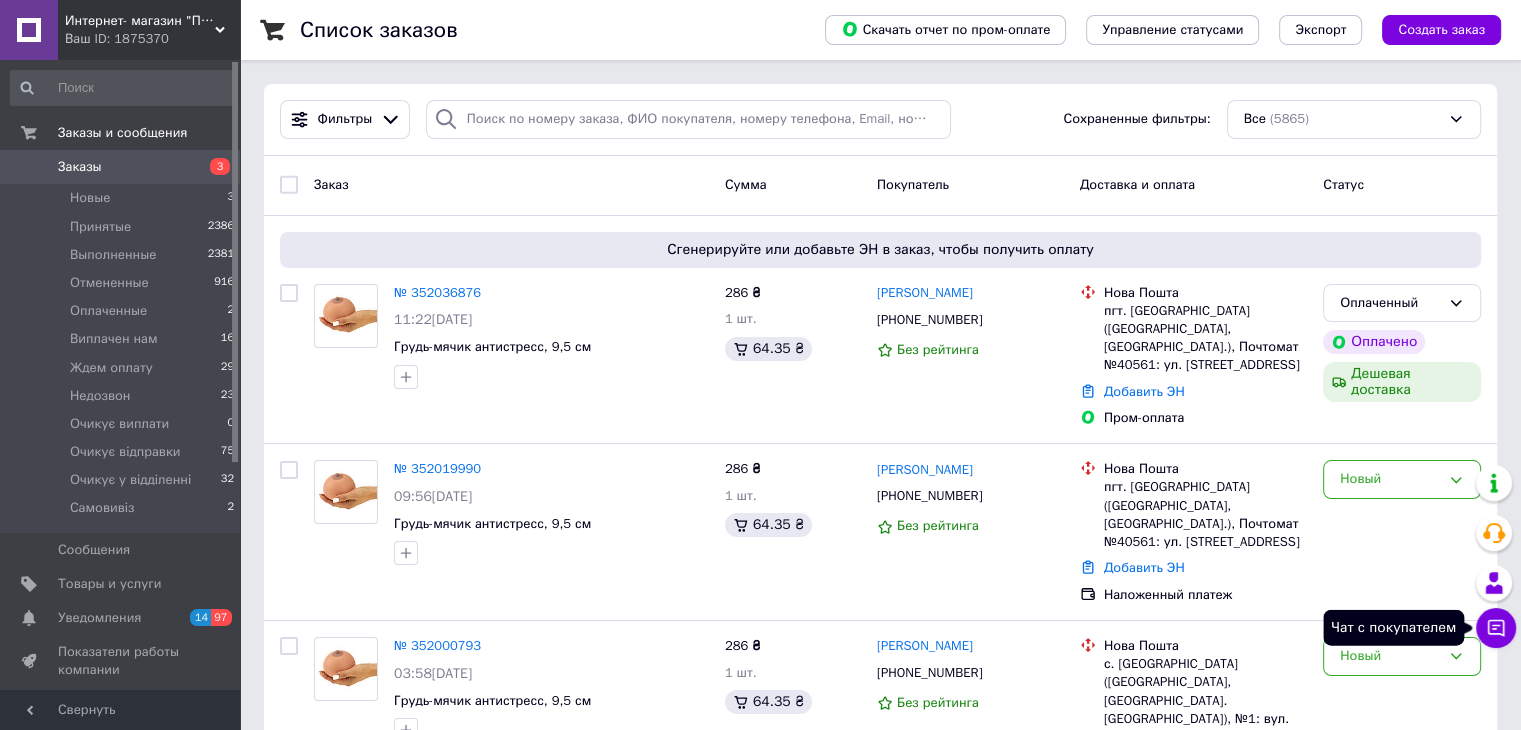 click 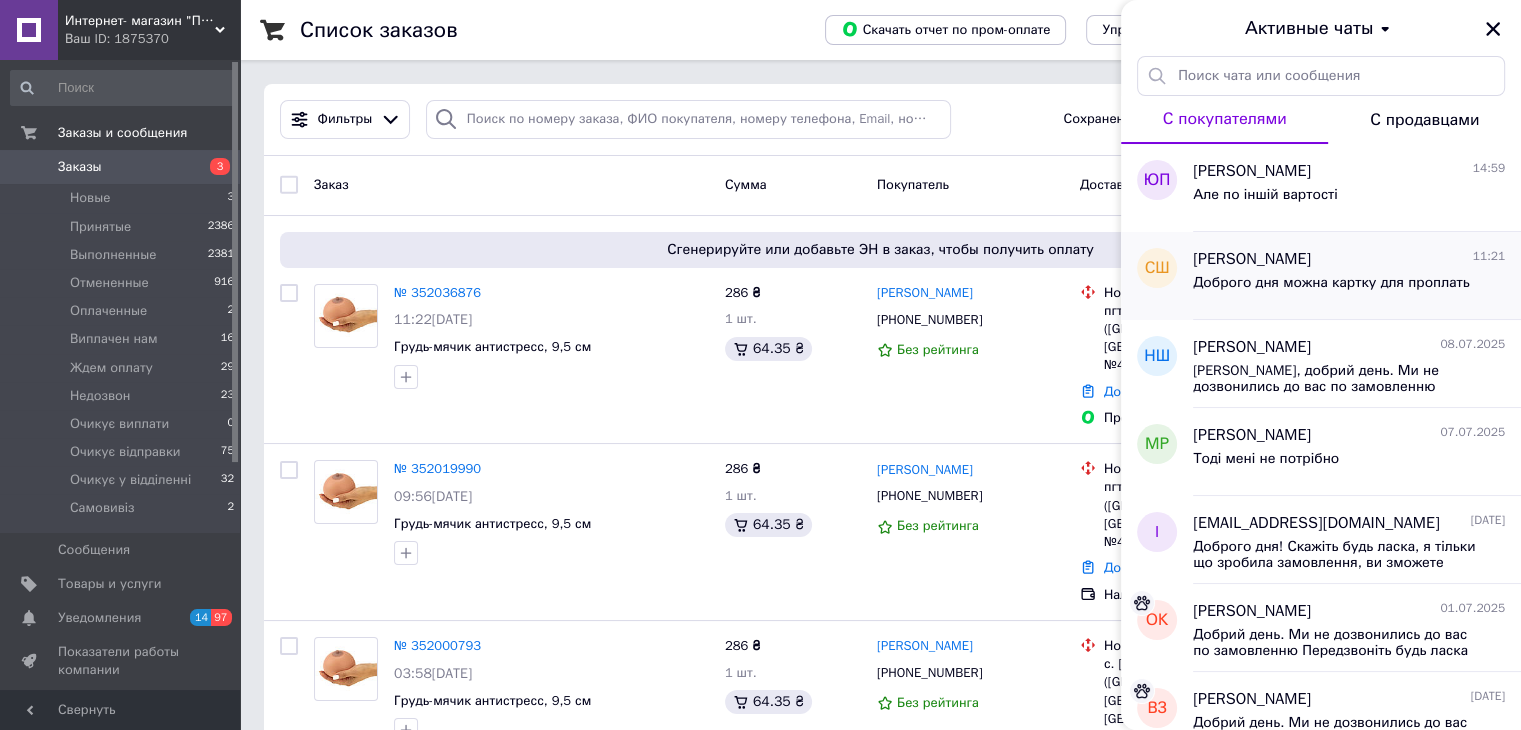 click on "Доброго дня можна картку для проплать" at bounding box center (1331, 283) 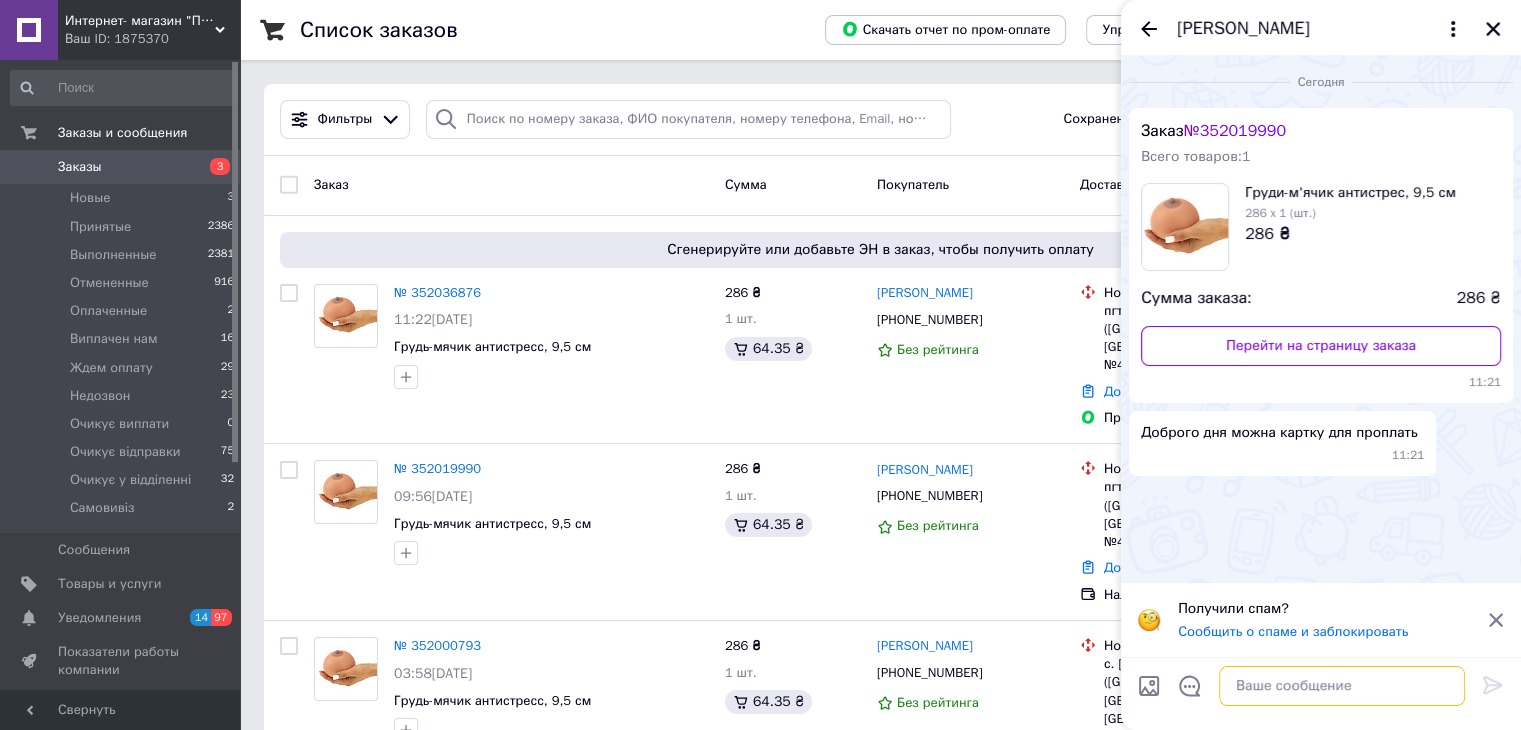 click at bounding box center [1342, 686] 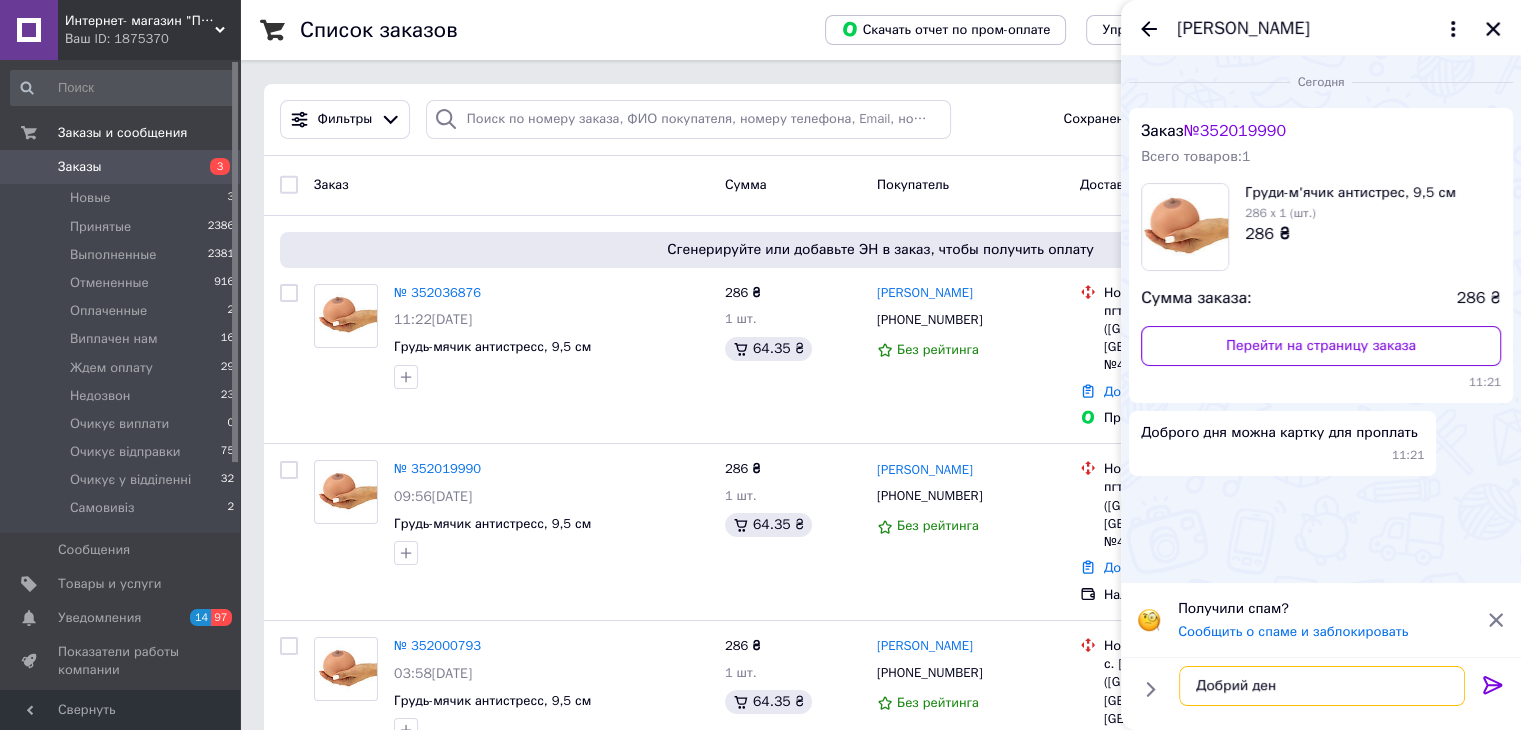 type on "Добрий день" 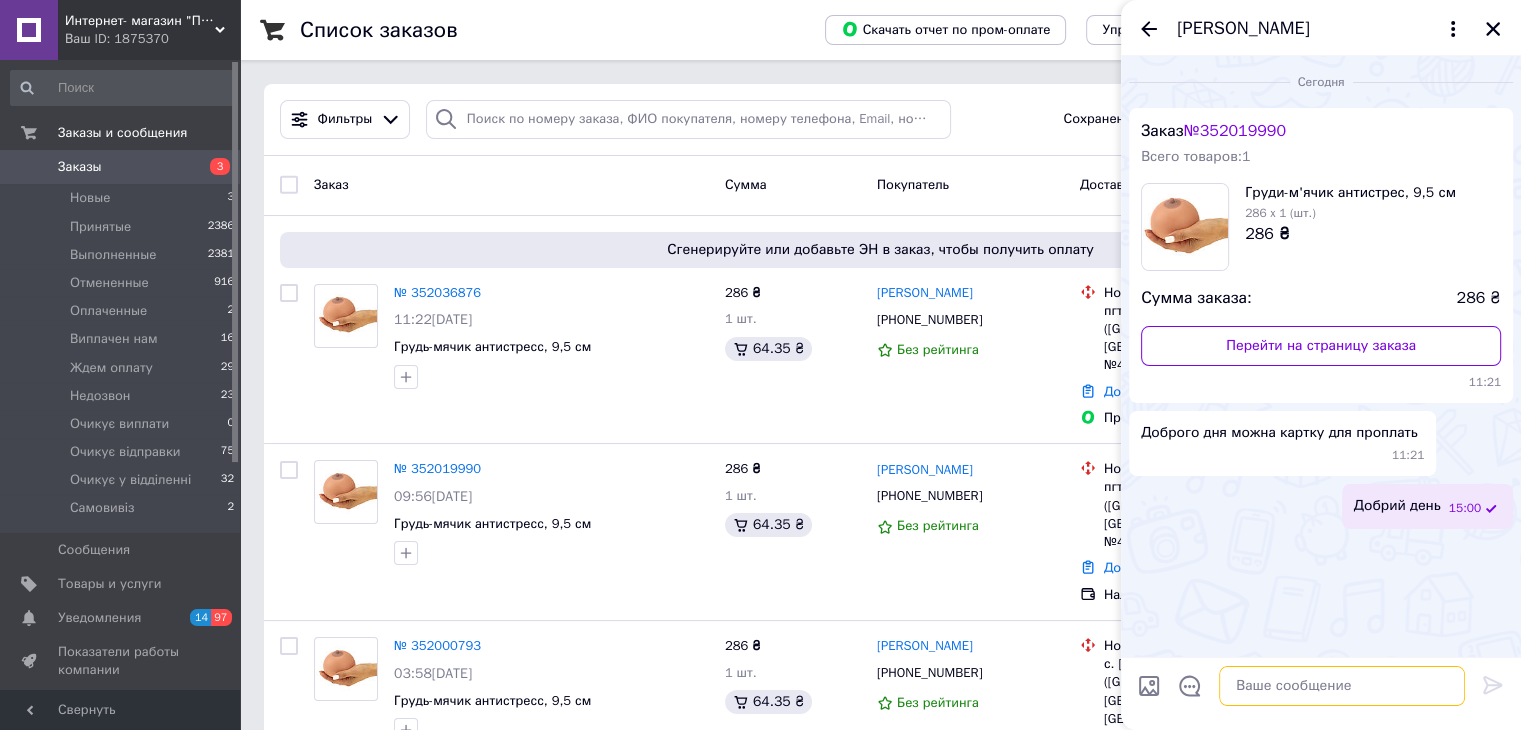 paste on "МОНО
4035200040835461
ФОП Сірик Дмитро Ігорович
Сума 1653 грн.
Після оплати обов’язково скиньте скрін або фото чека.
Дякуємо." 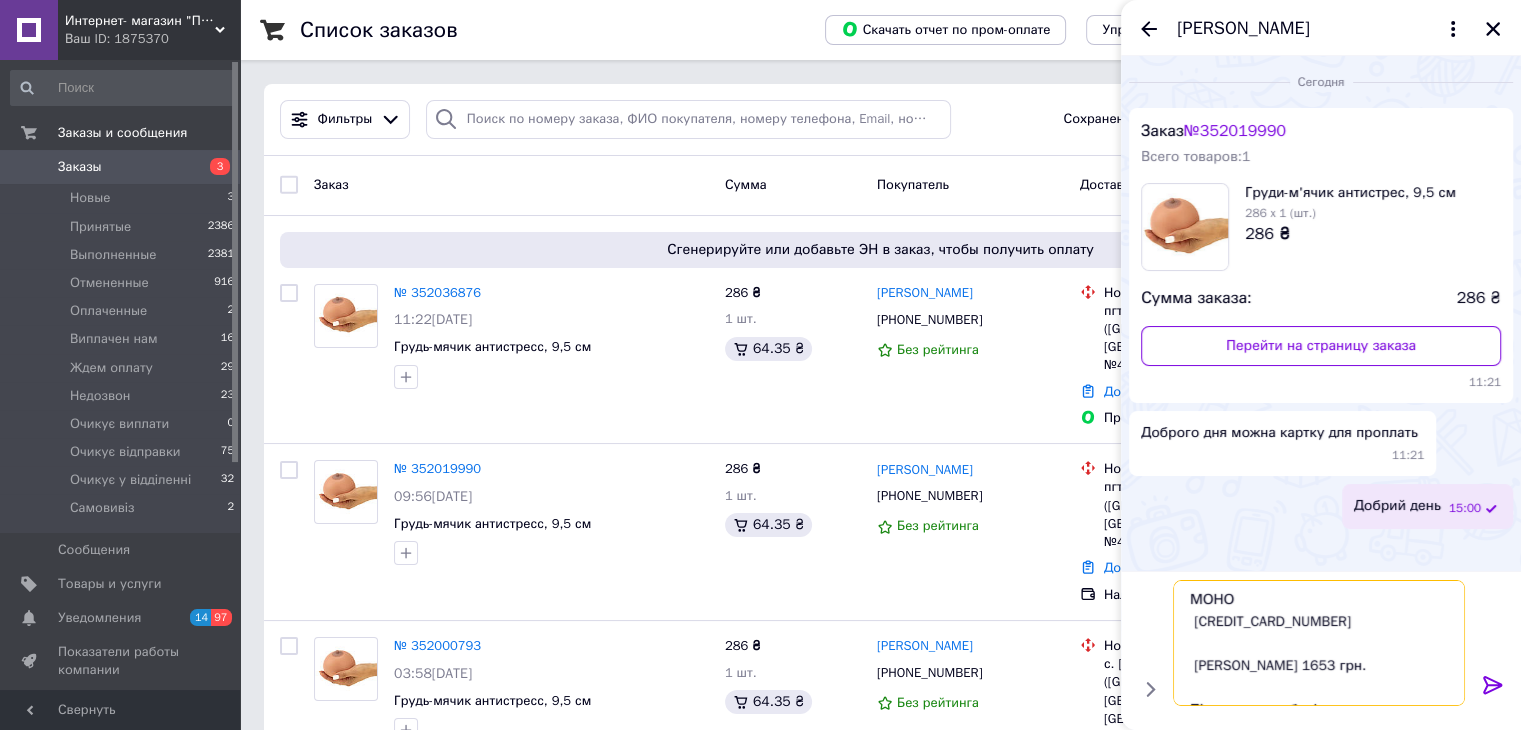scroll, scrollTop: 80, scrollLeft: 0, axis: vertical 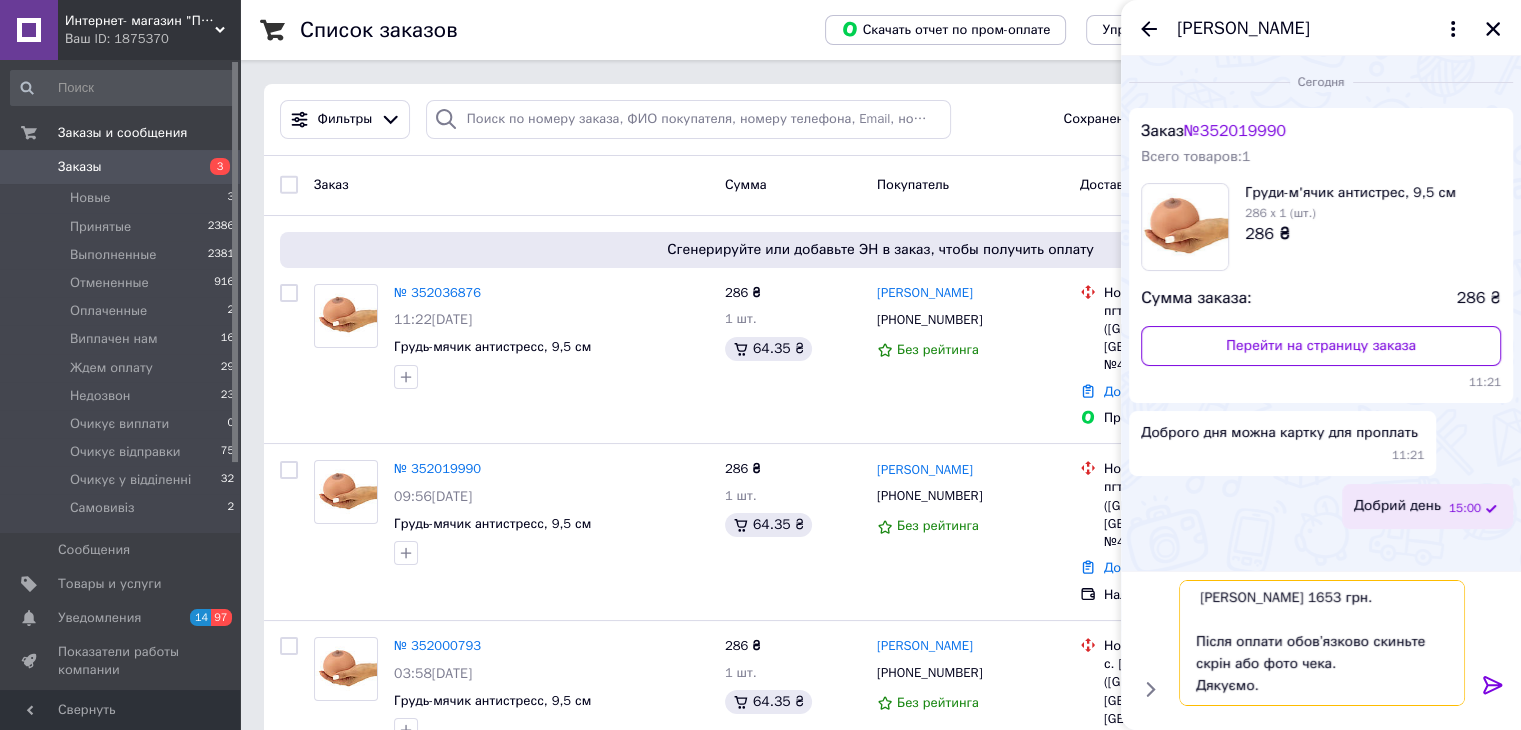 drag, startPoint x: 1264, startPoint y: 609, endPoint x: 1236, endPoint y: 604, distance: 28.442924 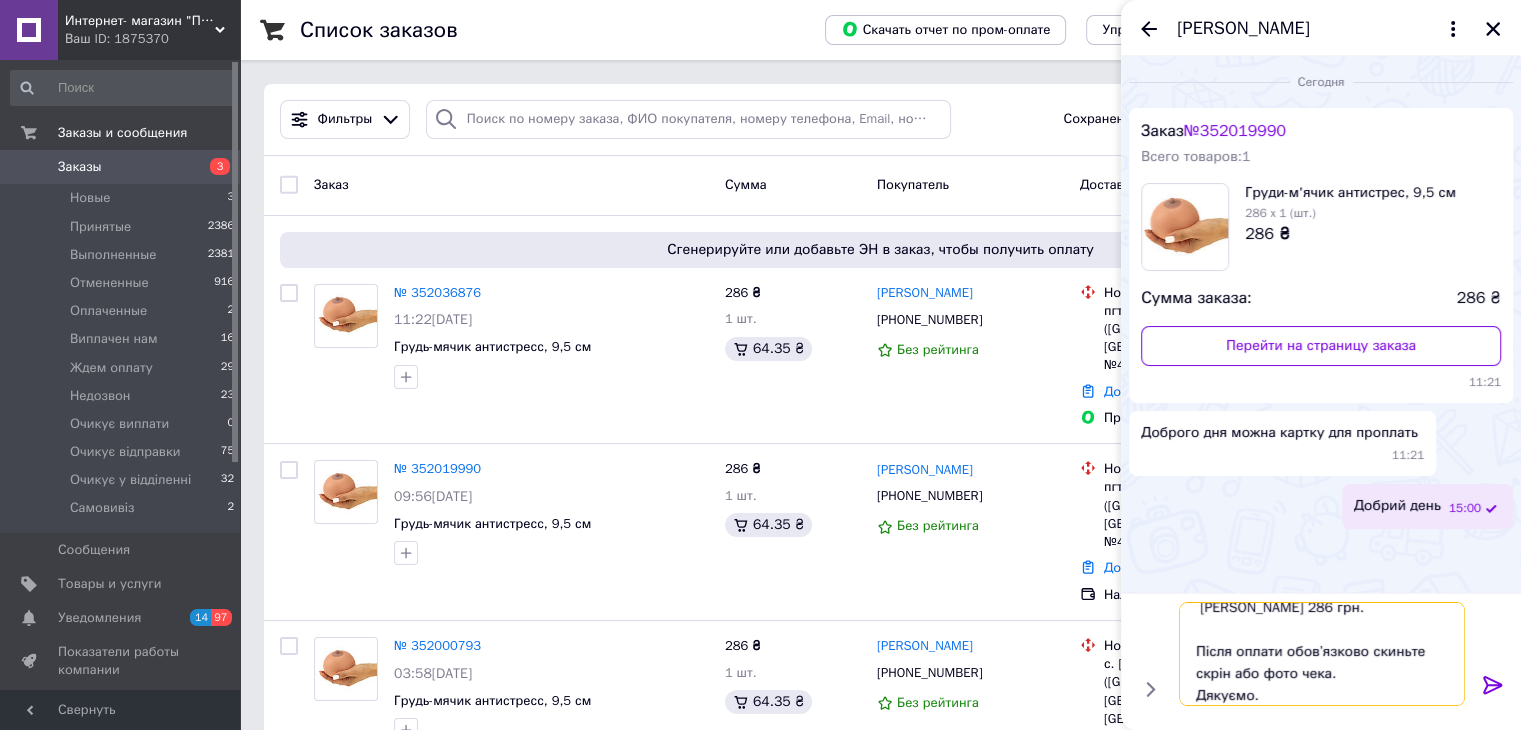 scroll, scrollTop: 0, scrollLeft: 0, axis: both 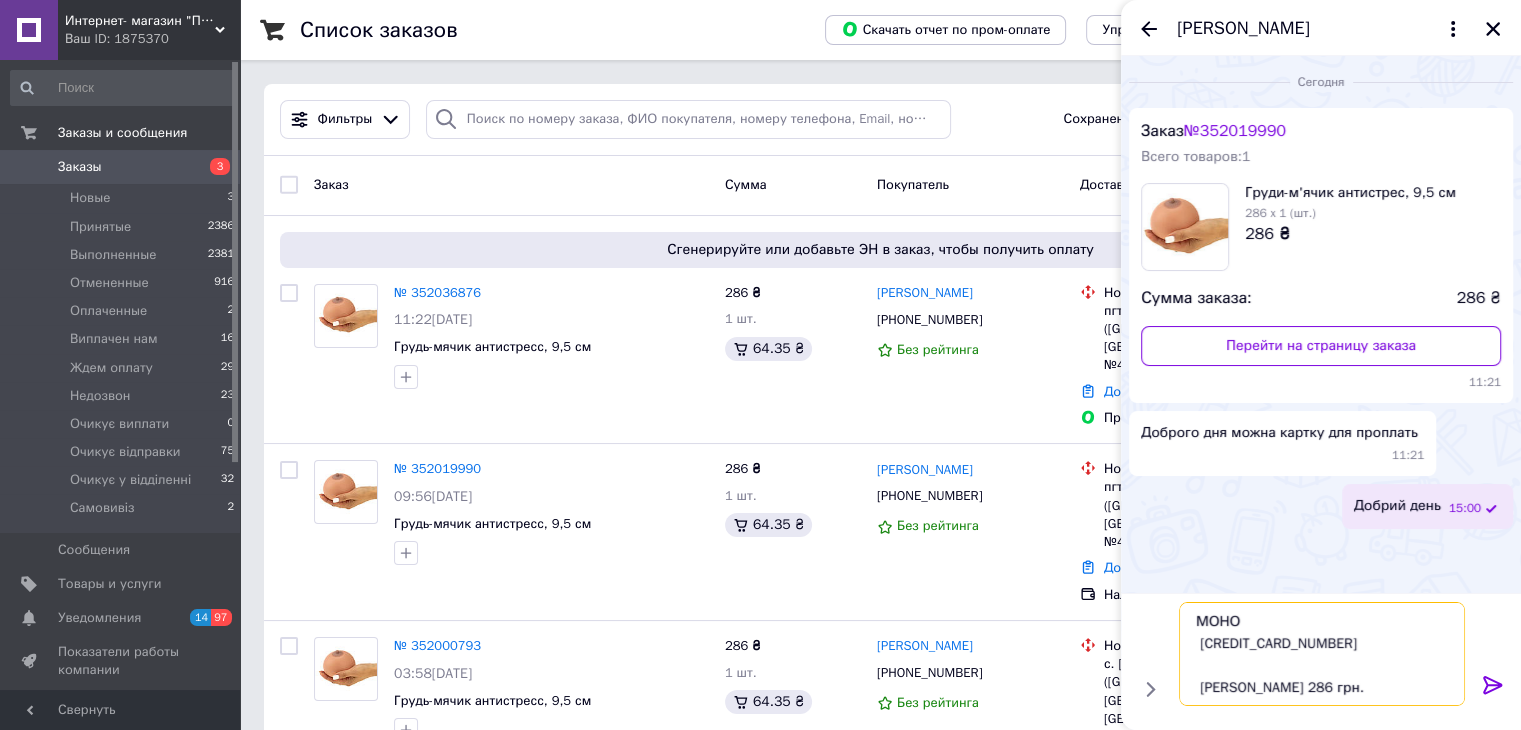 type on "МОНО
4035200040835461
ФОП Сірик Дмитро Ігорович
Сума 286 грн.
Після оплати обов’язково скиньте скрін або фото чека.
Дякуємо." 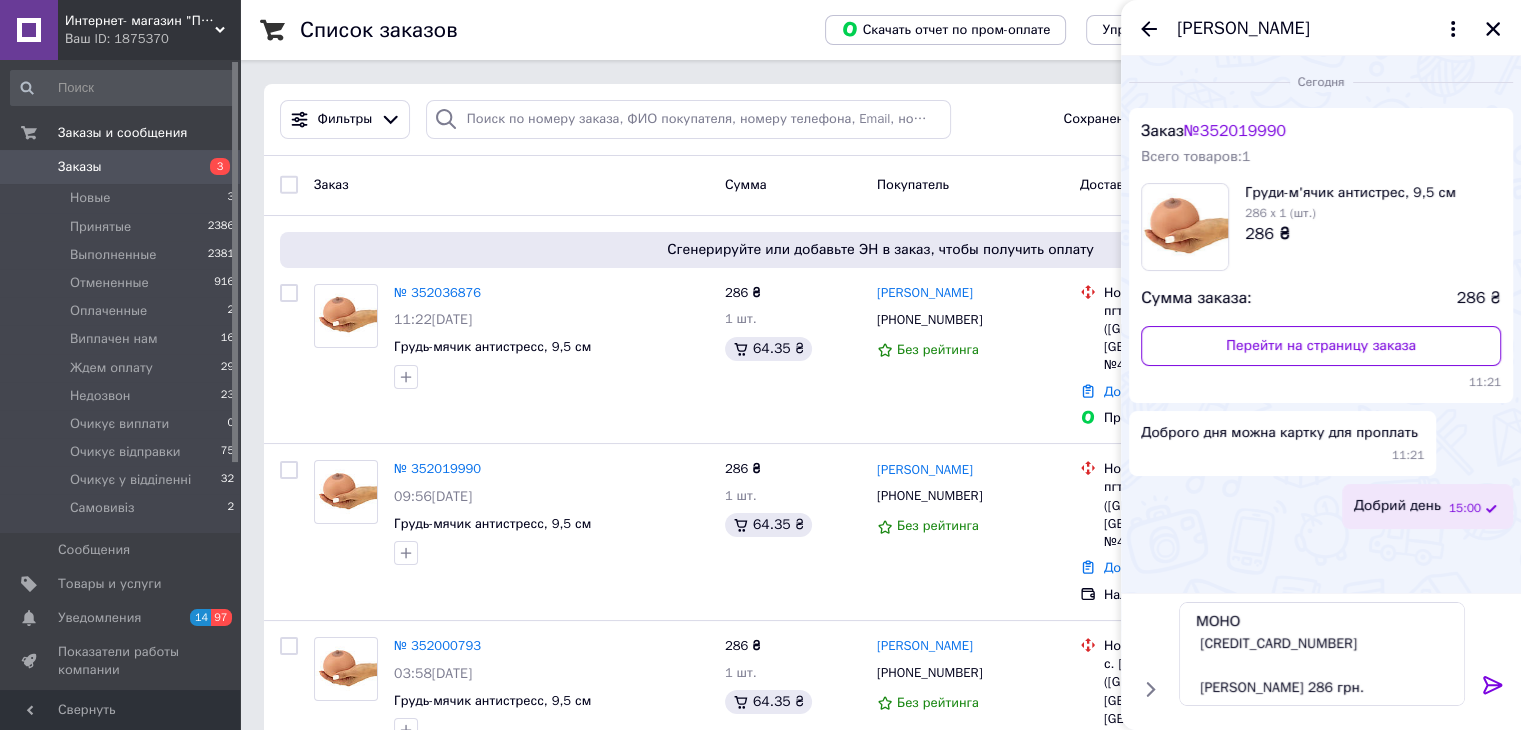 click 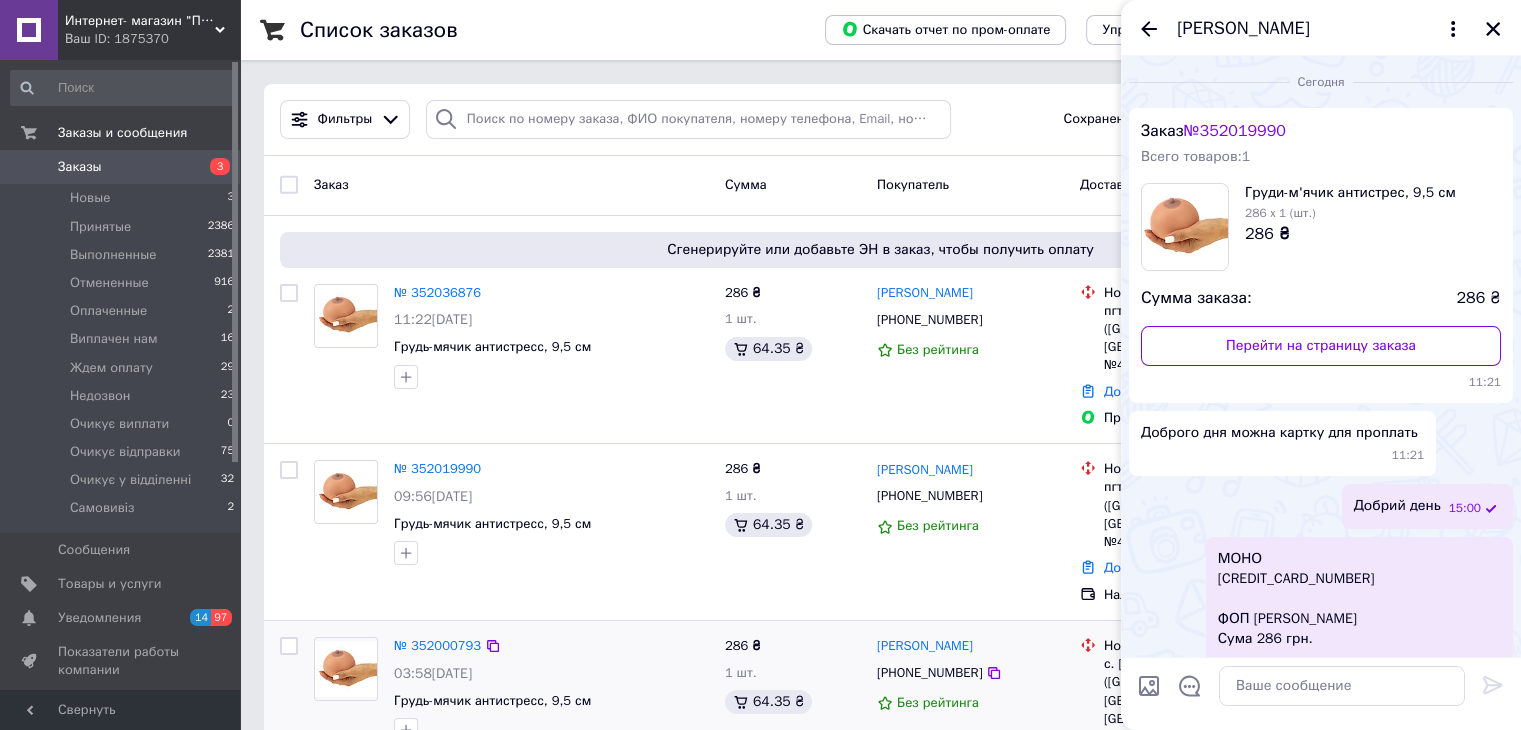scroll, scrollTop: 113, scrollLeft: 0, axis: vertical 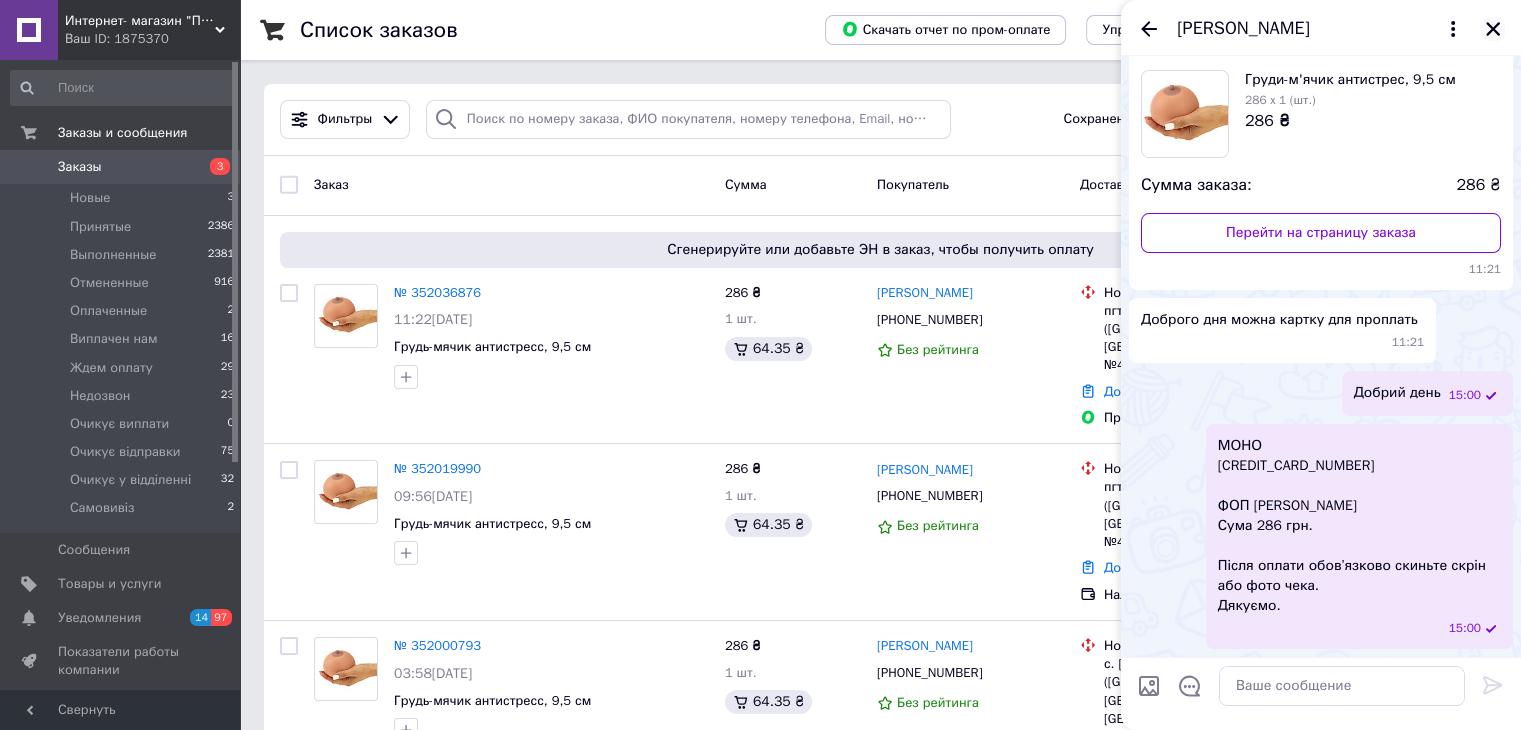 click 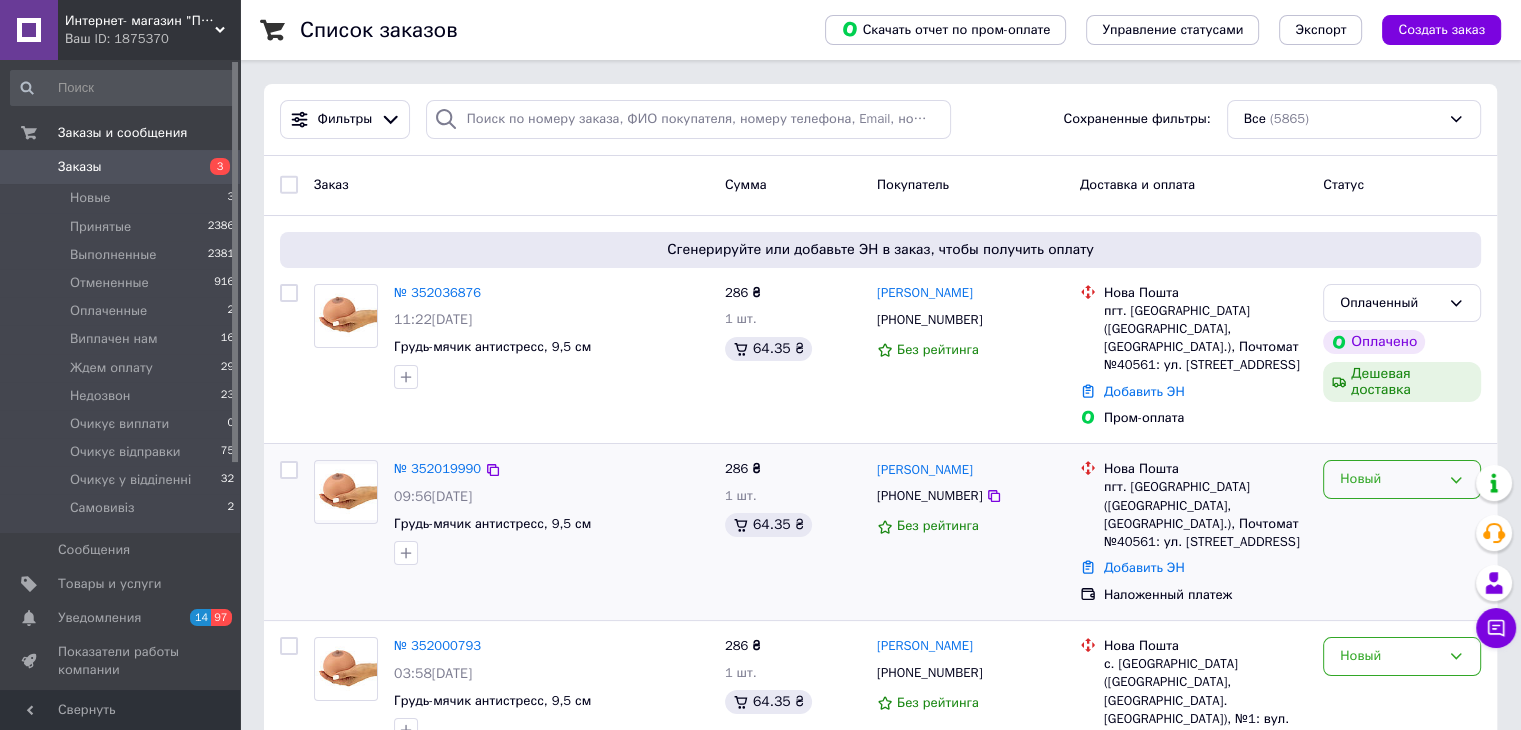 click on "Новый" at bounding box center (1390, 479) 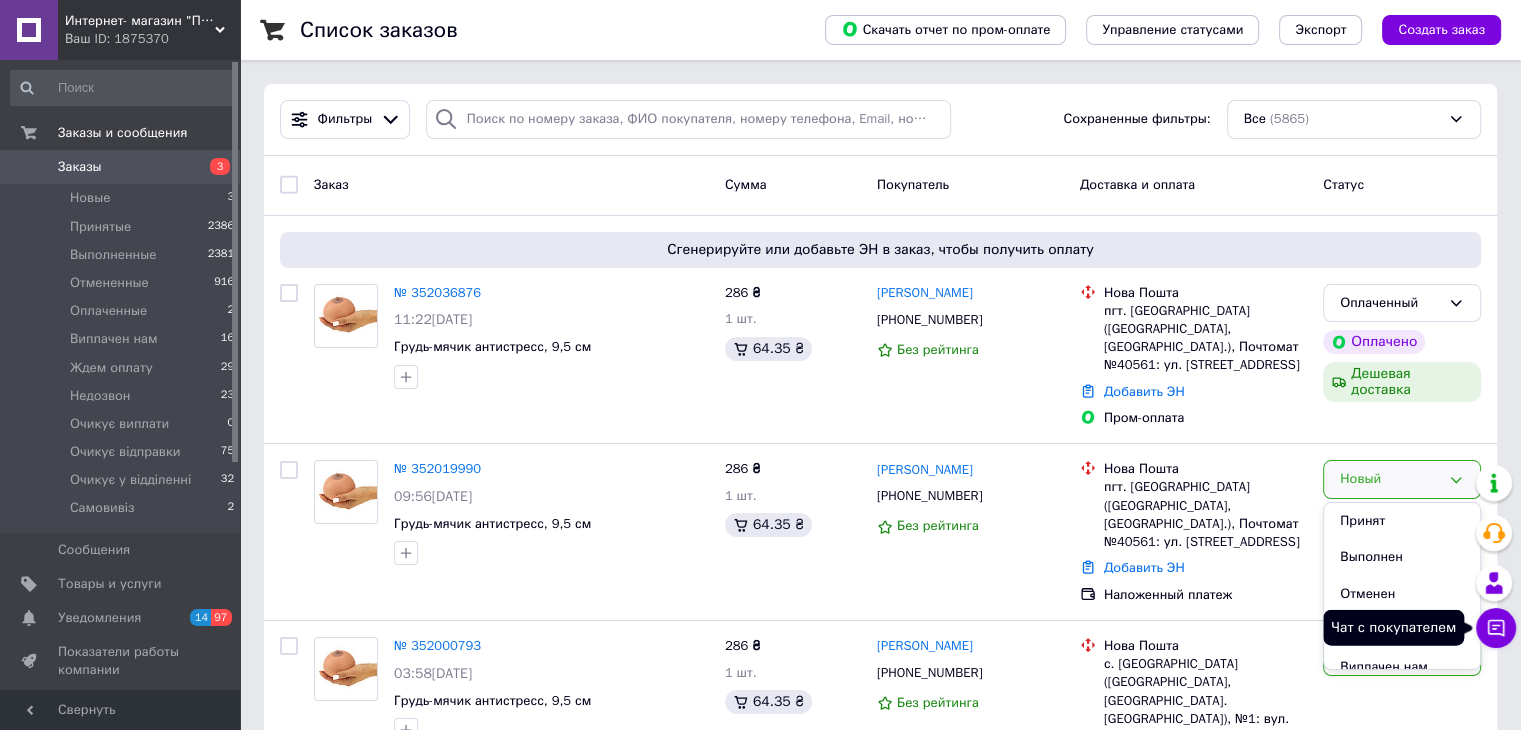 click 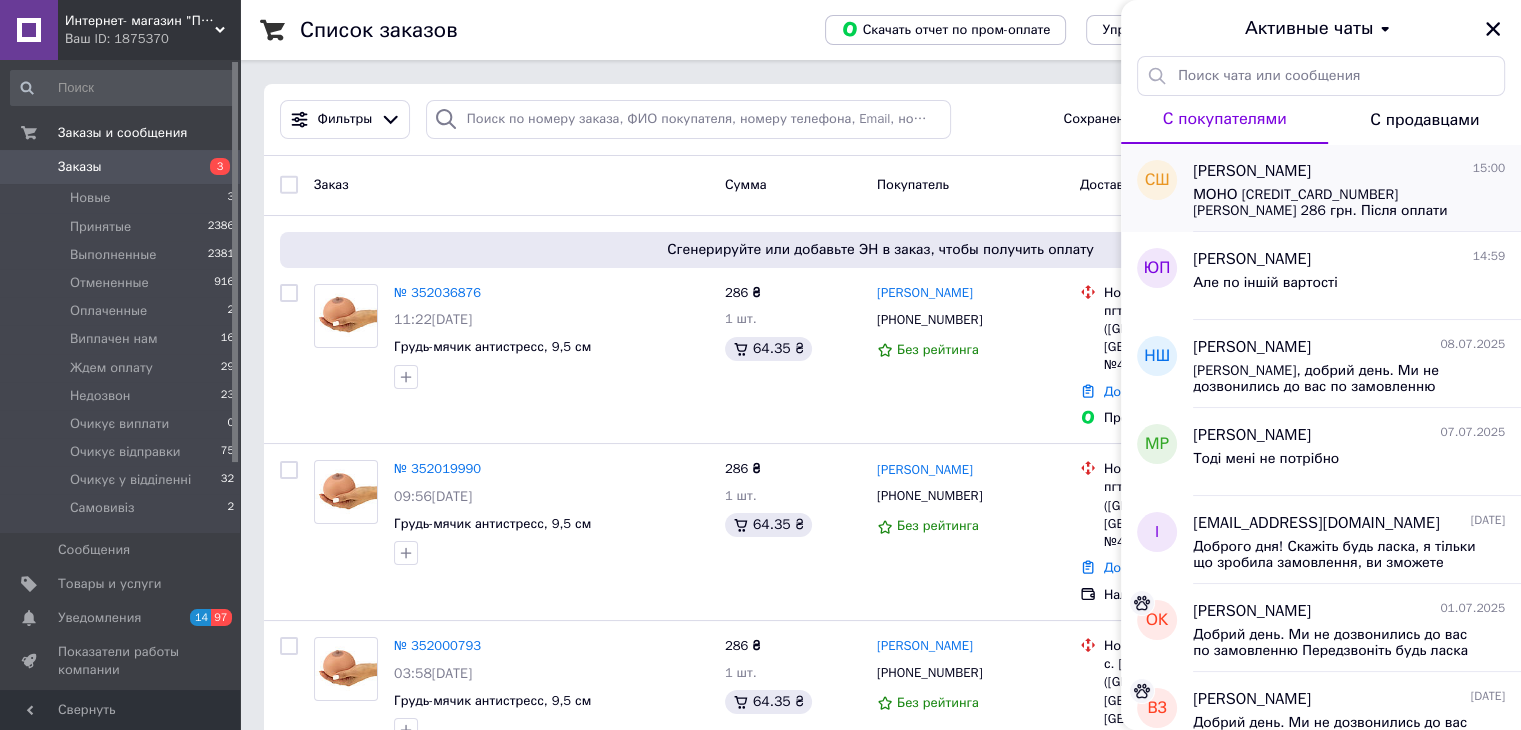 click on "МОНО
4035200040835461
ФОП Сірик Дмитро Ігорович
Сума 286 грн.
Після оплати обов’язково скиньте скрін або фото чека.
Дякуємо." at bounding box center (1335, 203) 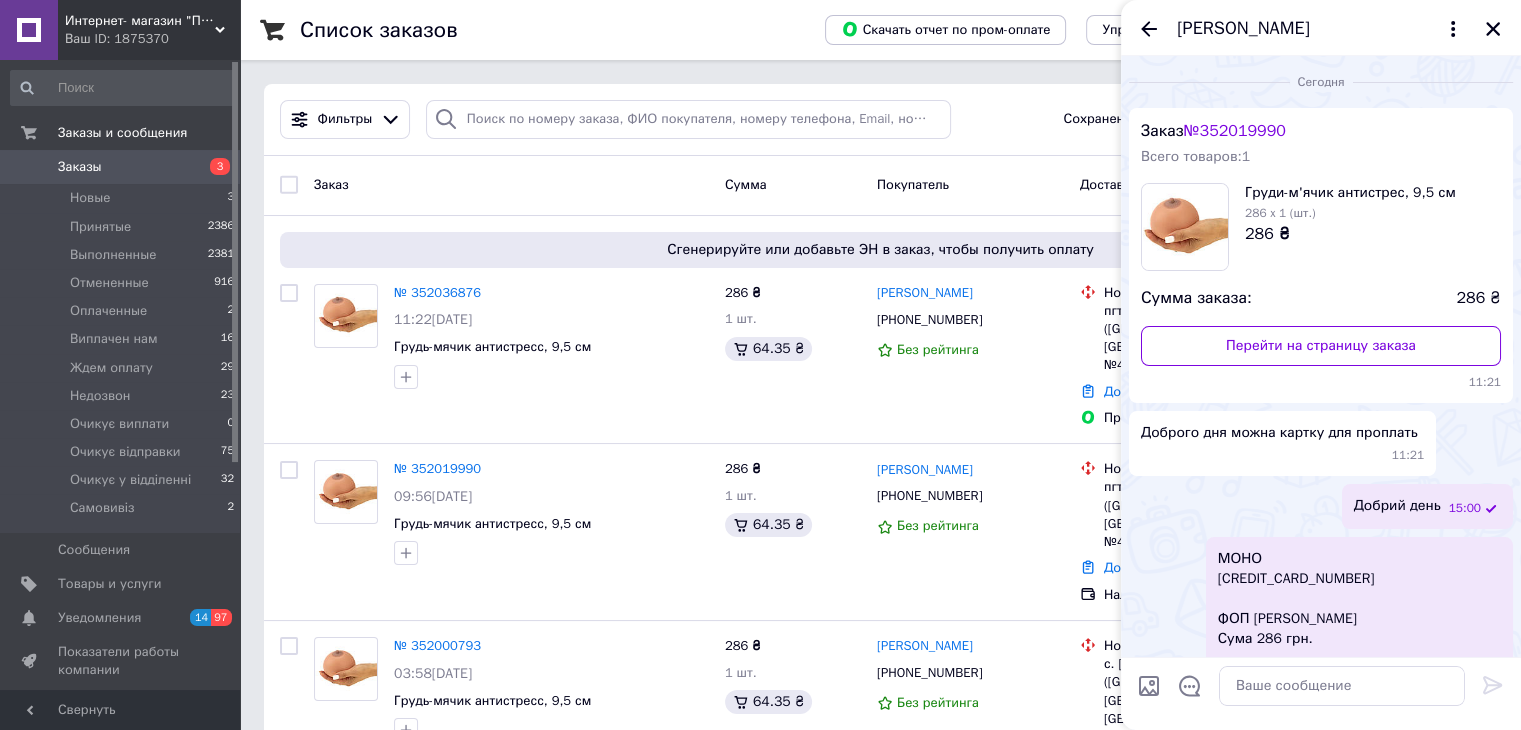 scroll, scrollTop: 113, scrollLeft: 0, axis: vertical 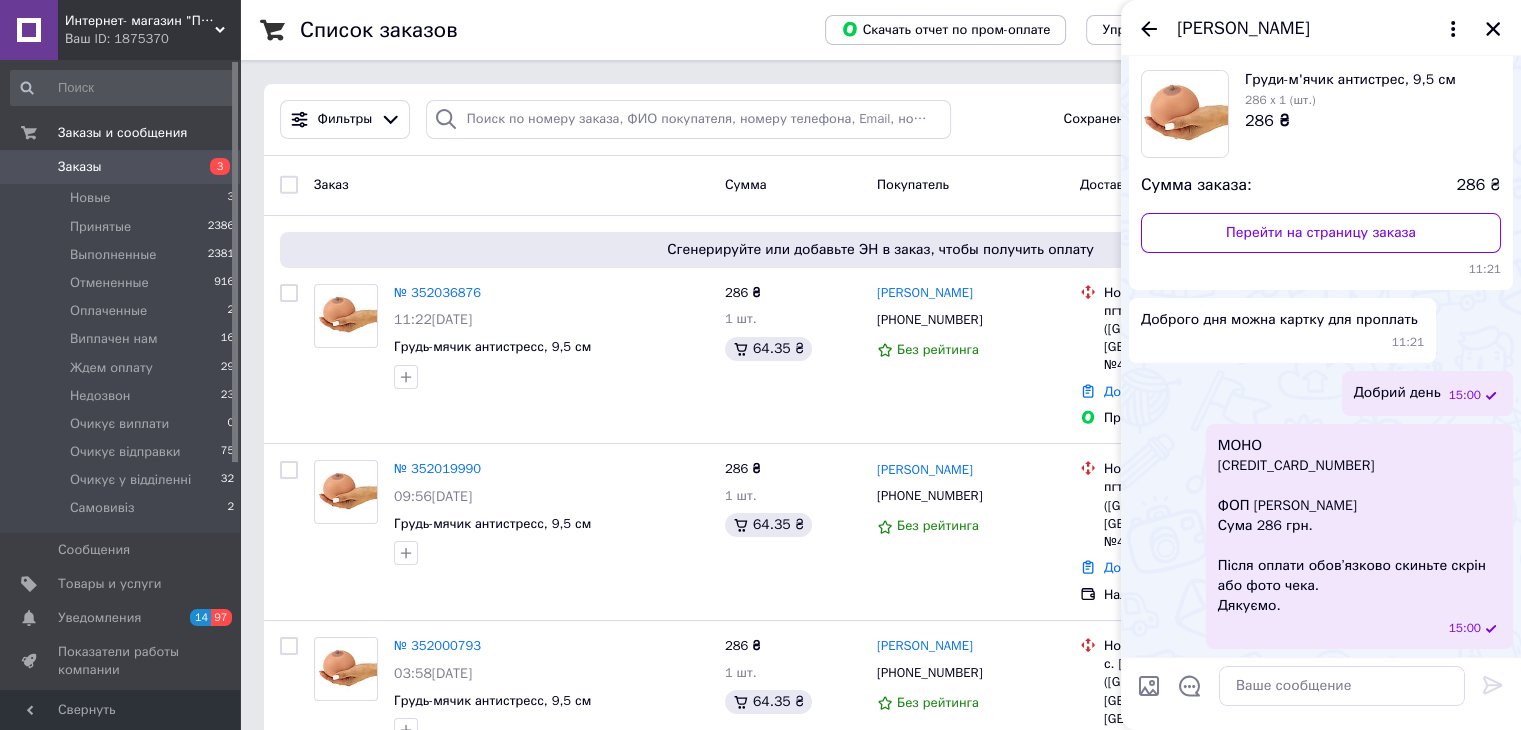drag, startPoint x: 1398, startPoint y: 617, endPoint x: 1490, endPoint y: 581, distance: 98.79271 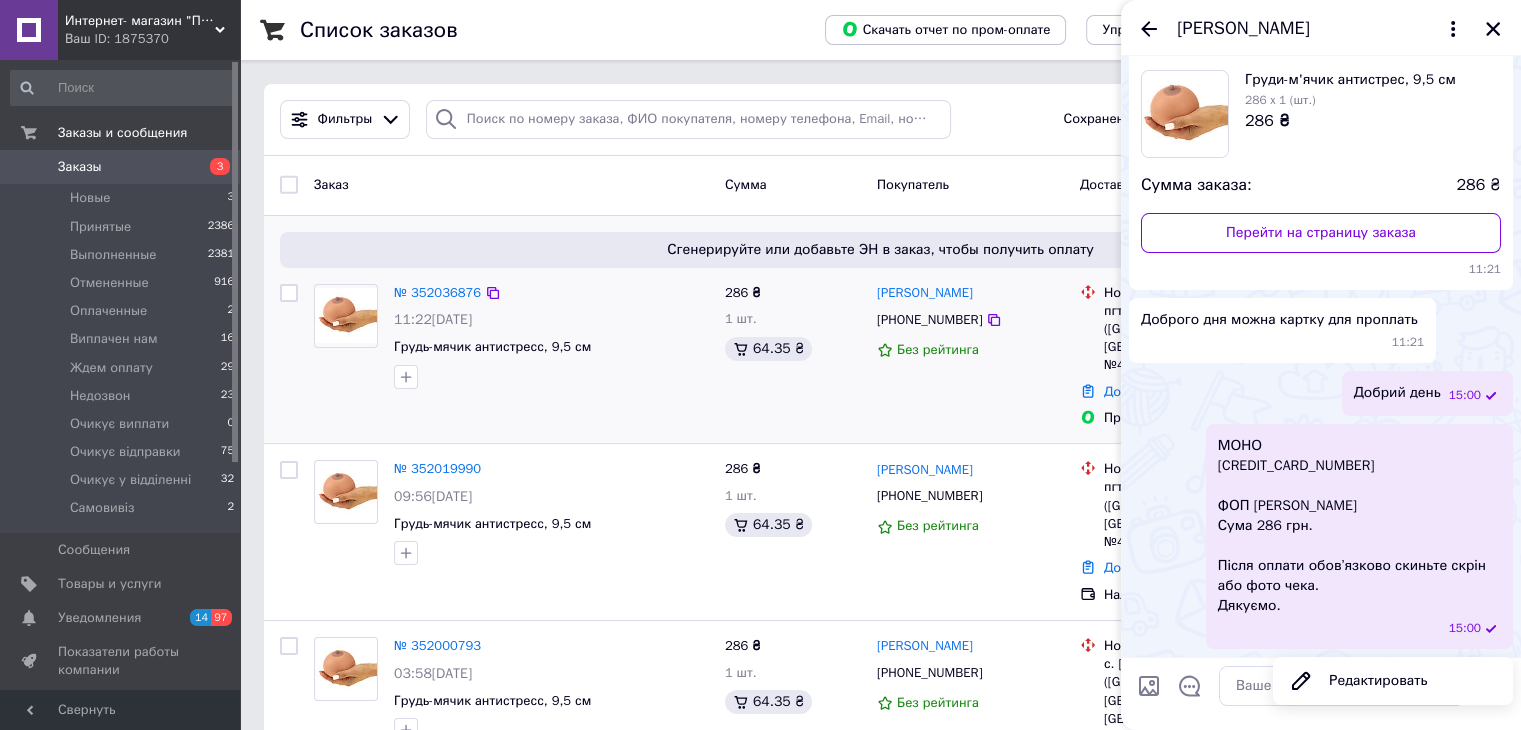 drag, startPoint x: 1438, startPoint y: 565, endPoint x: 1068, endPoint y: 282, distance: 465.82077 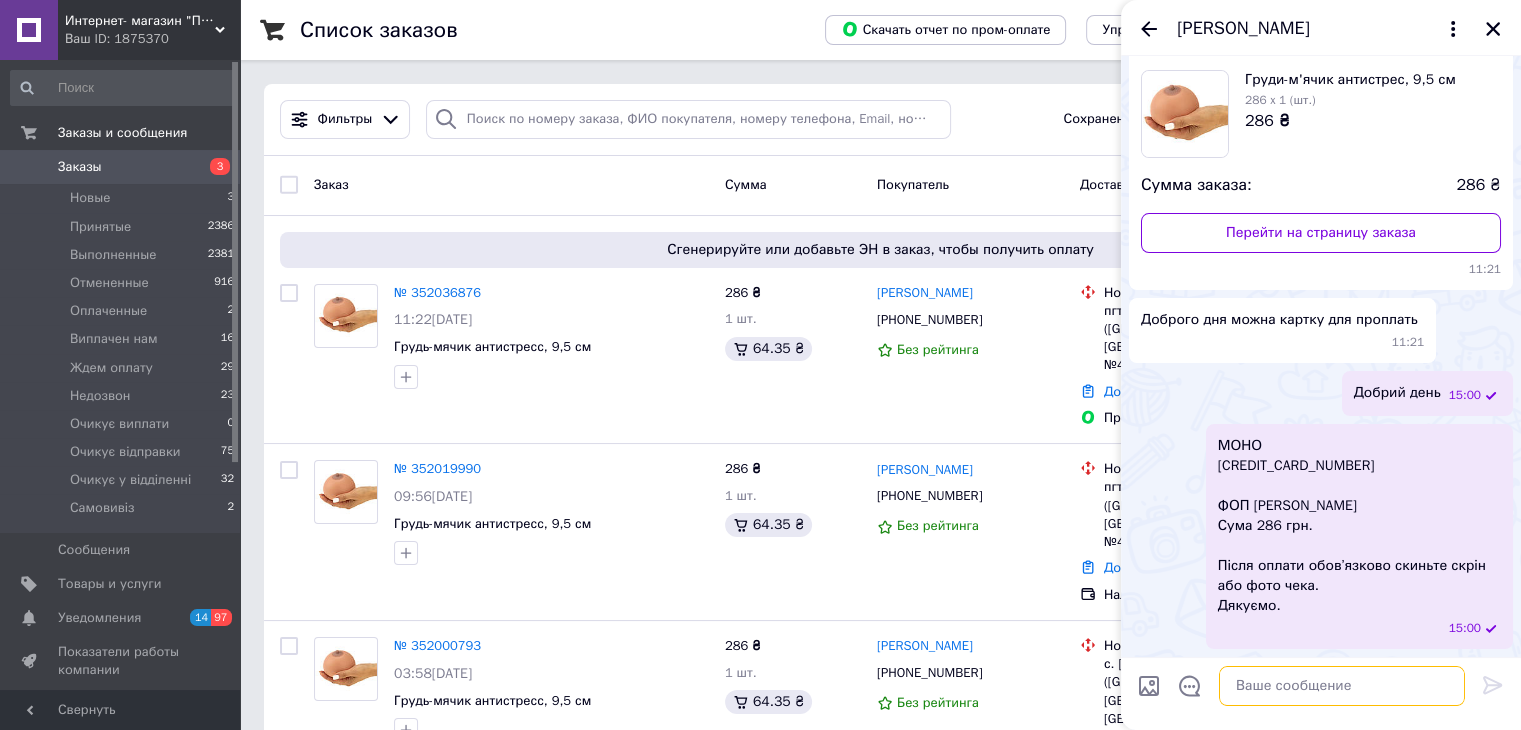 click at bounding box center [1342, 686] 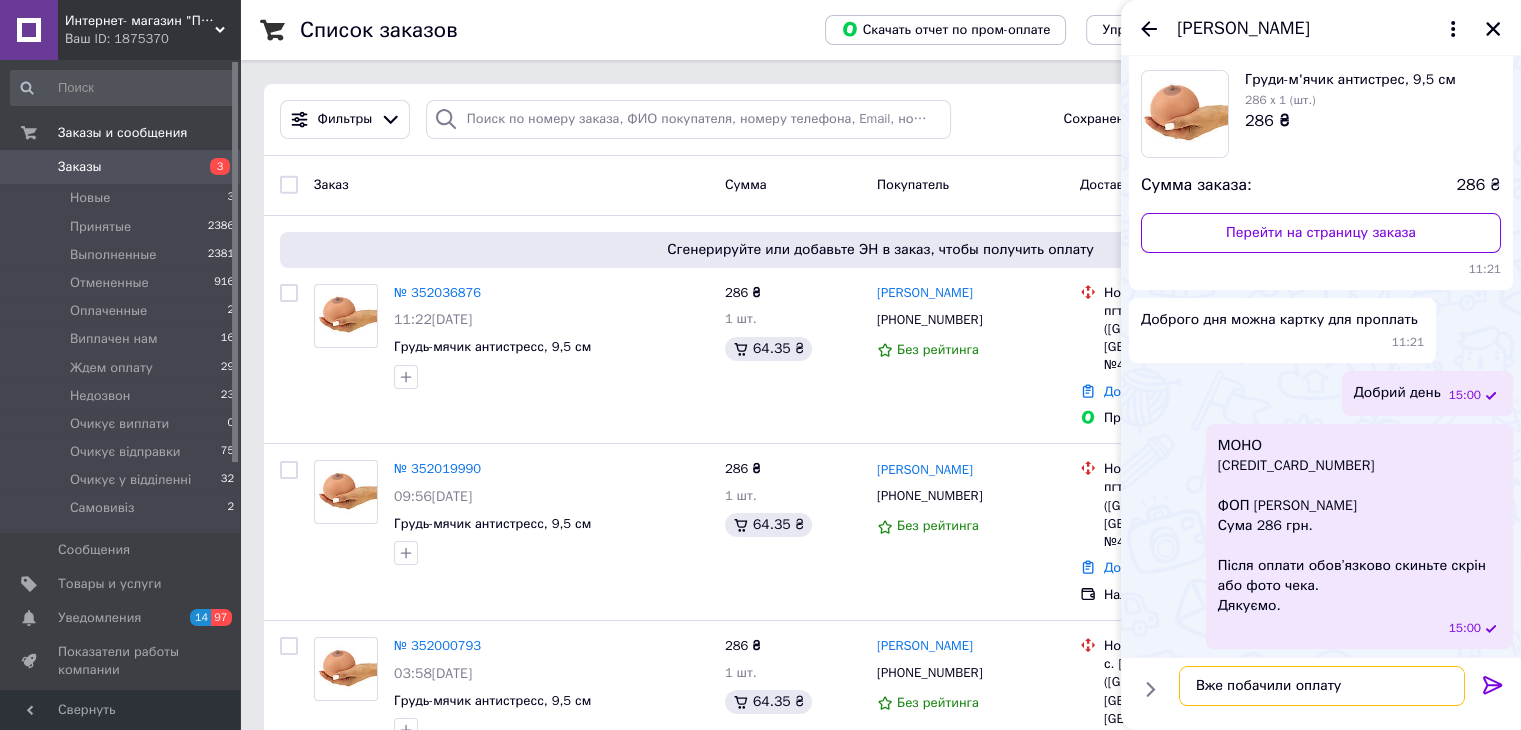type on "Вже побачили оплату" 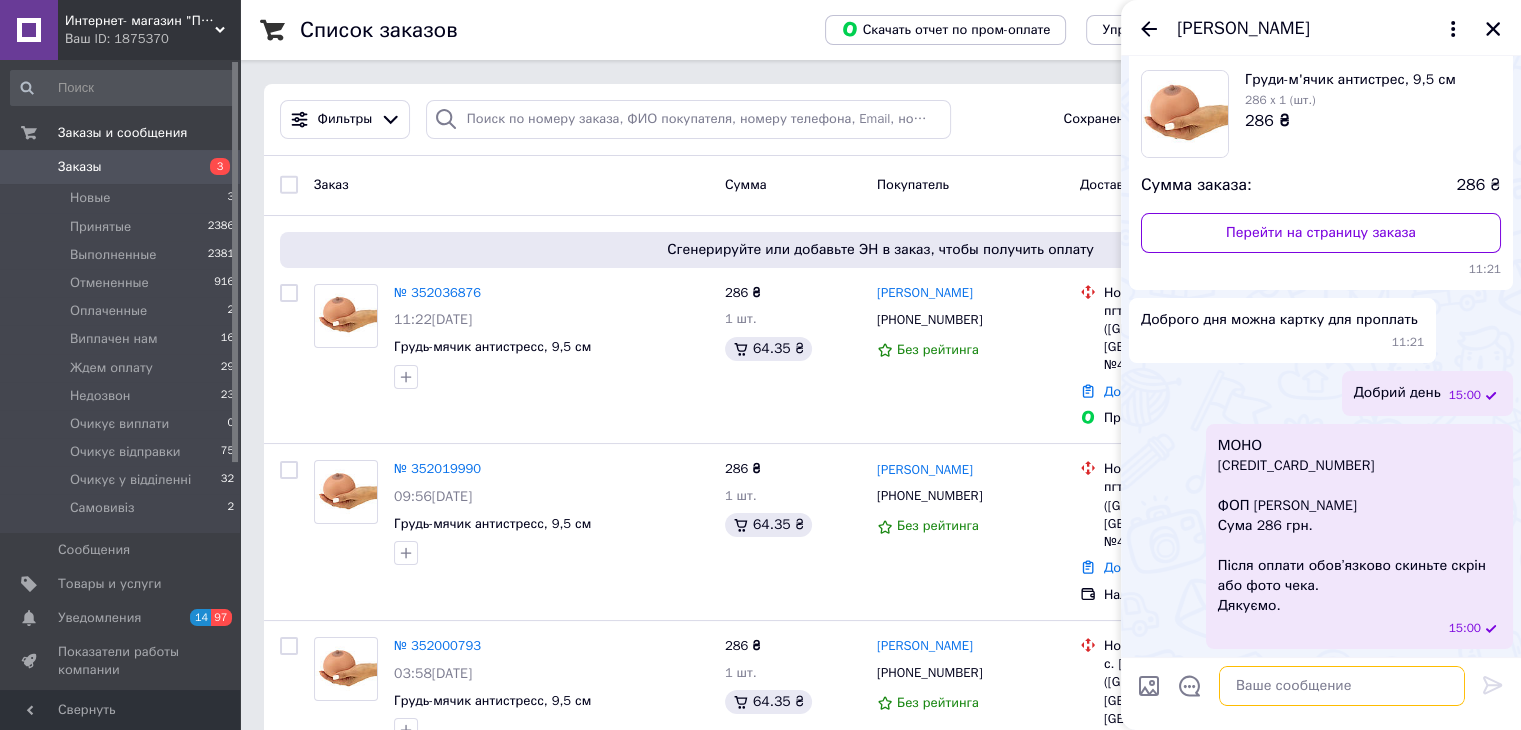 scroll, scrollTop: 166, scrollLeft: 0, axis: vertical 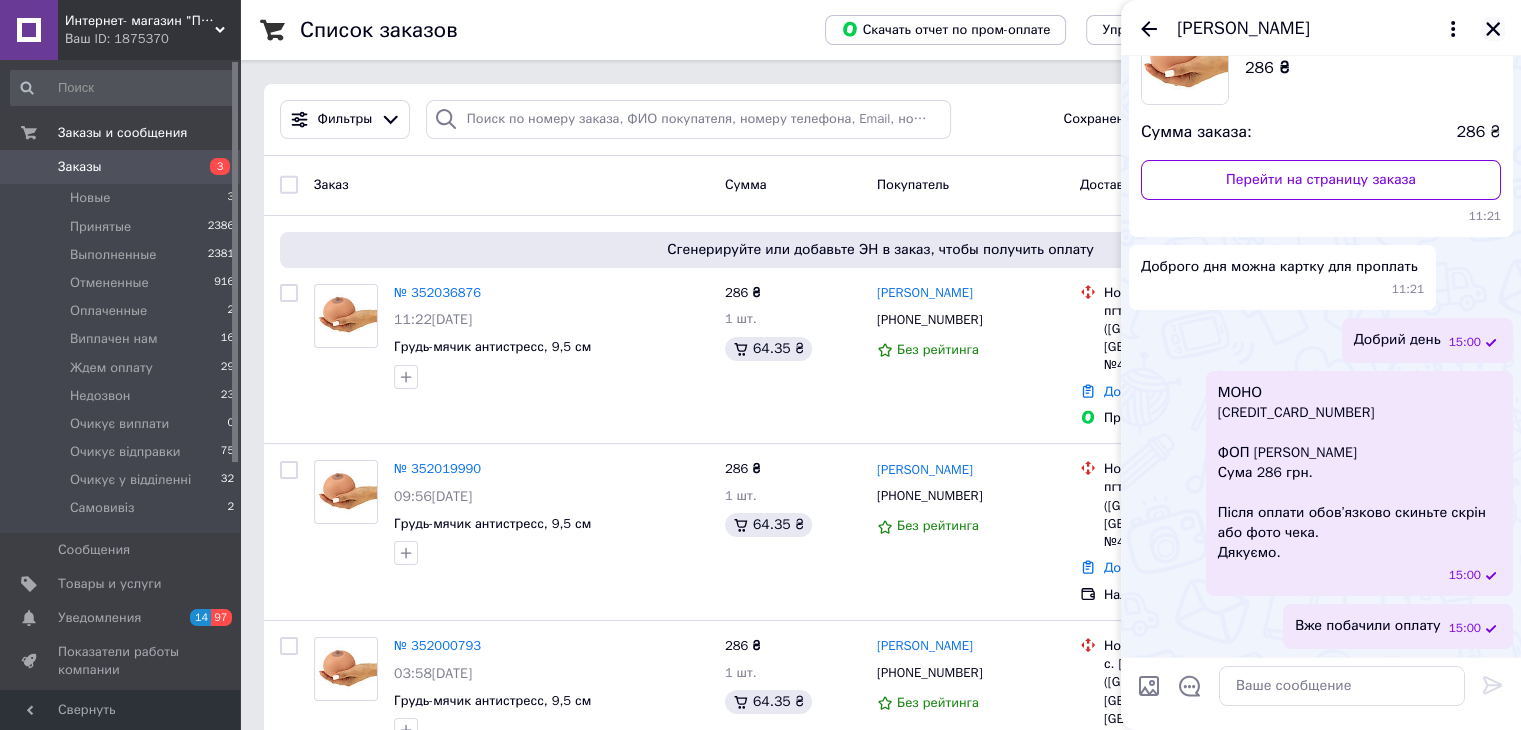 click 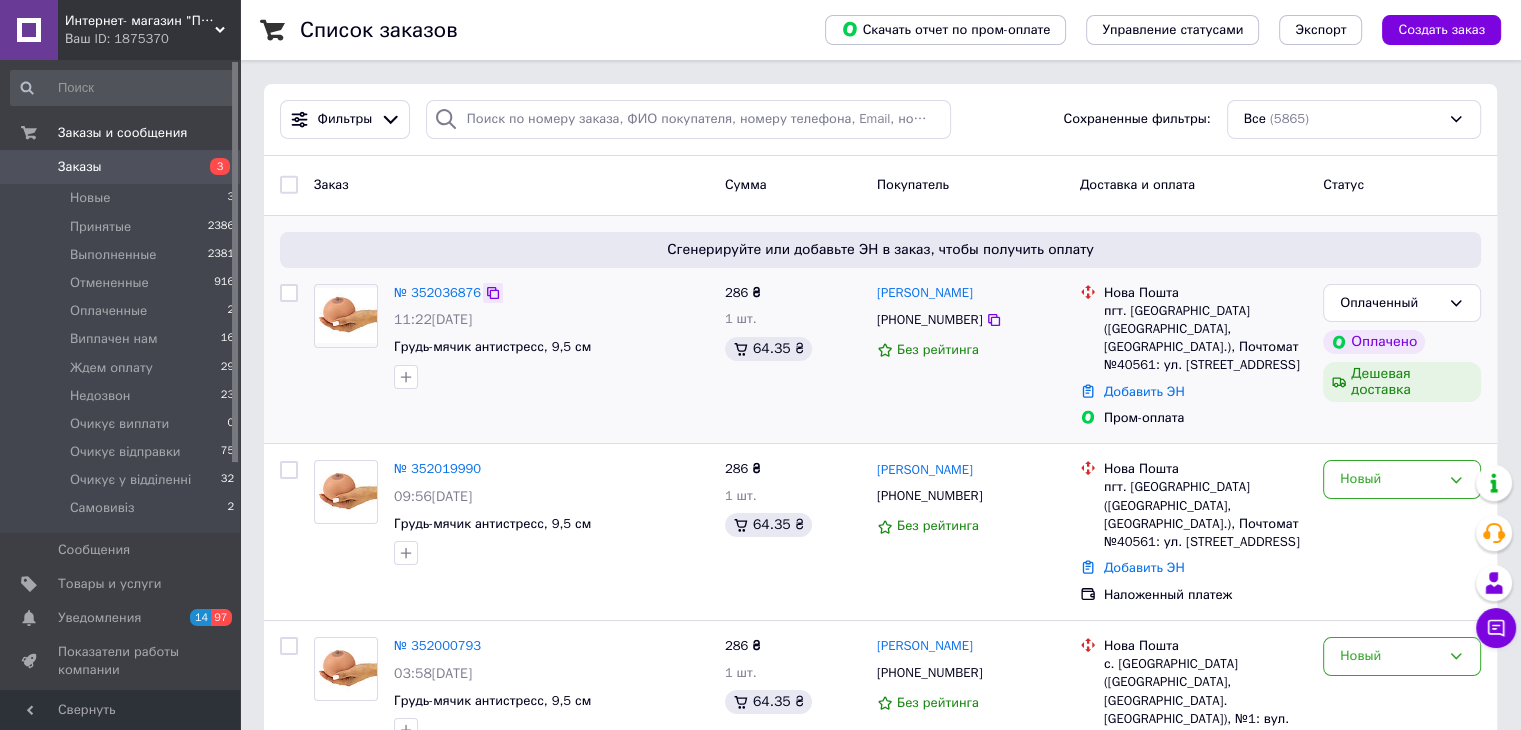 click 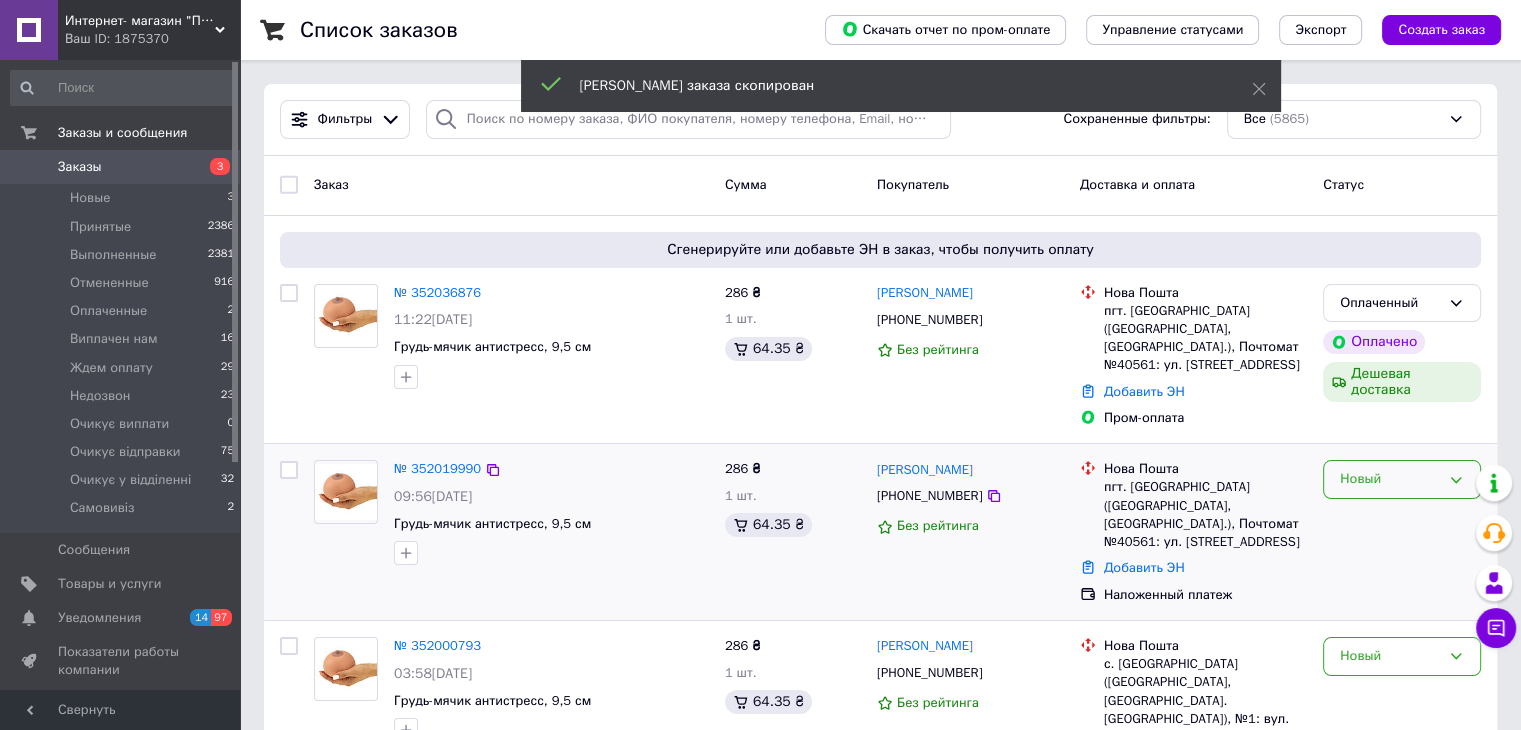 click on "Новый" at bounding box center [1390, 479] 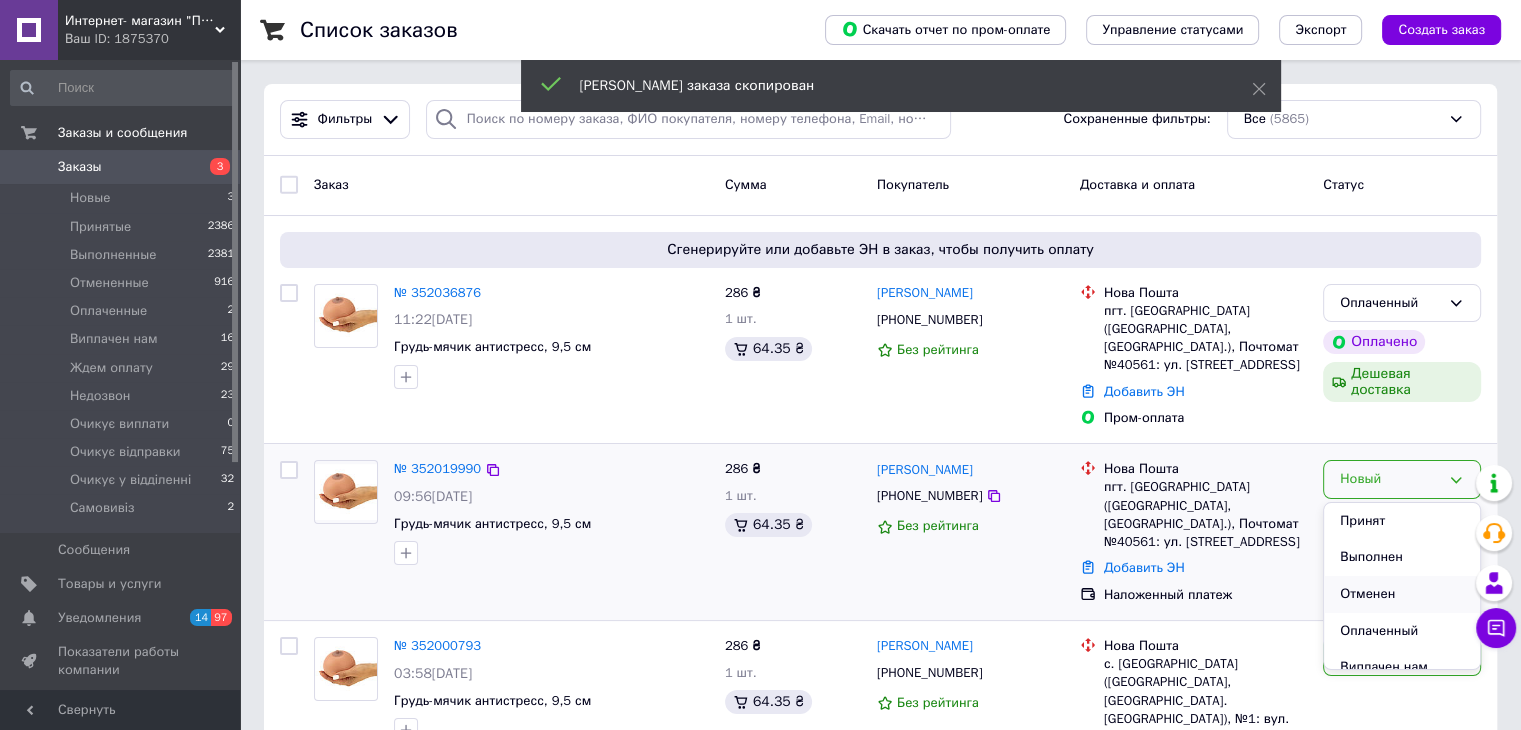 click on "Отменен" at bounding box center (1402, 594) 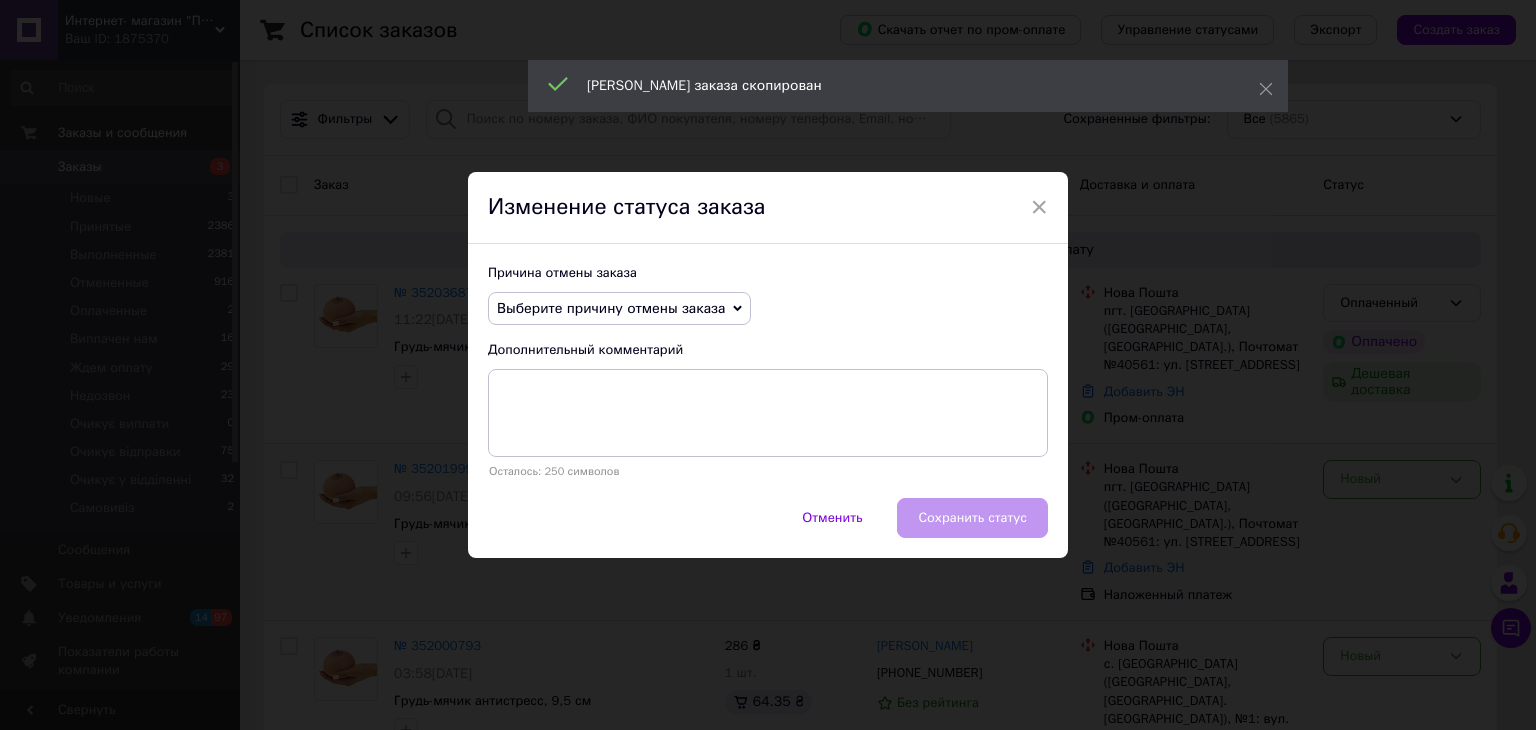 click on "Выберите причину отмены заказа" at bounding box center [619, 309] 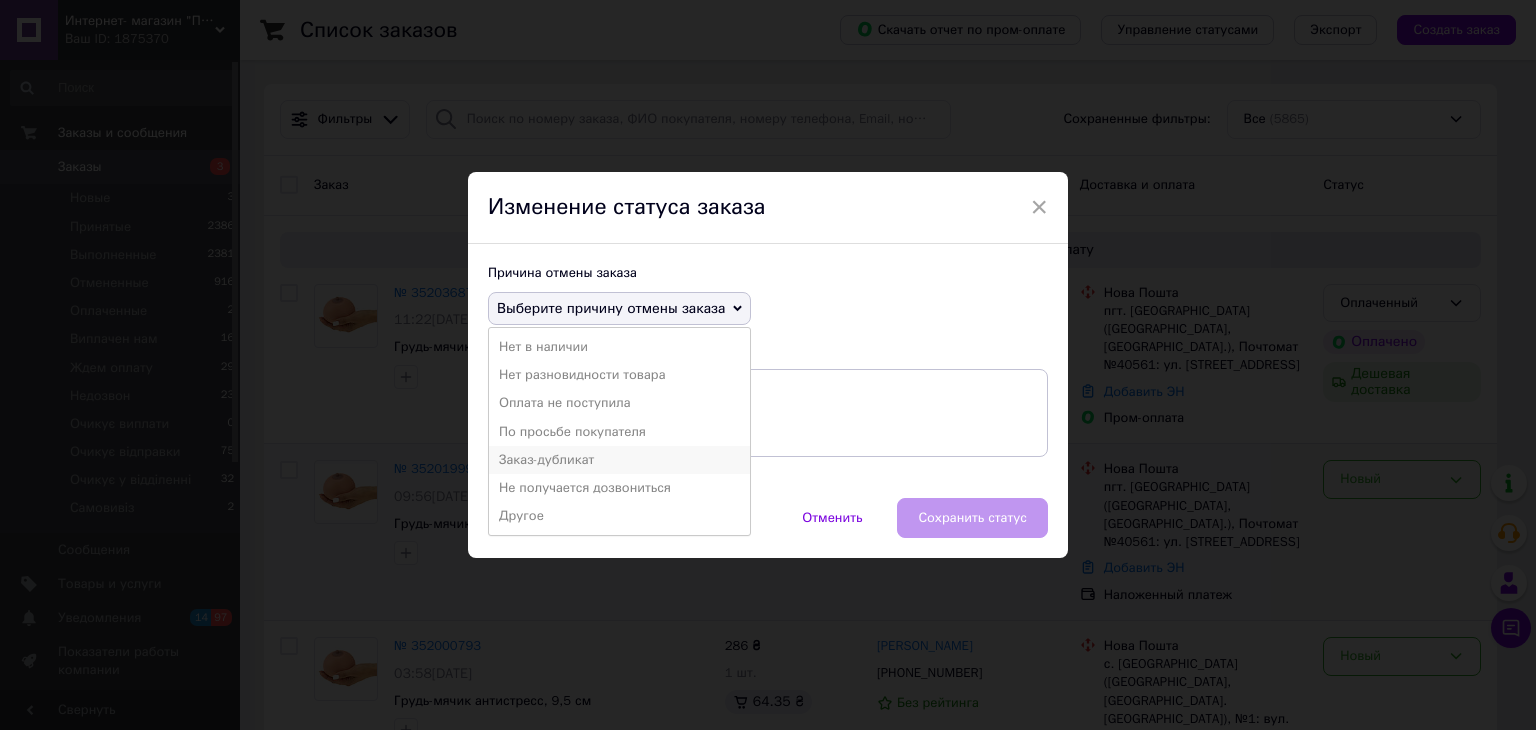 click on "Заказ-дубликат" at bounding box center [619, 460] 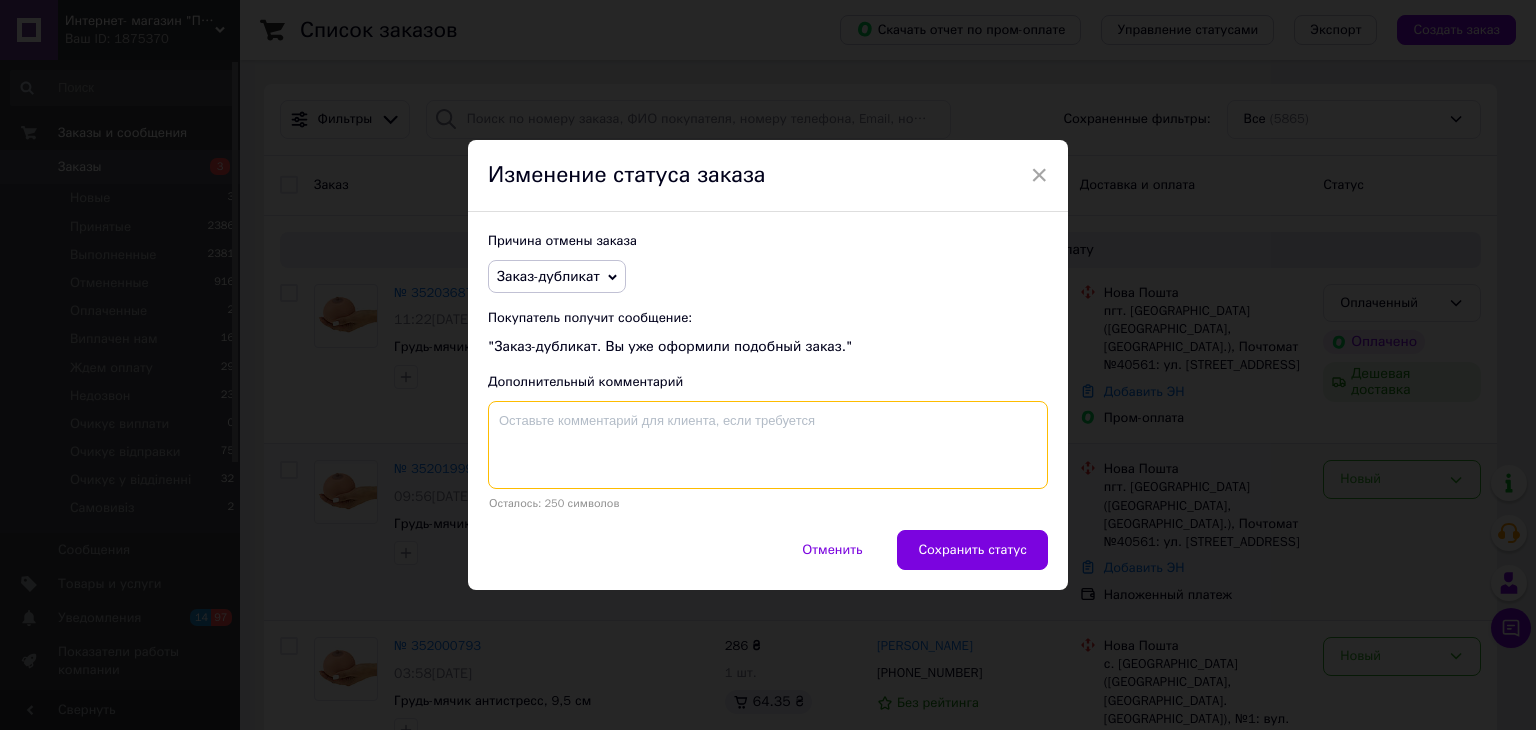 paste on "352036876" 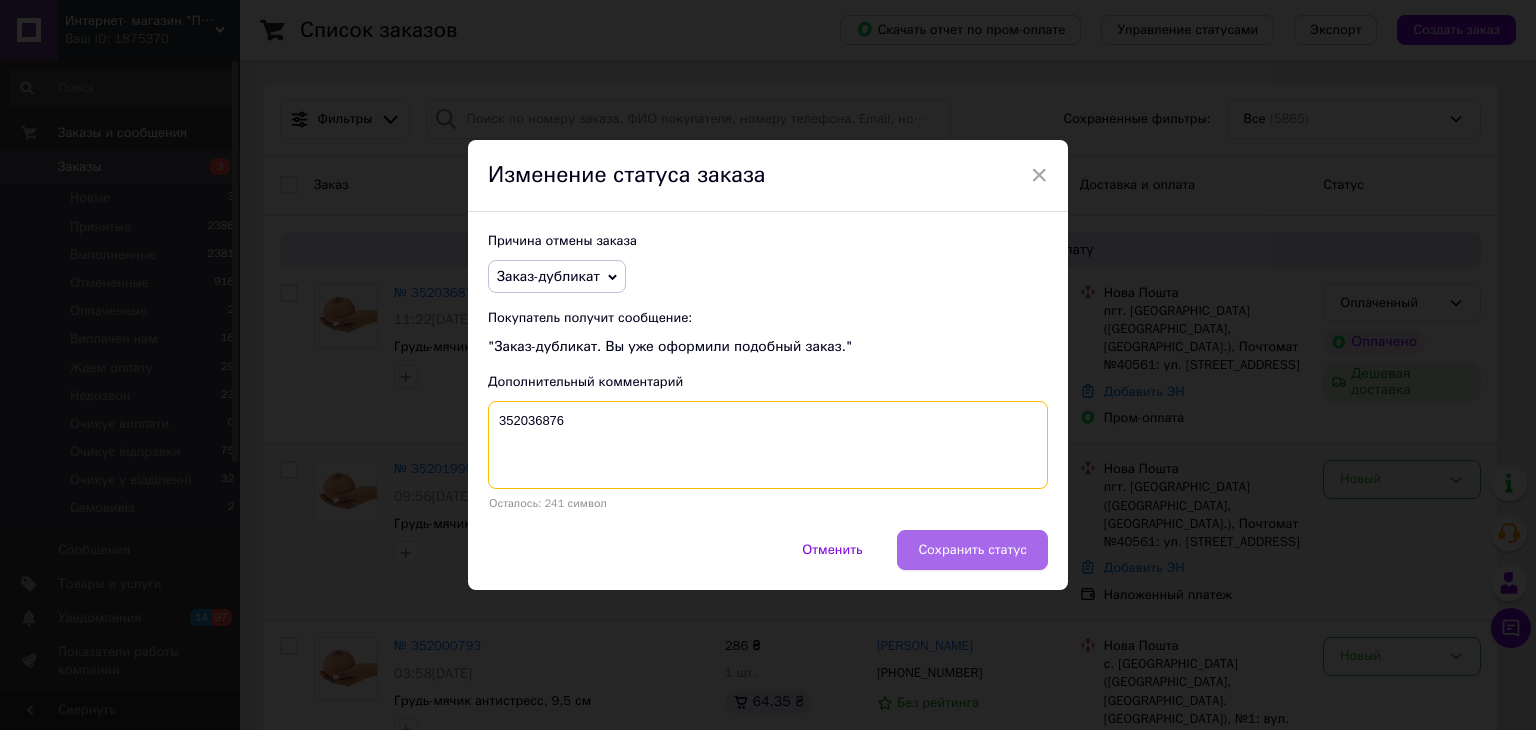 type on "352036876" 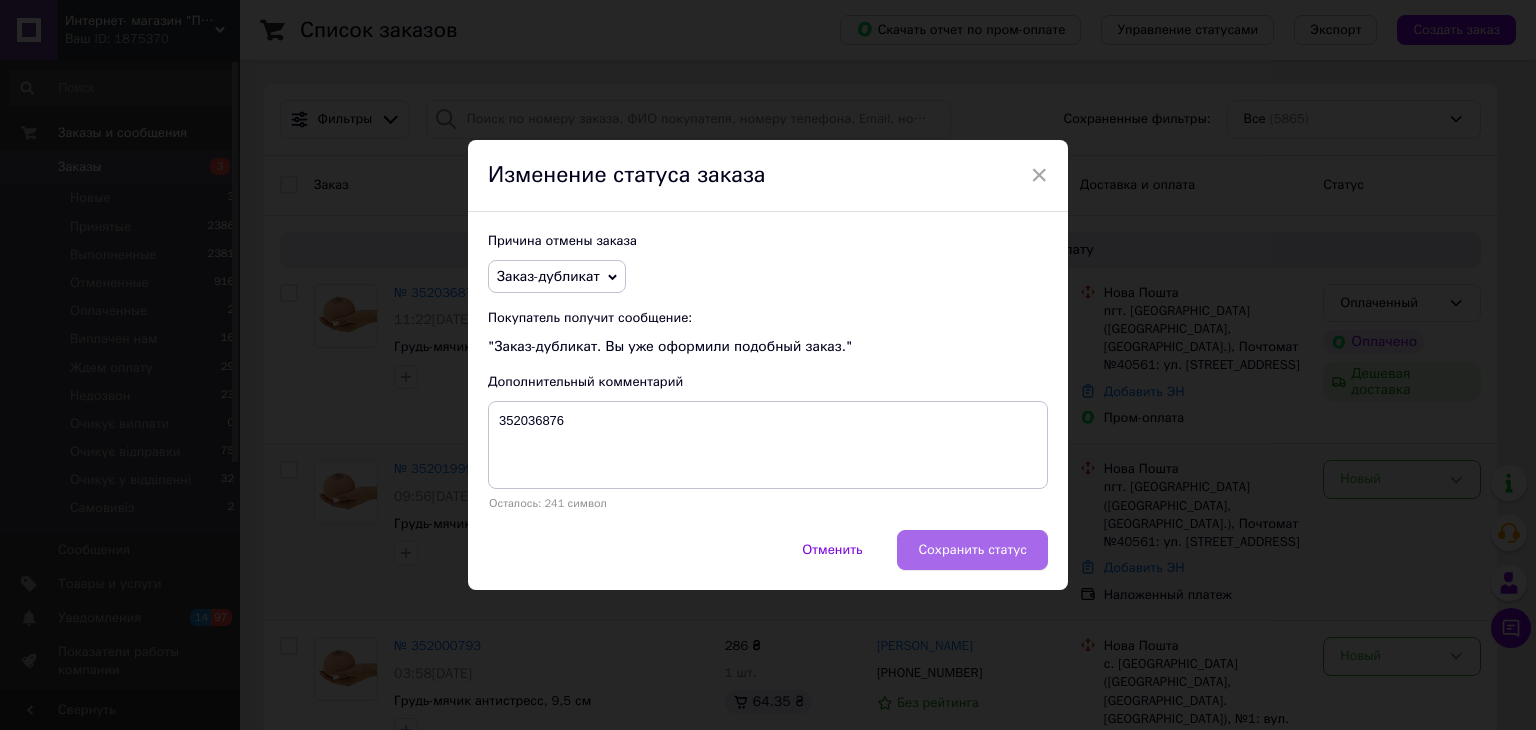 click on "Сохранить статус" at bounding box center (972, 550) 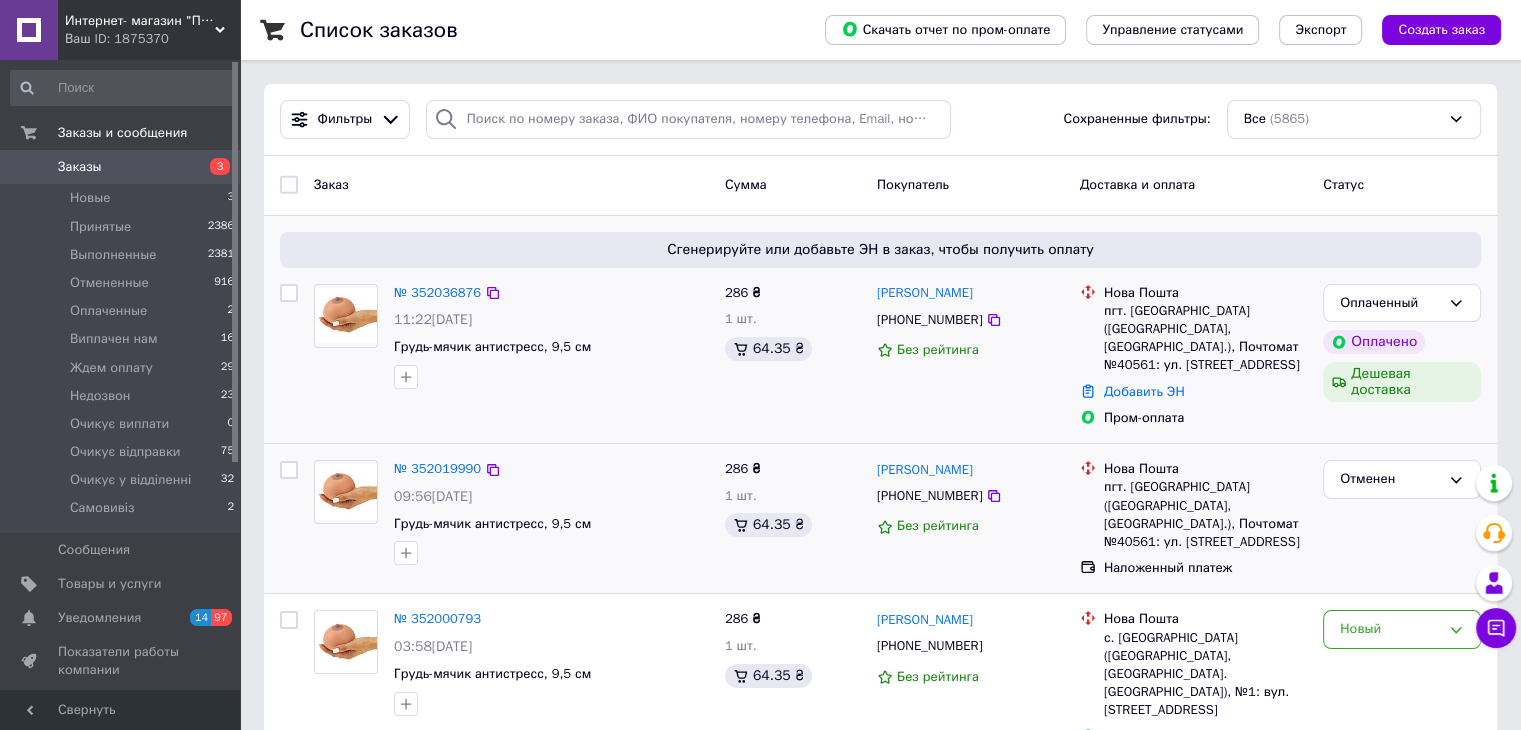 click on "№ 352036876" at bounding box center (437, 293) 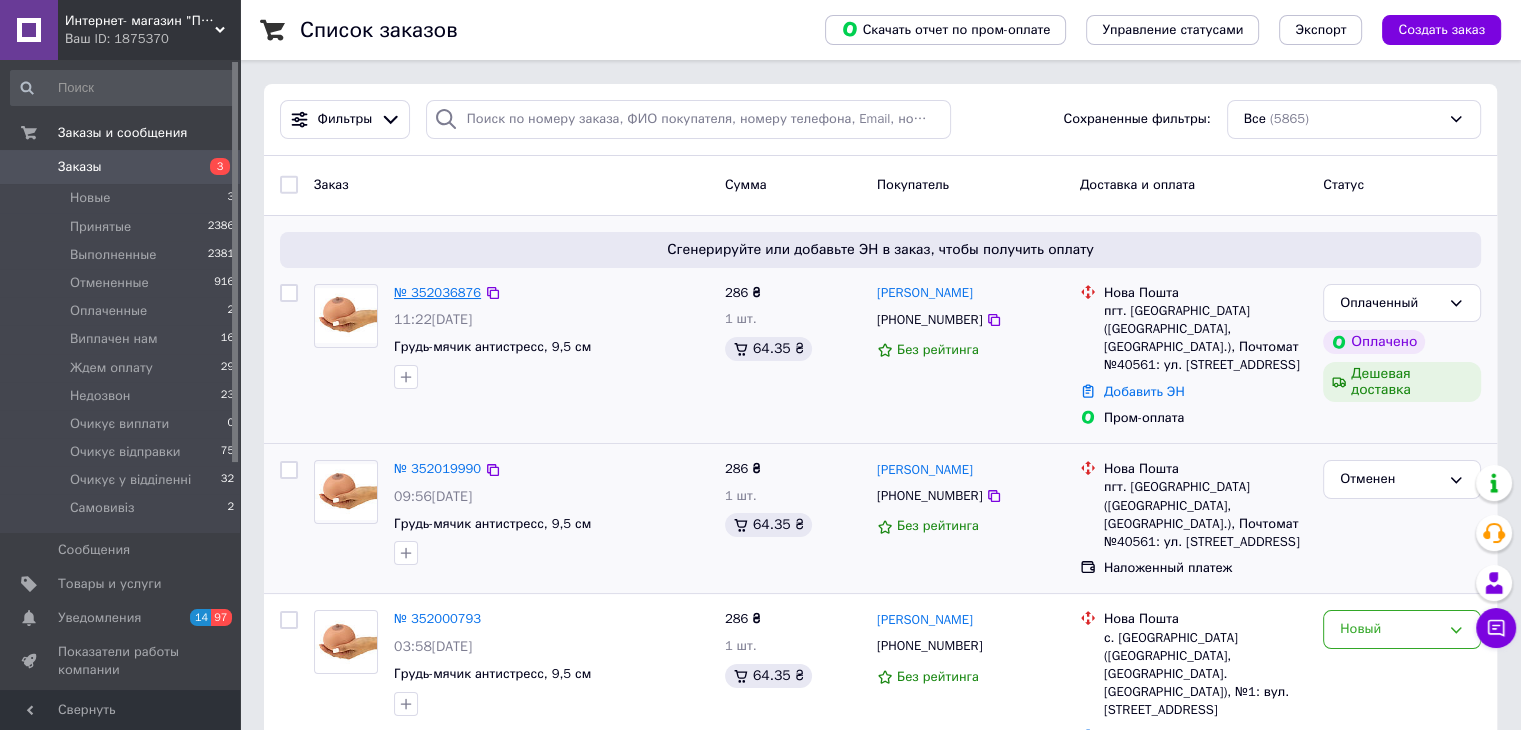 click on "№ 352036876" at bounding box center (437, 292) 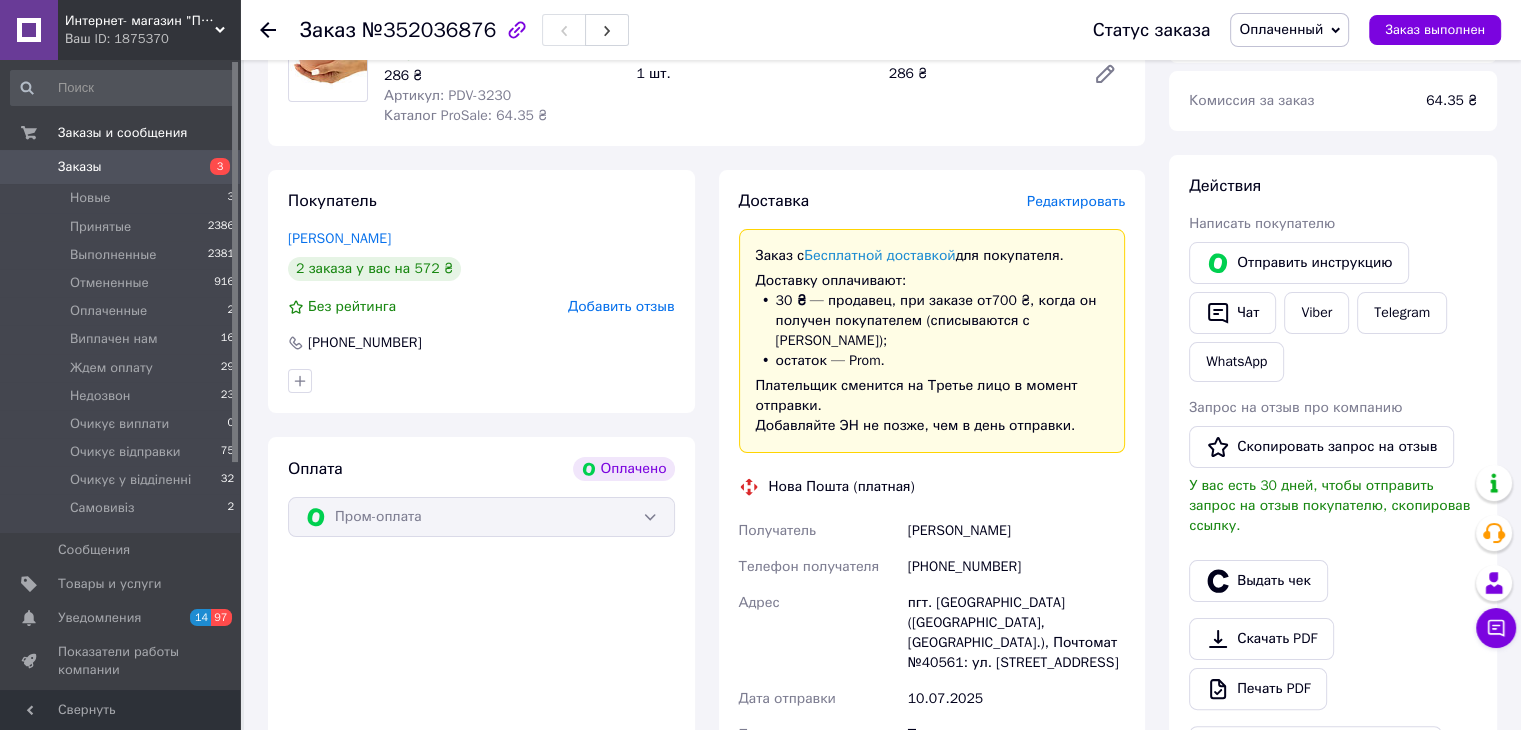 scroll, scrollTop: 700, scrollLeft: 0, axis: vertical 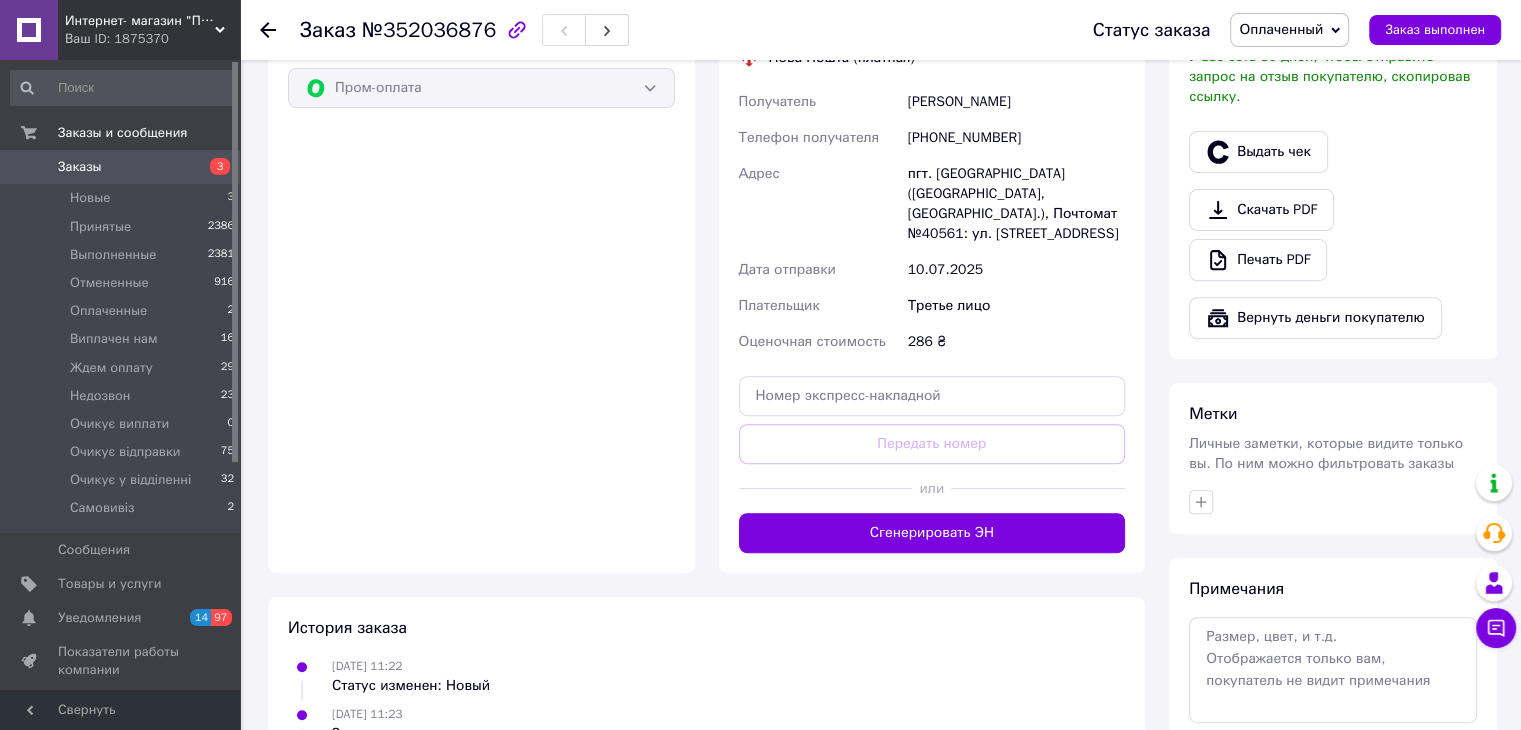 drag, startPoint x: 968, startPoint y: 521, endPoint x: 1072, endPoint y: 485, distance: 110.054535 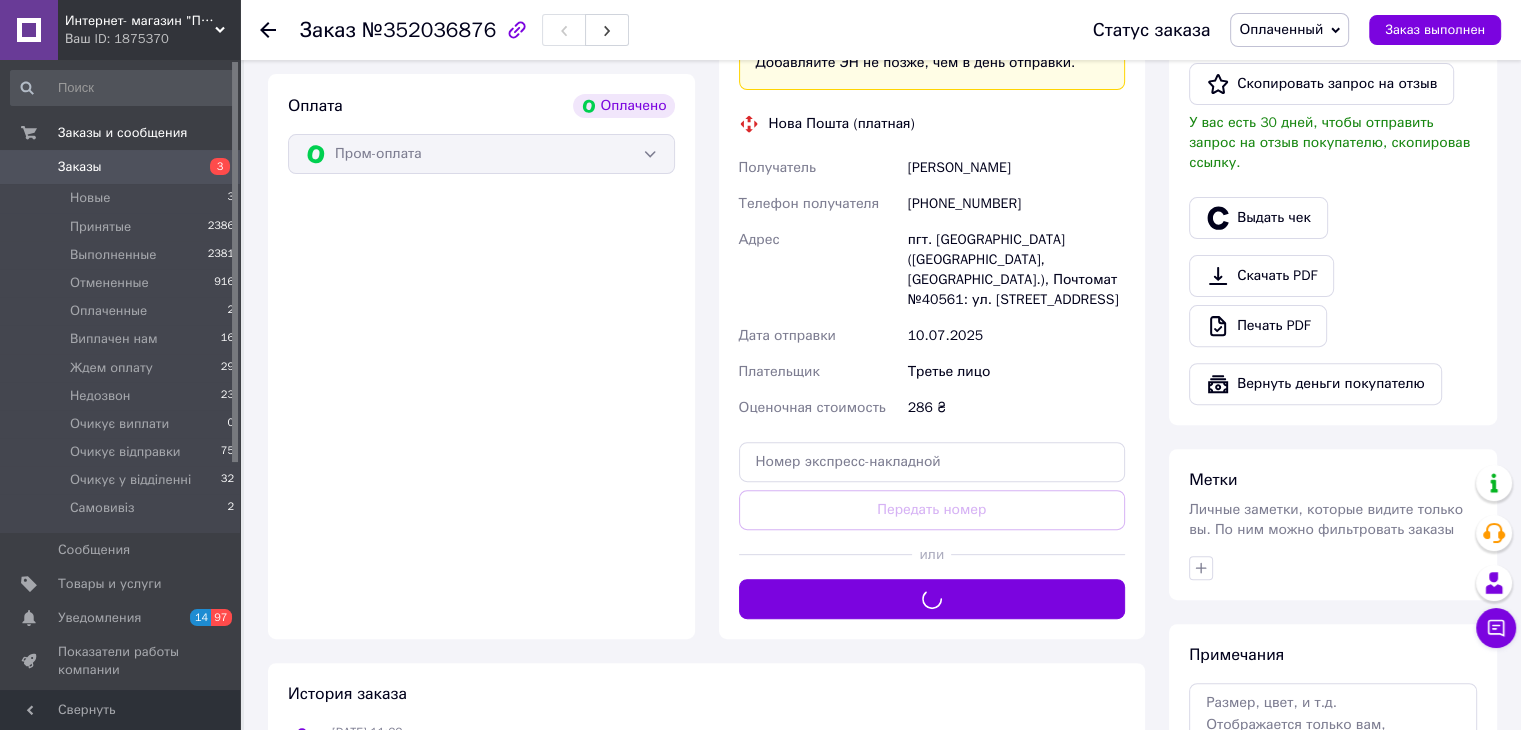 scroll, scrollTop: 600, scrollLeft: 0, axis: vertical 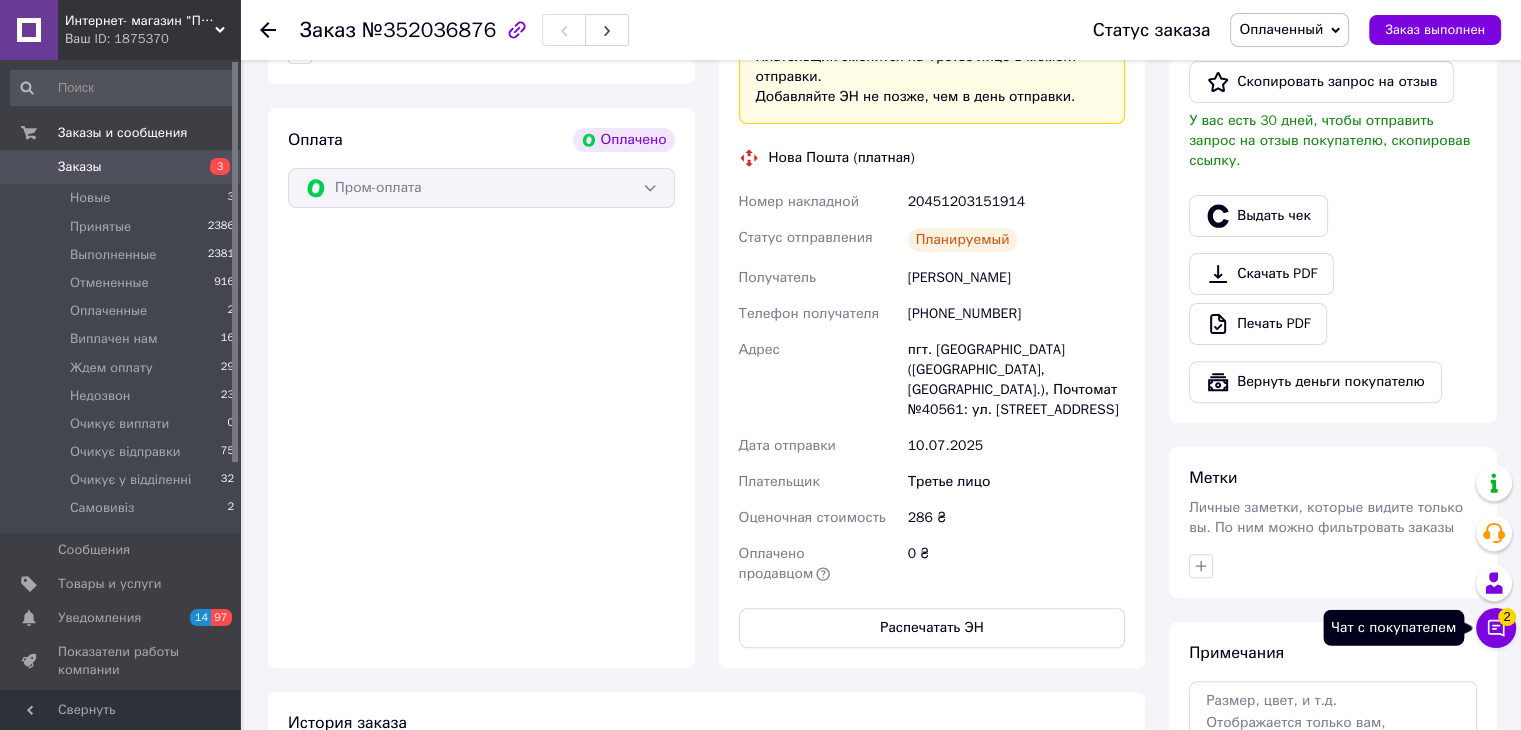 click 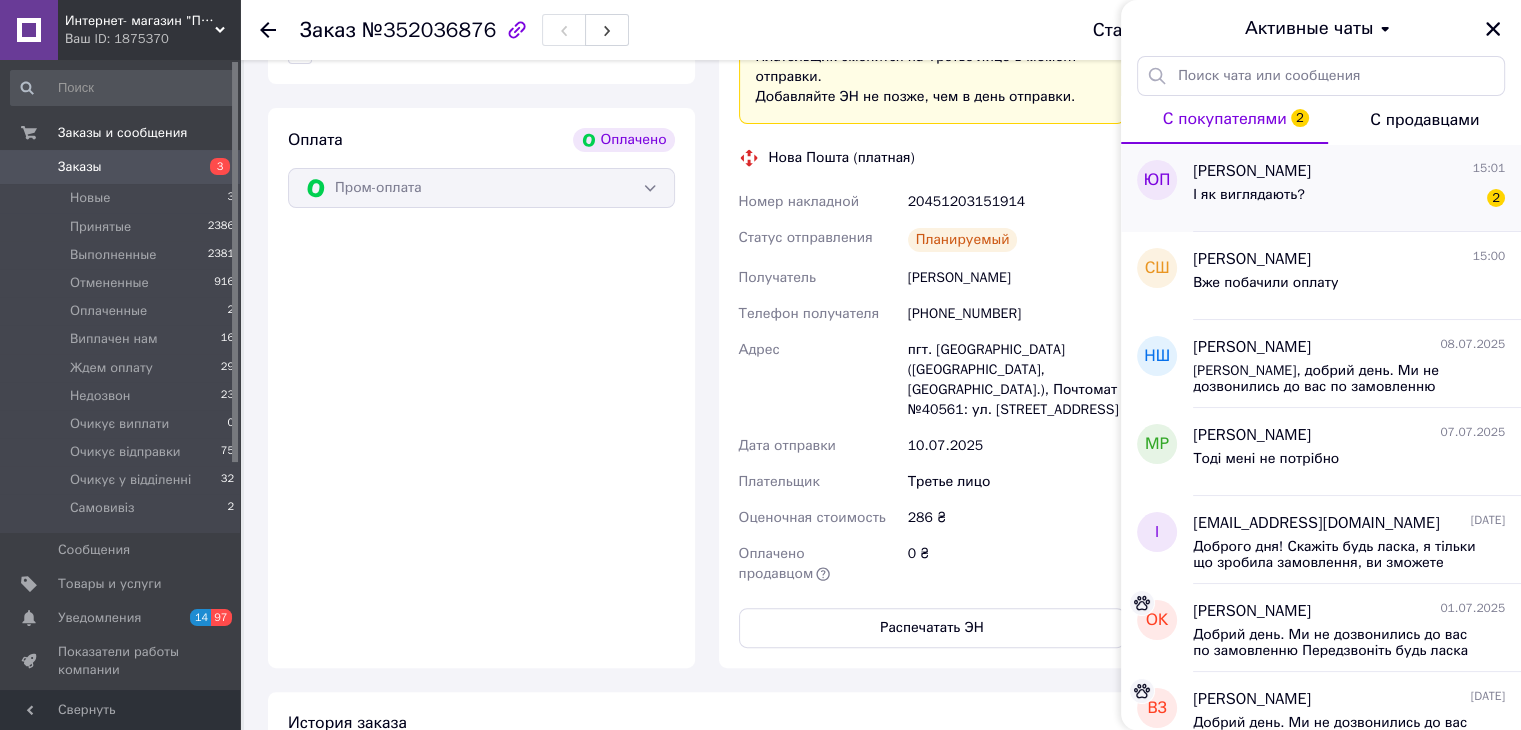 click on "І як виглядають? 2" at bounding box center (1349, 199) 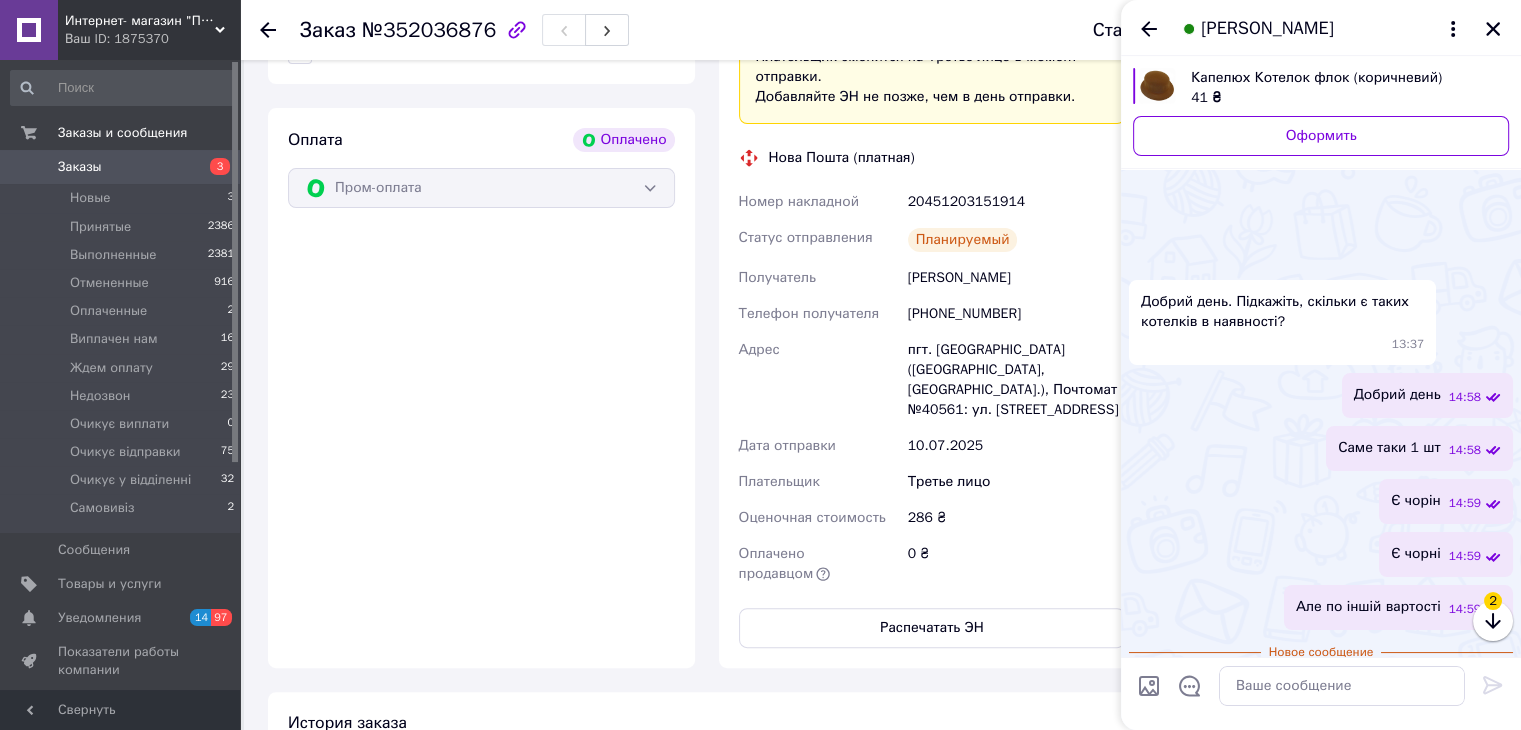 scroll, scrollTop: 124, scrollLeft: 0, axis: vertical 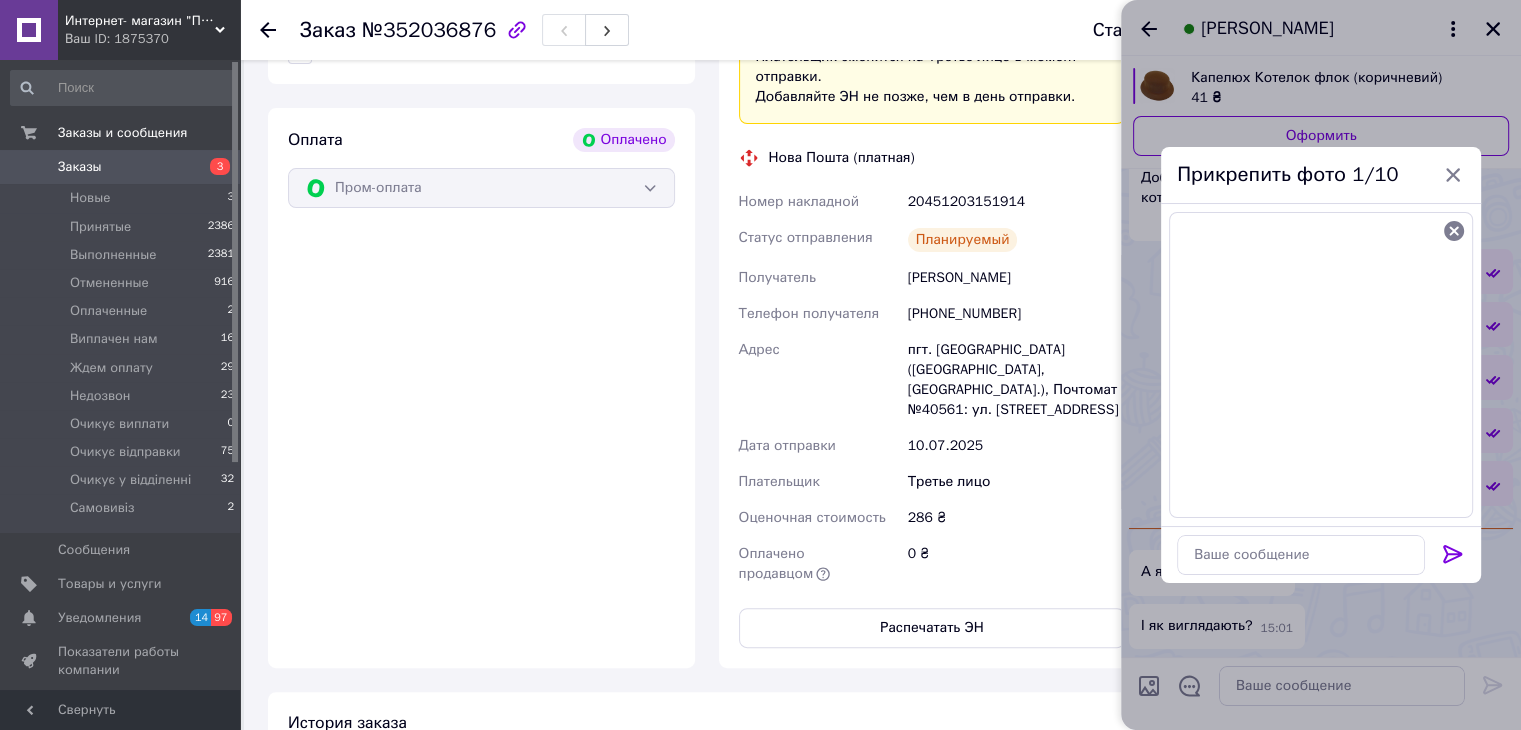 click 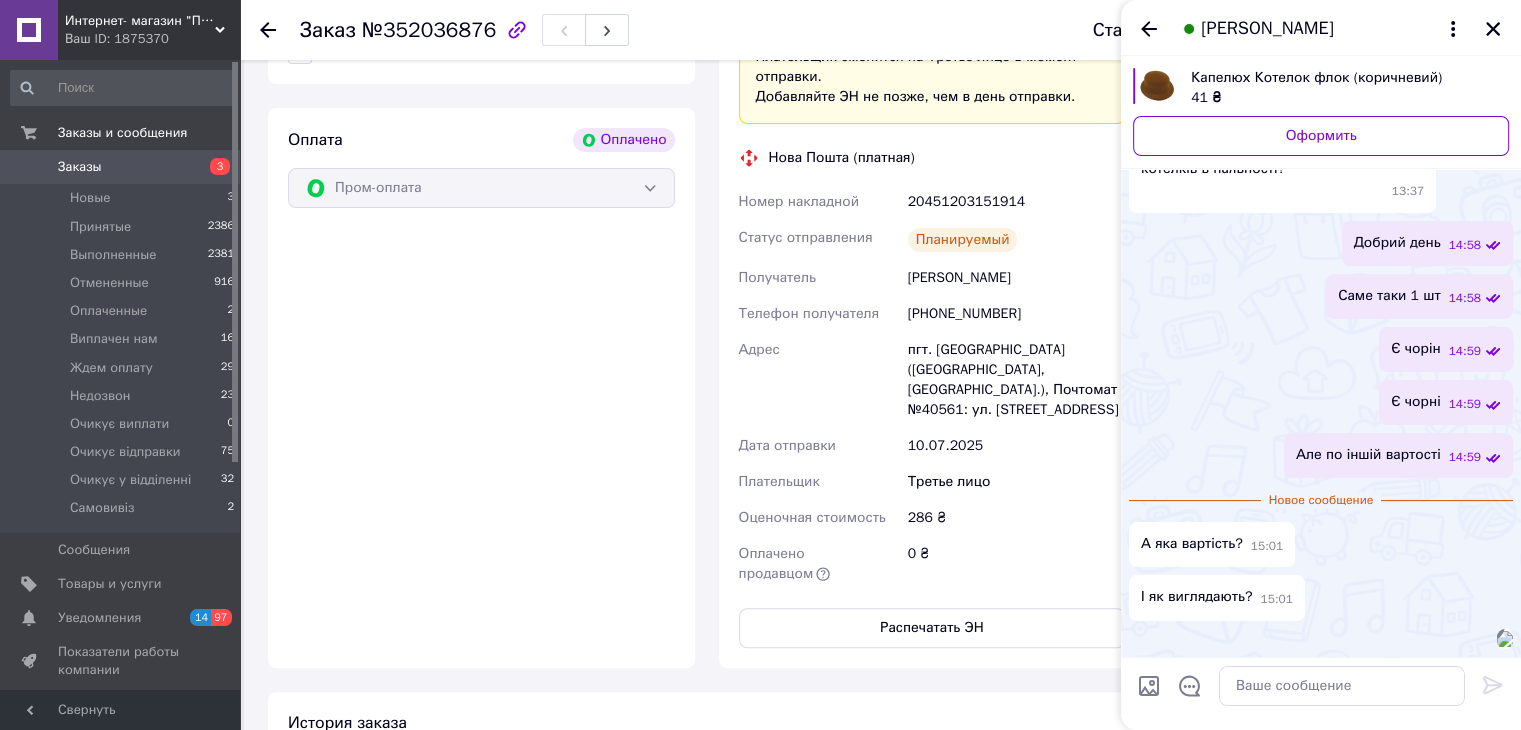 scroll, scrollTop: 310, scrollLeft: 0, axis: vertical 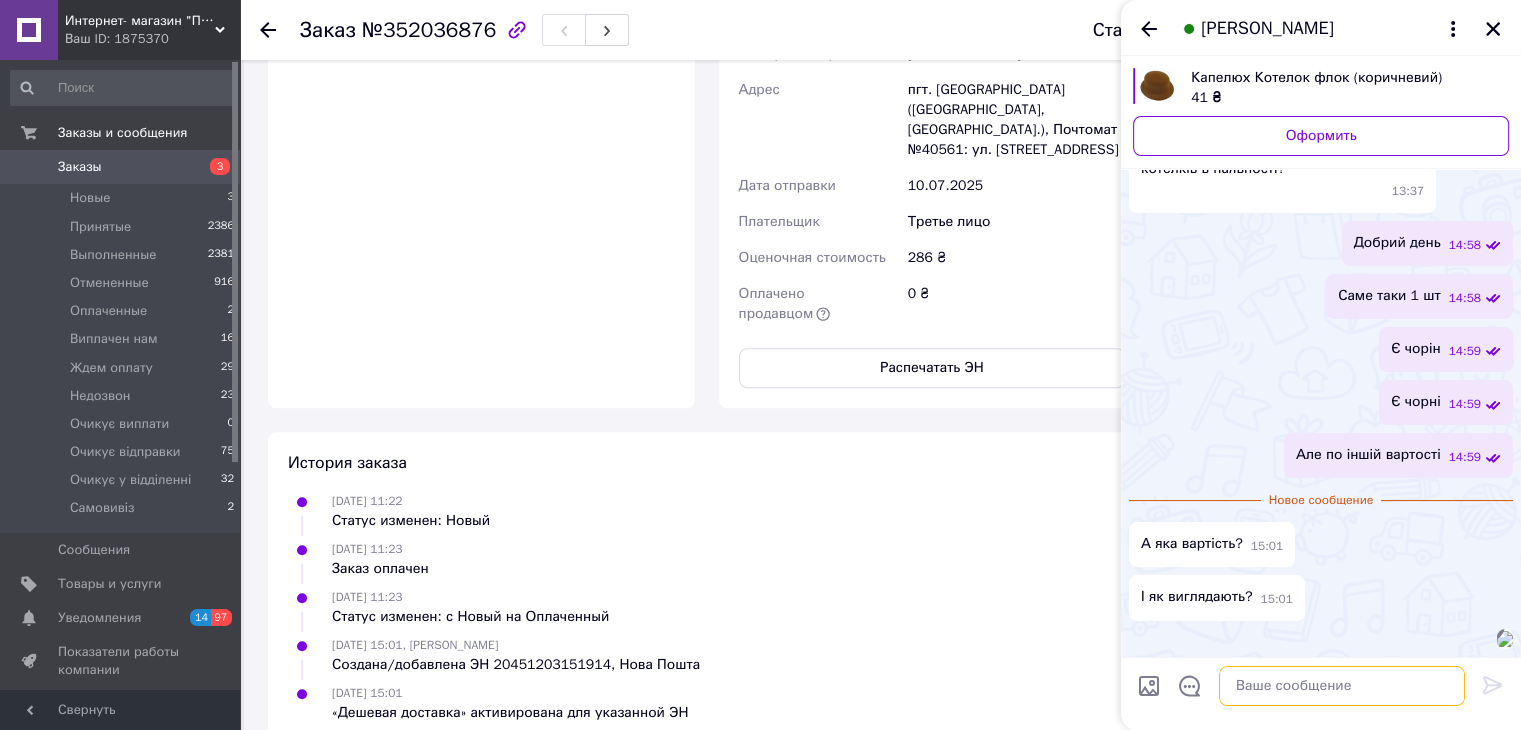 click at bounding box center [1342, 686] 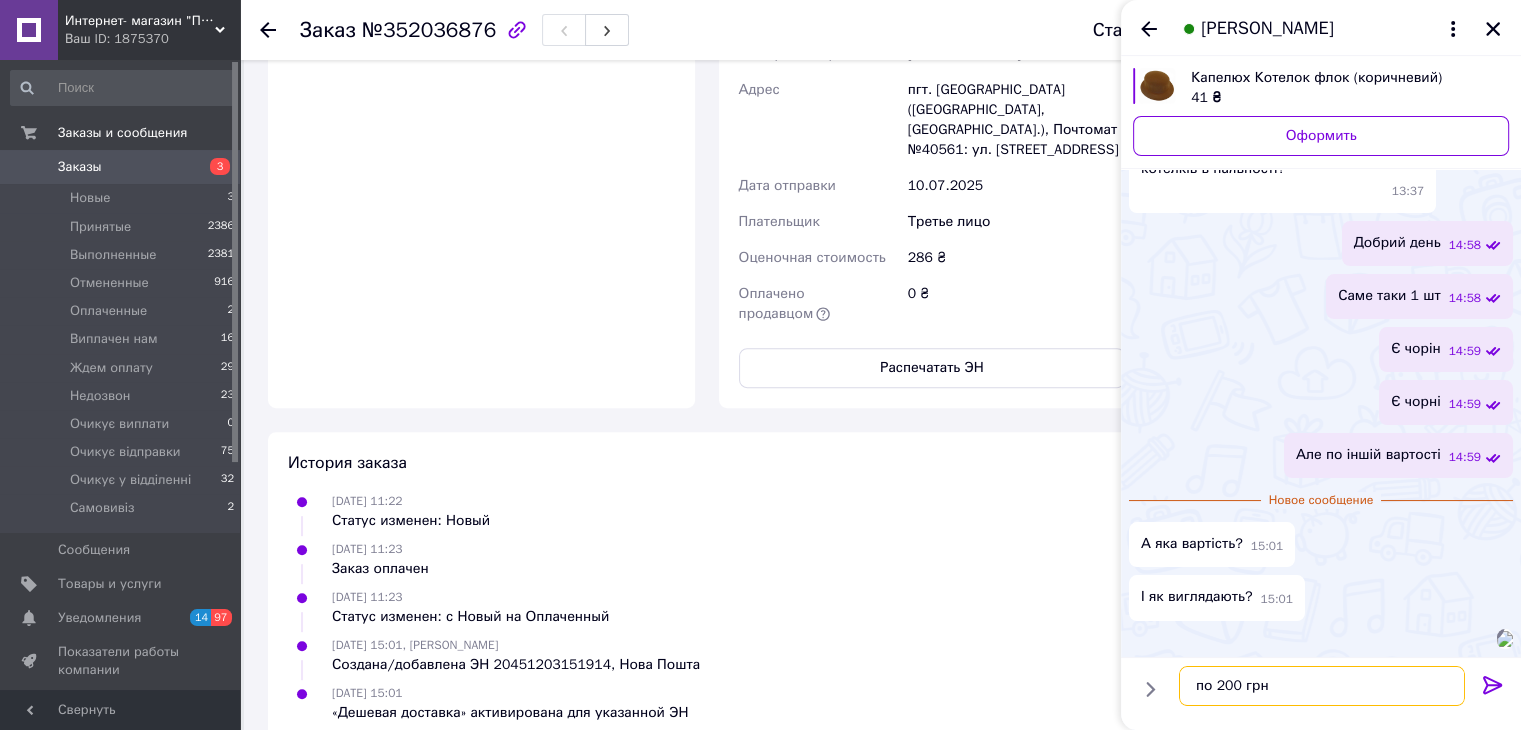 type on "по 200 грн" 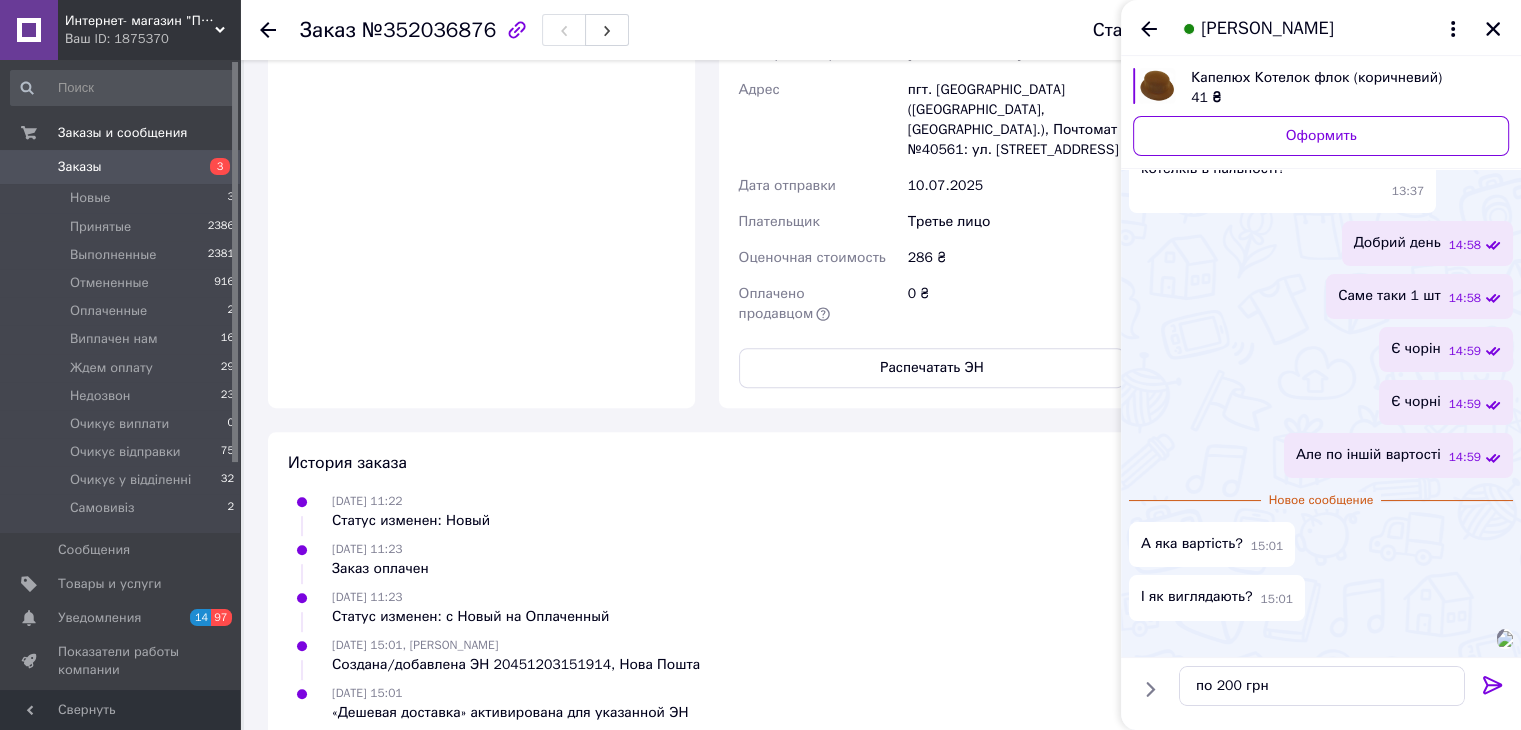click 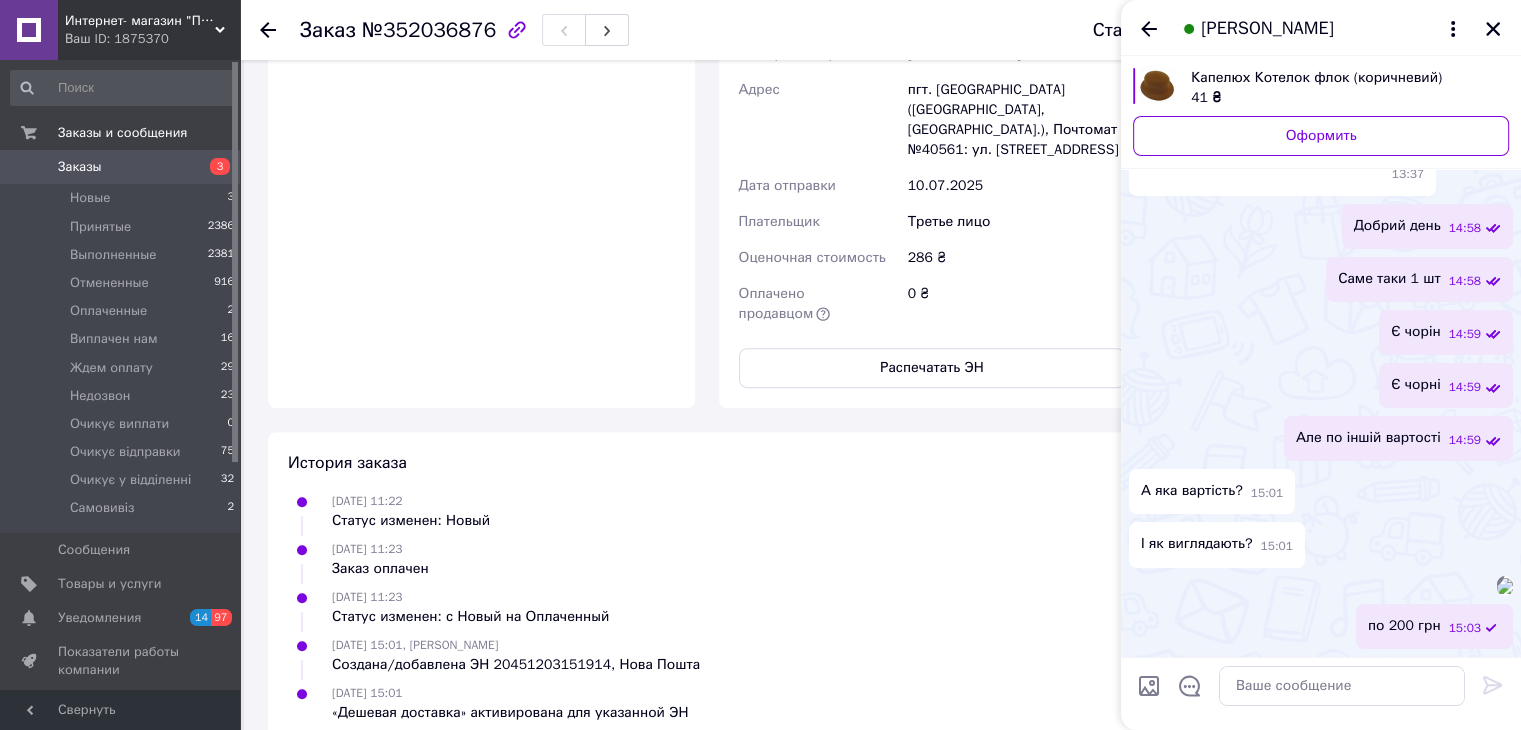 scroll, scrollTop: 327, scrollLeft: 0, axis: vertical 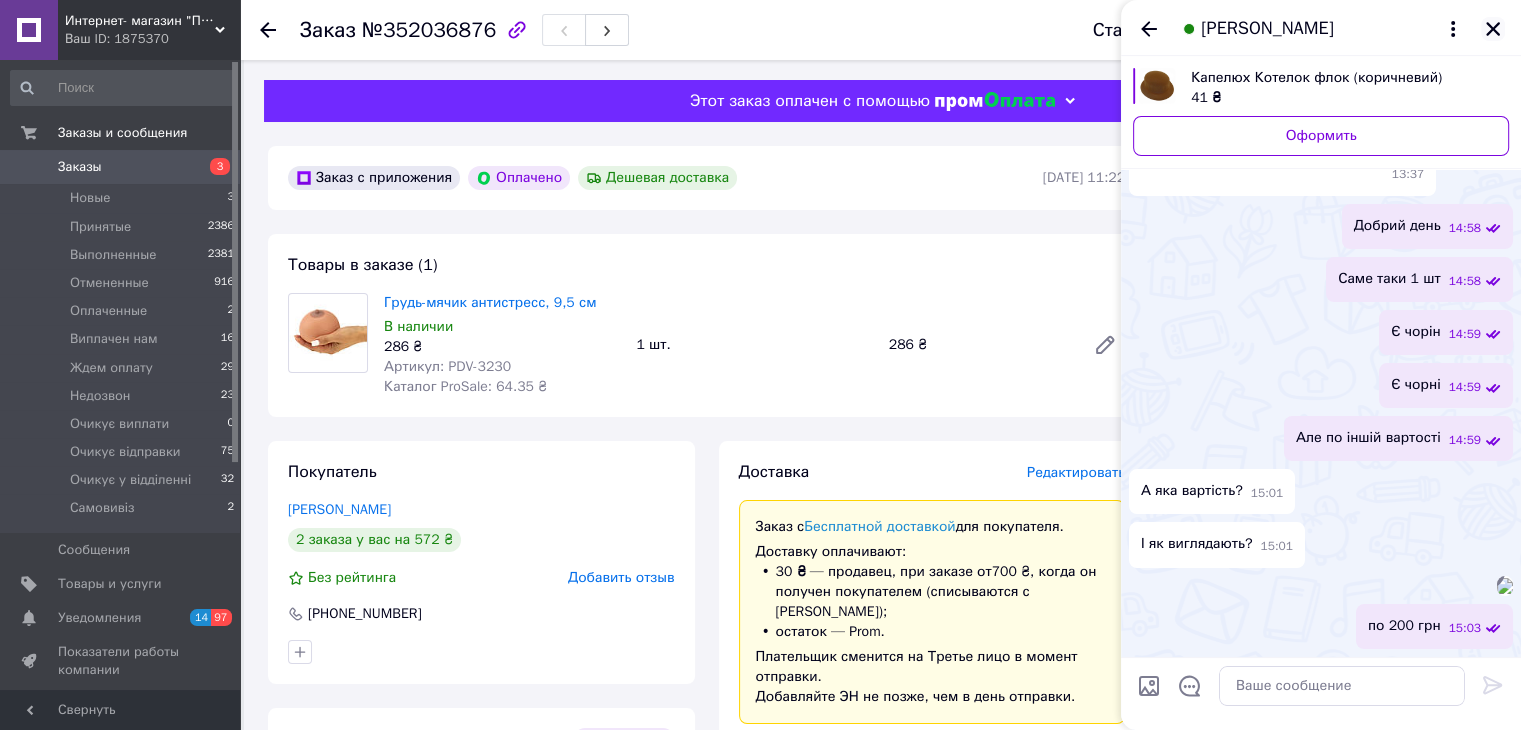 click 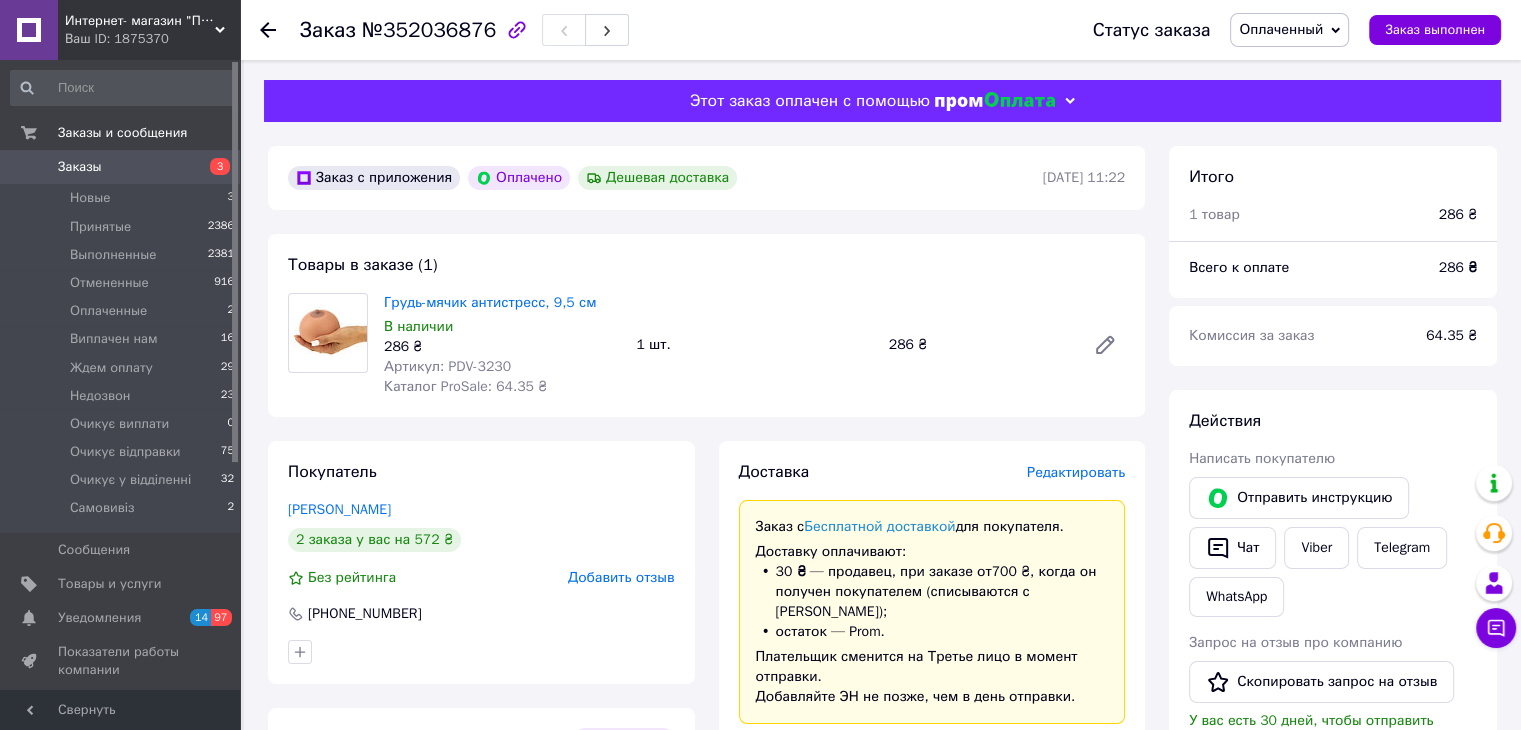 click on "Заказы" at bounding box center [121, 167] 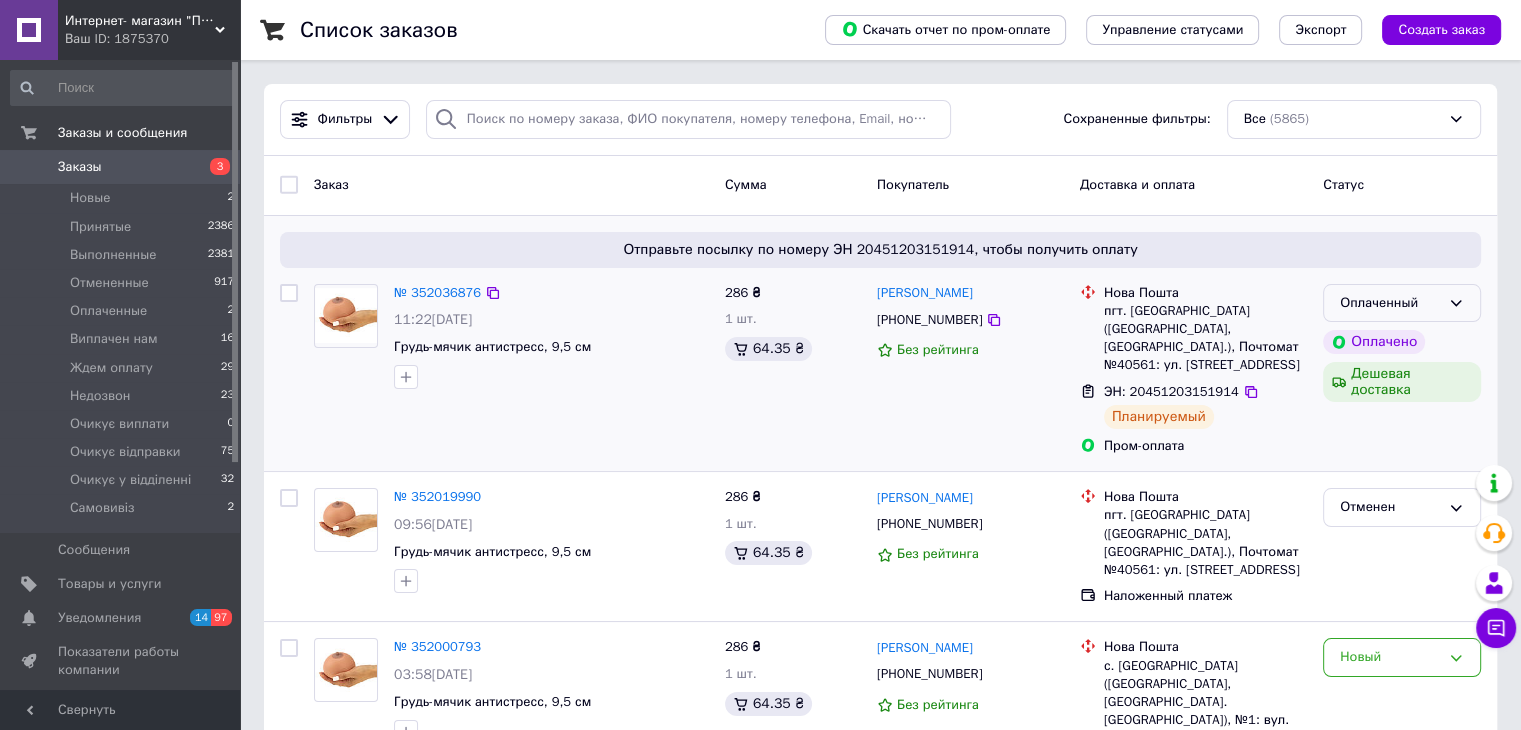 click on "Оплаченный" at bounding box center [1390, 303] 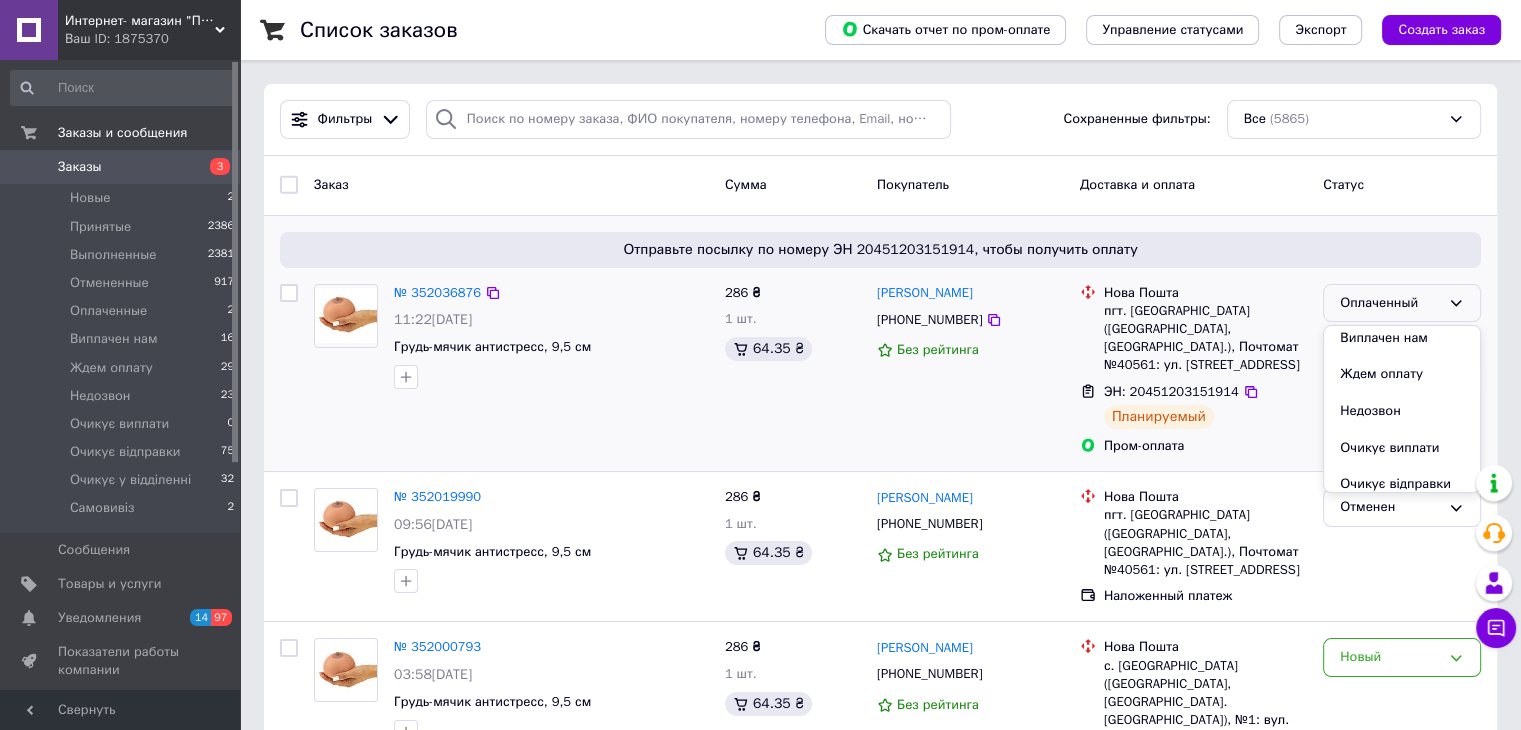 scroll, scrollTop: 200, scrollLeft: 0, axis: vertical 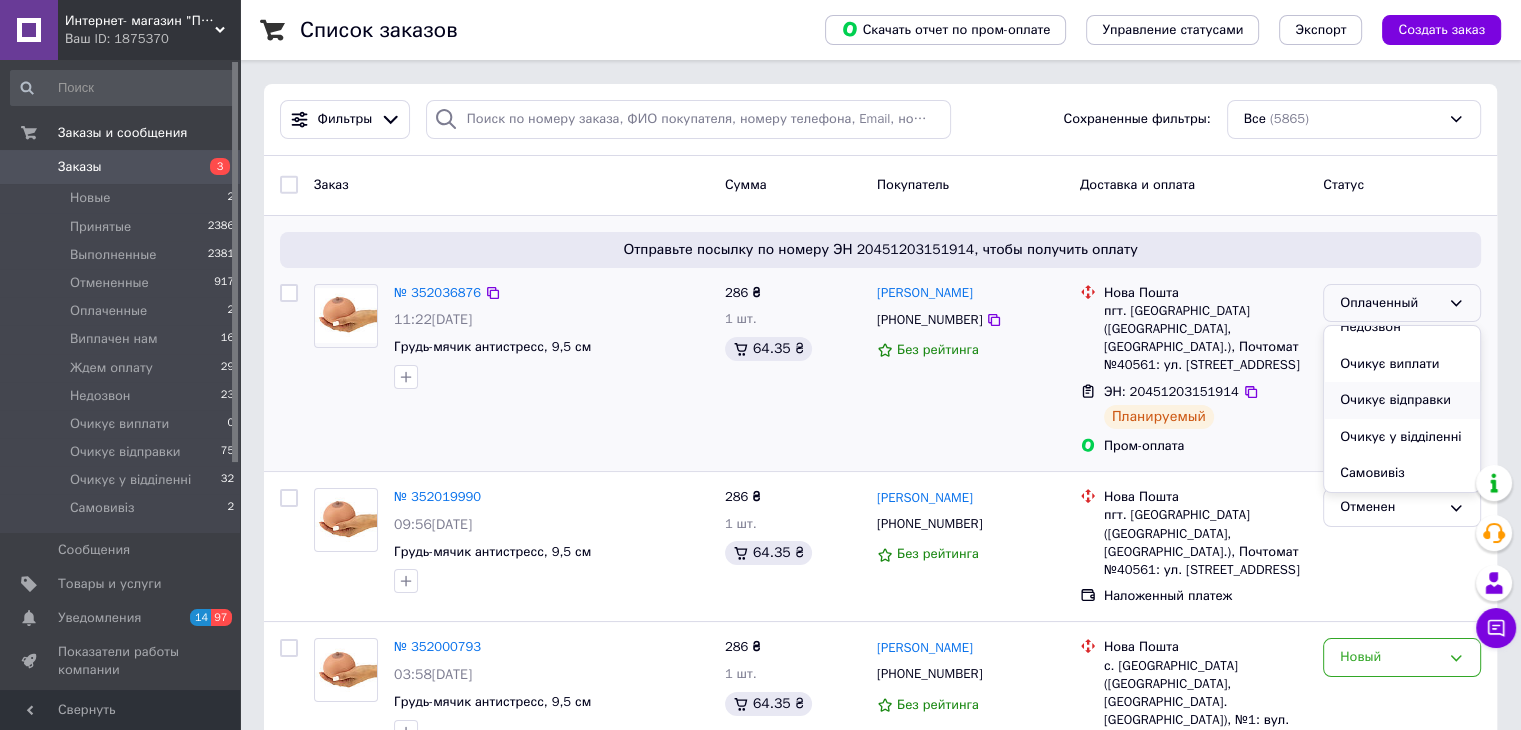 click on "Очикує відправки" at bounding box center [1402, 400] 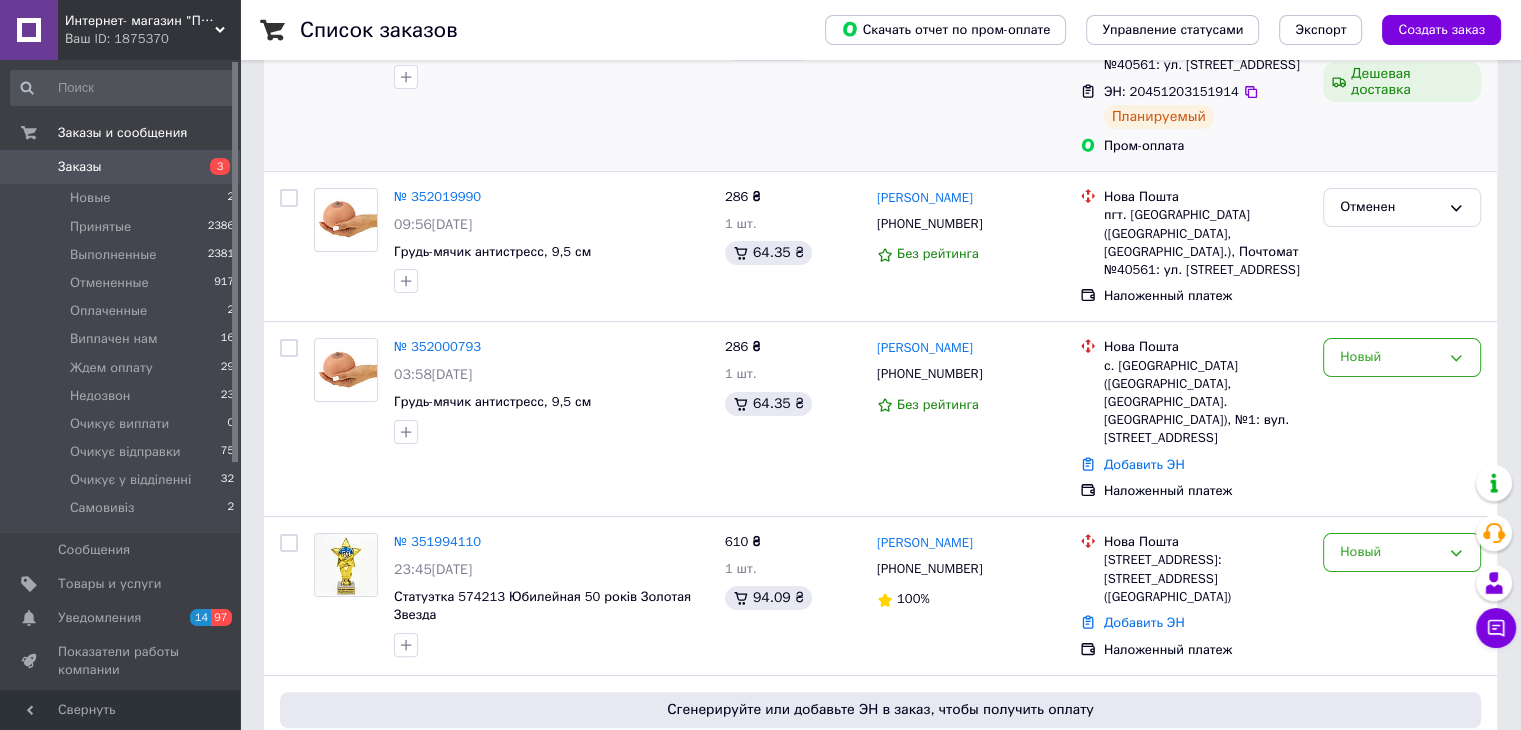 scroll, scrollTop: 400, scrollLeft: 0, axis: vertical 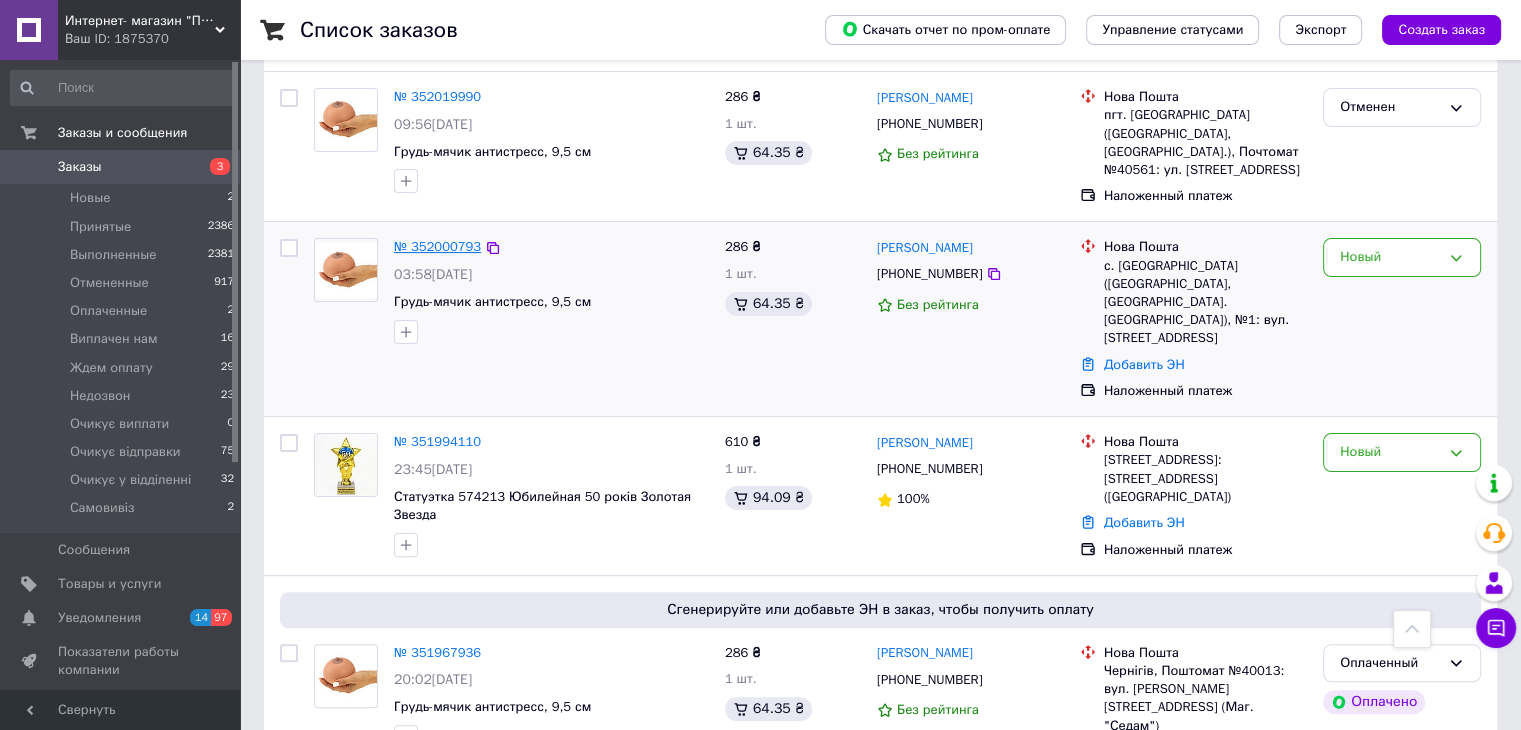 click on "№ 352000793" at bounding box center (437, 246) 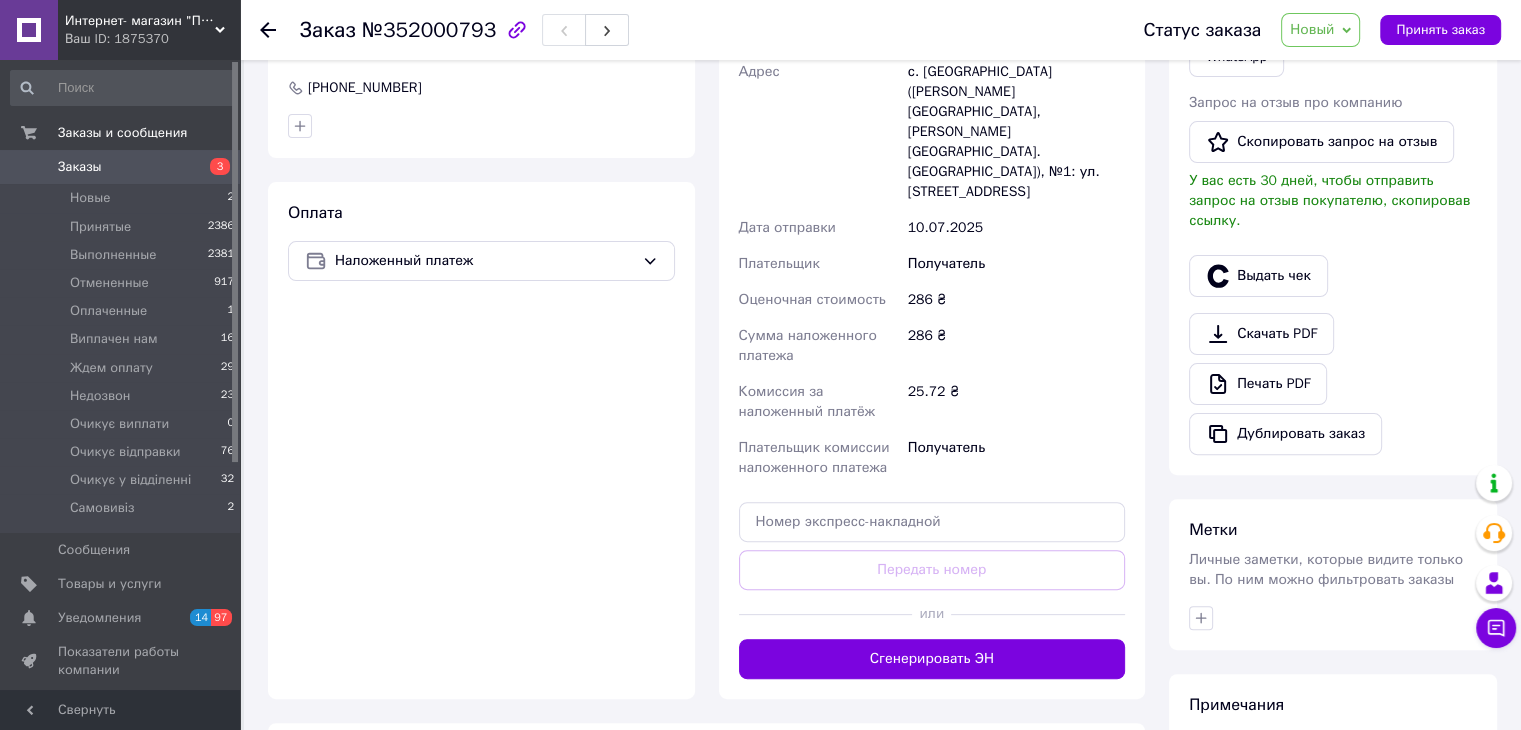 scroll, scrollTop: 400, scrollLeft: 0, axis: vertical 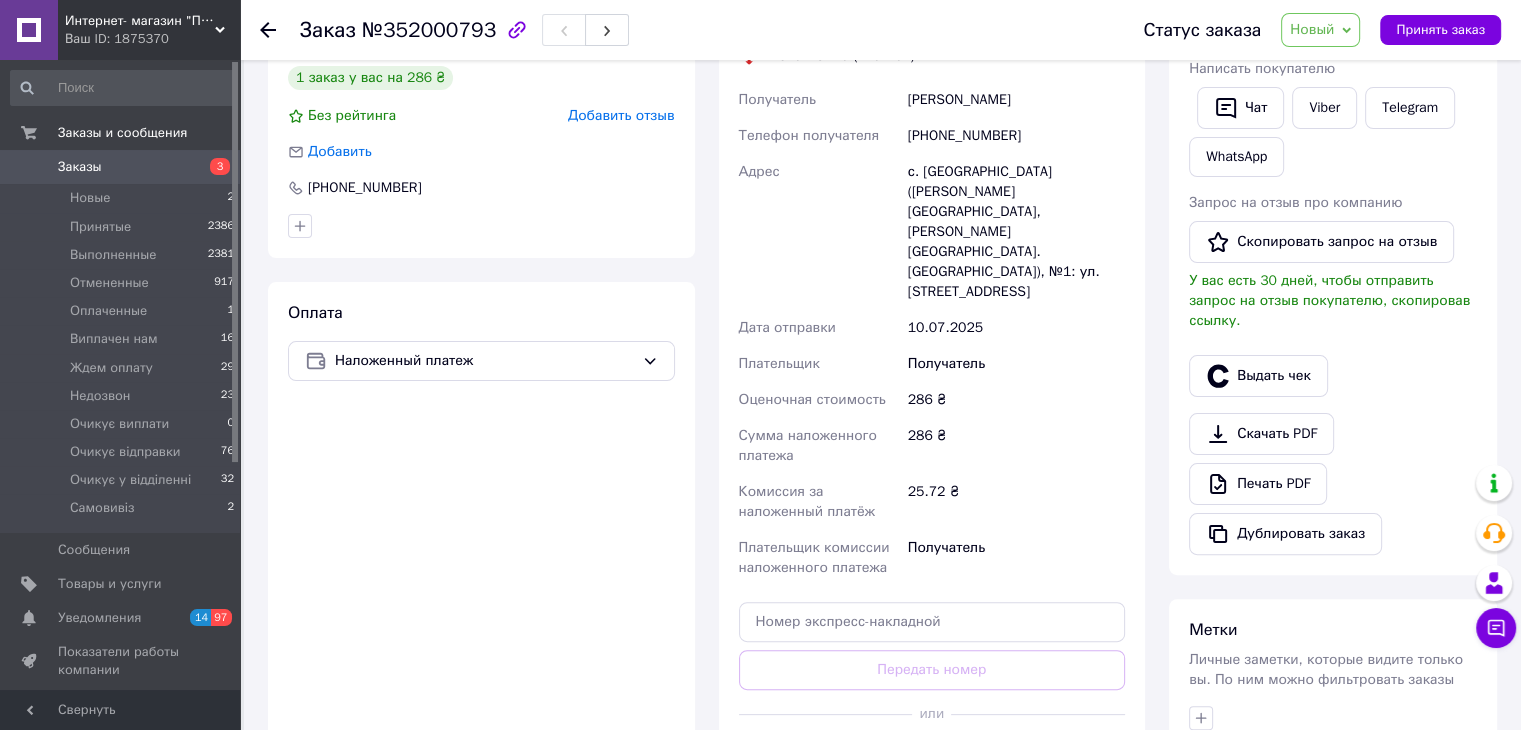 click on "Сгенерировать ЭН" at bounding box center (932, 759) 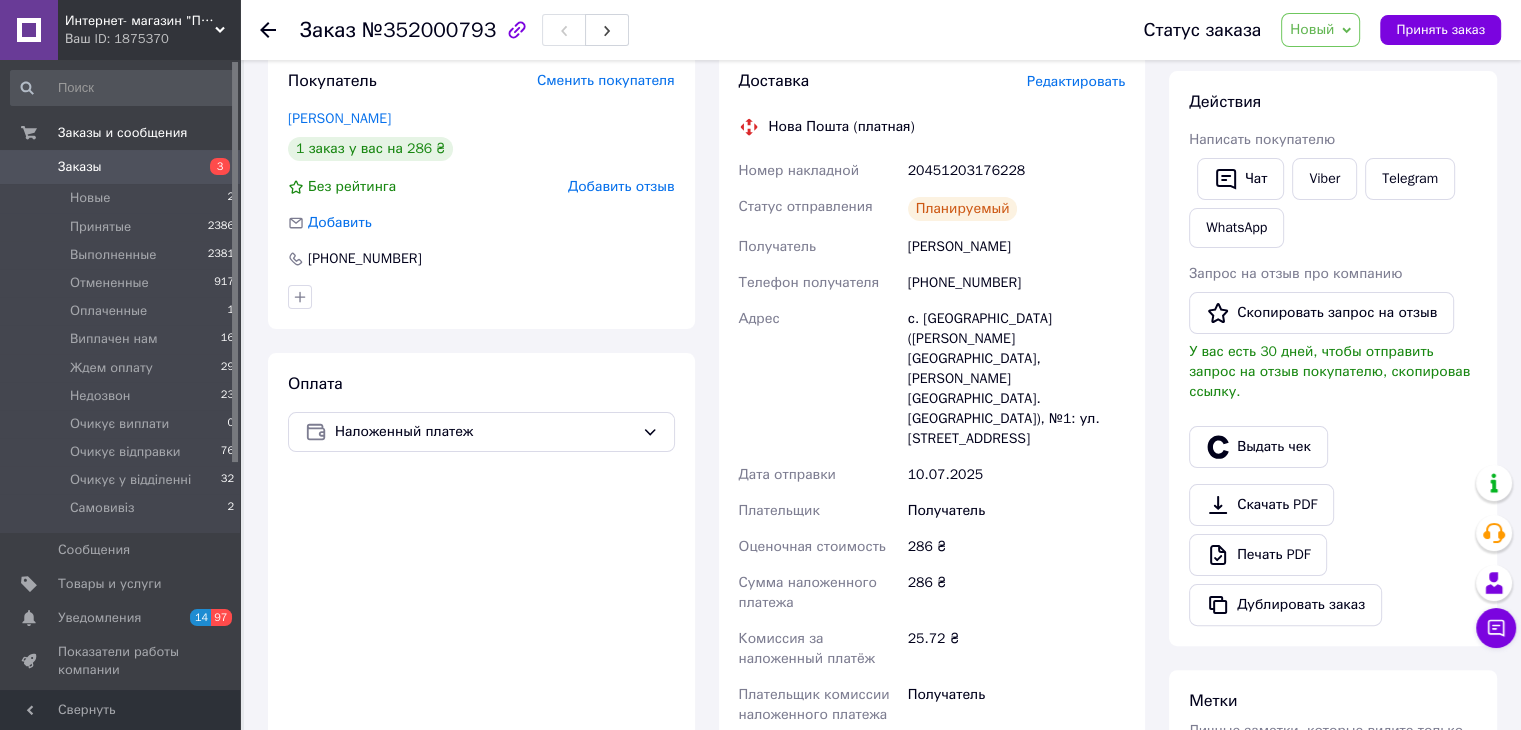 scroll, scrollTop: 300, scrollLeft: 0, axis: vertical 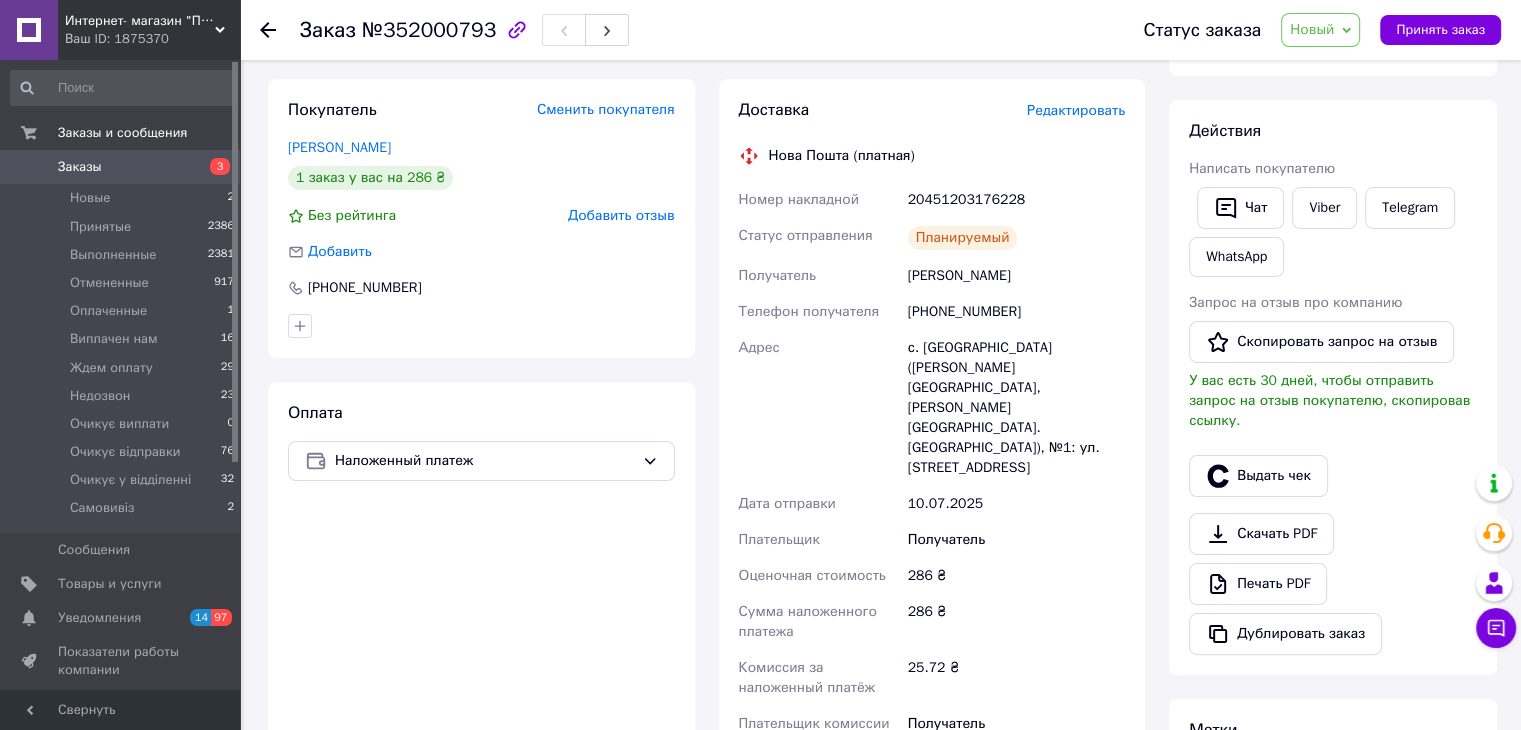 click on "Новый" at bounding box center (1312, 29) 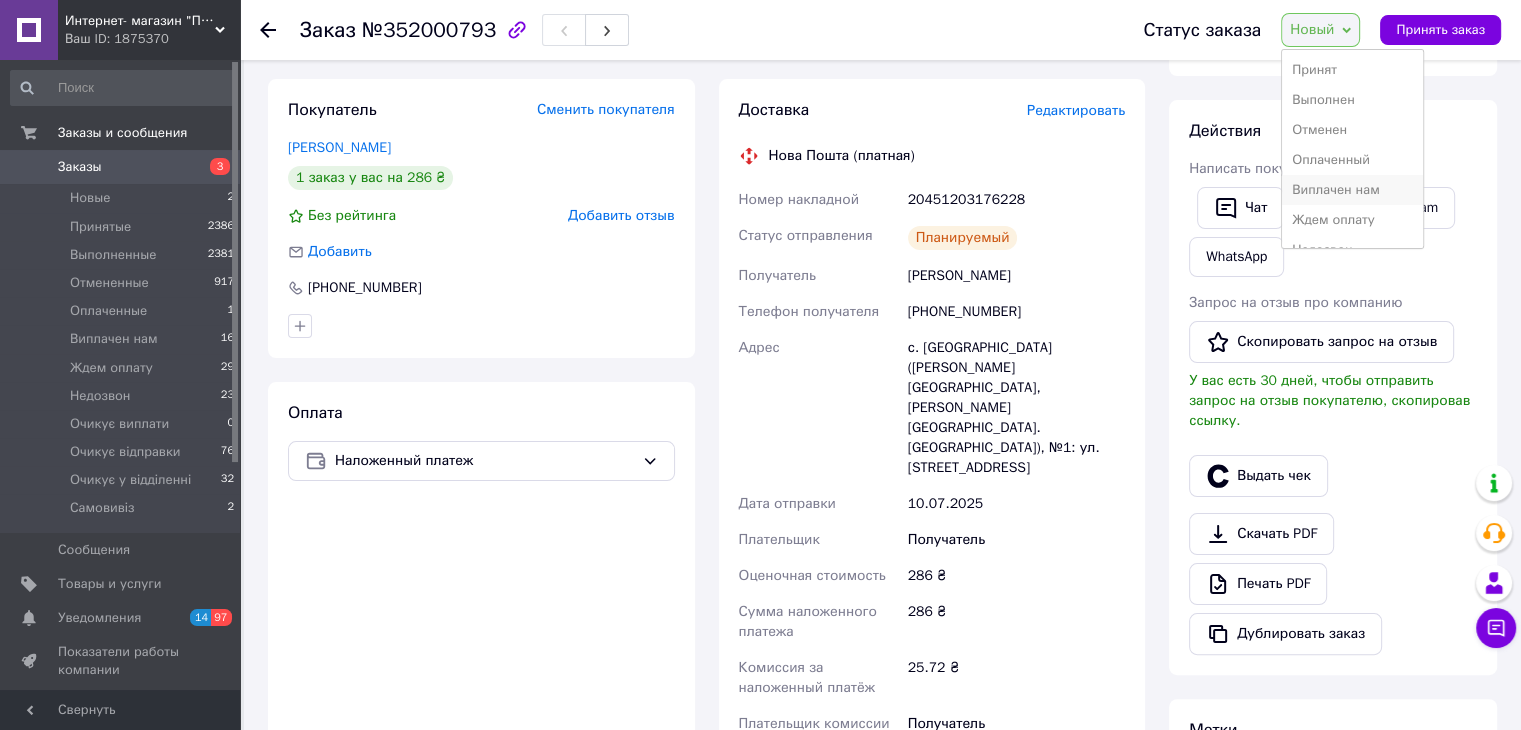 scroll, scrollTop: 141, scrollLeft: 0, axis: vertical 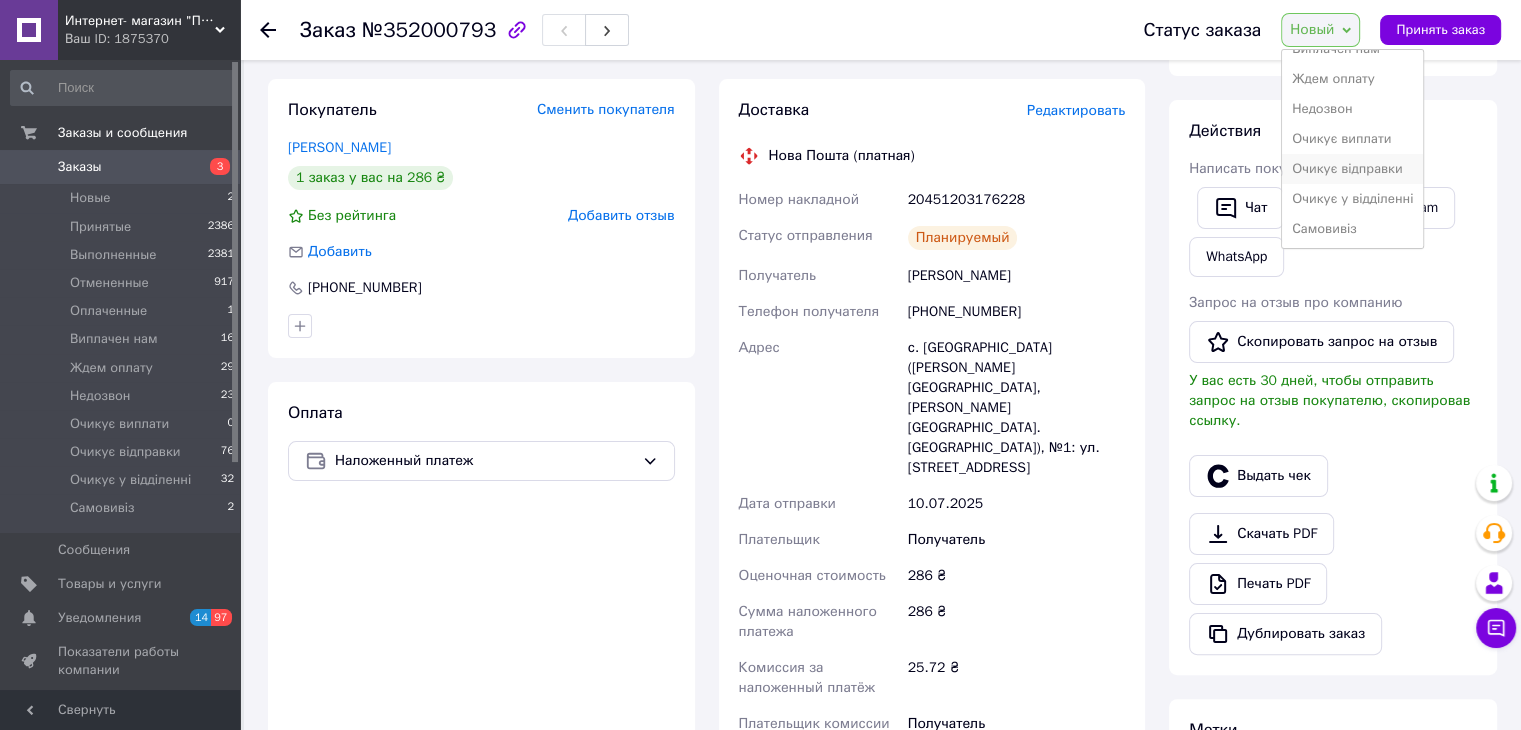 click on "Очикує відправки" at bounding box center (1352, 169) 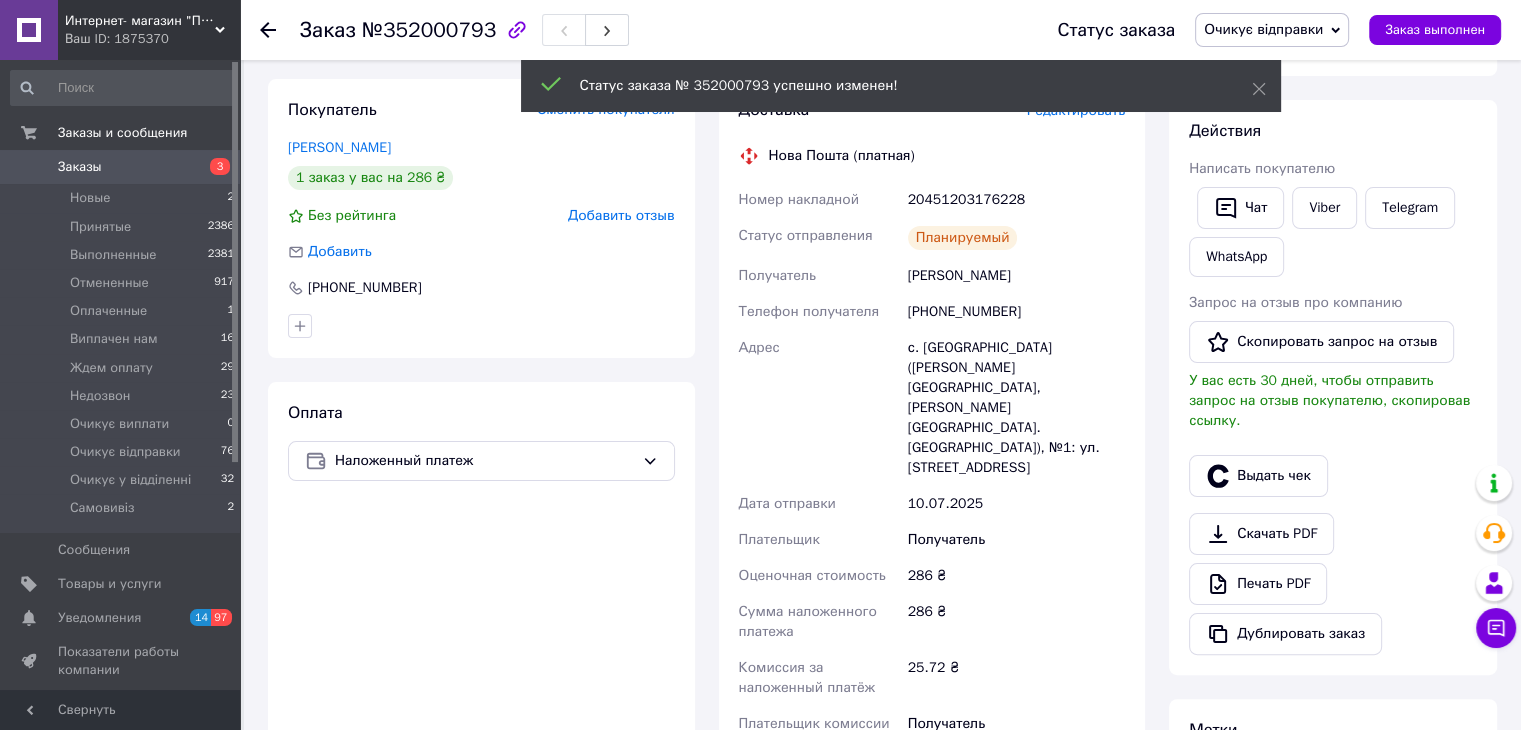 click on "Заказы" at bounding box center (121, 167) 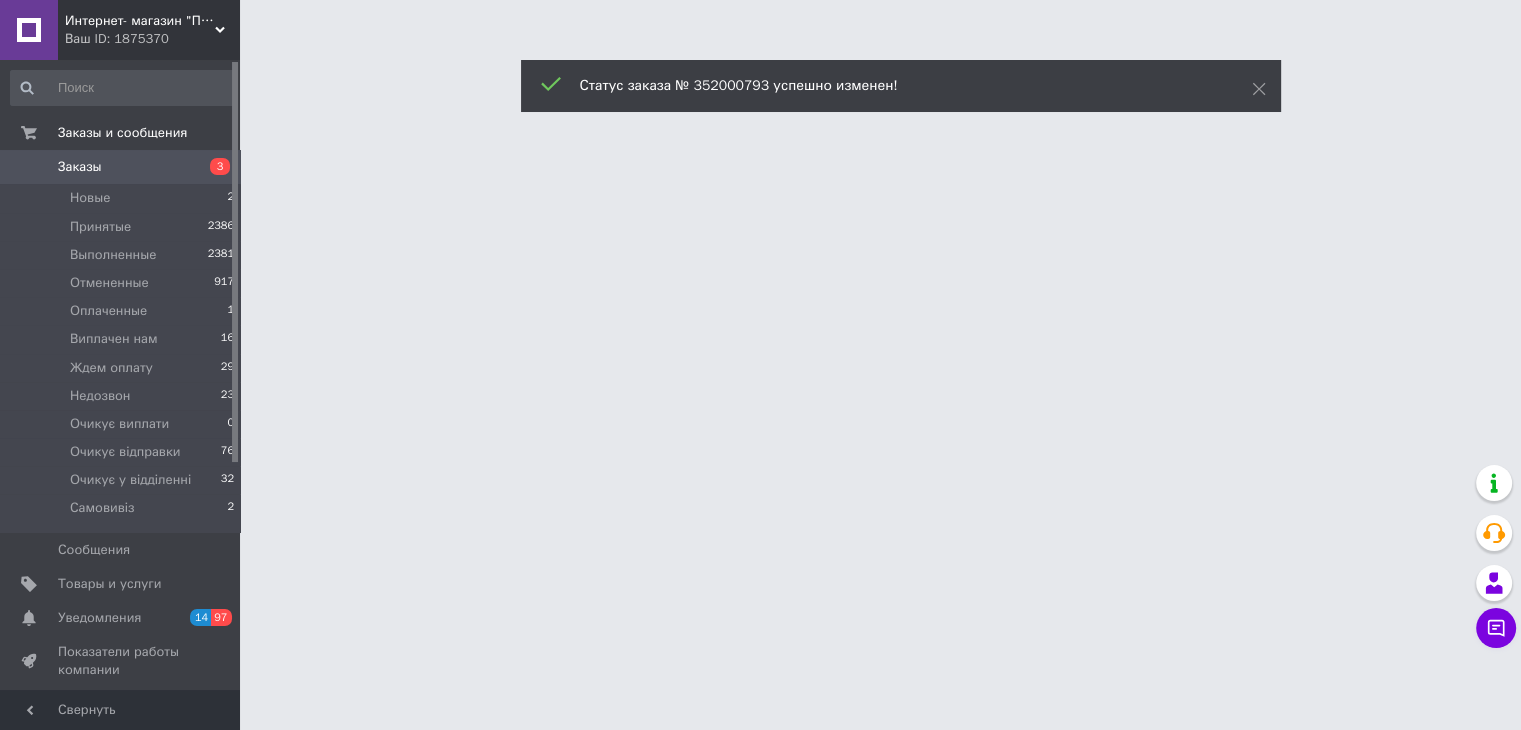 scroll, scrollTop: 0, scrollLeft: 0, axis: both 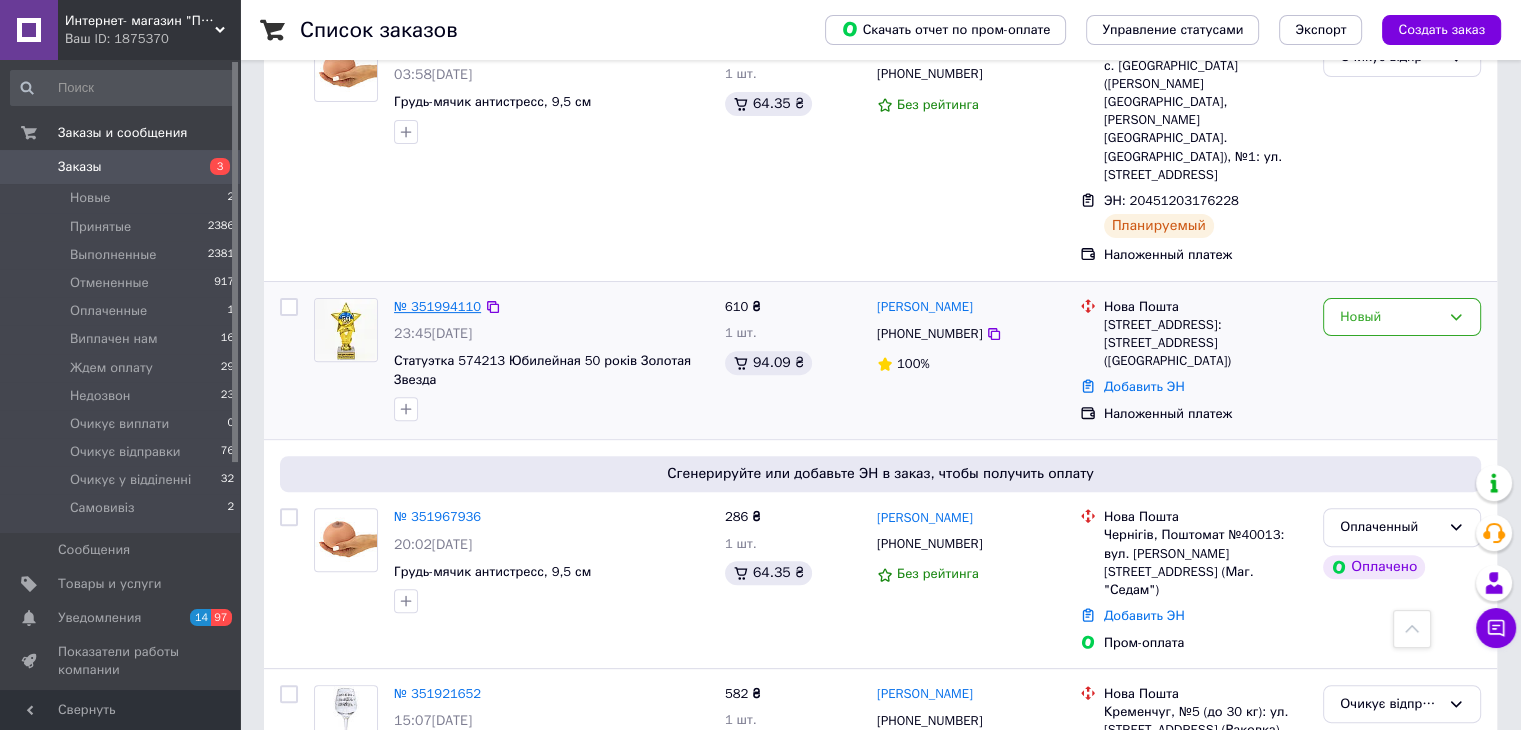 click on "№ 351994110" at bounding box center [437, 306] 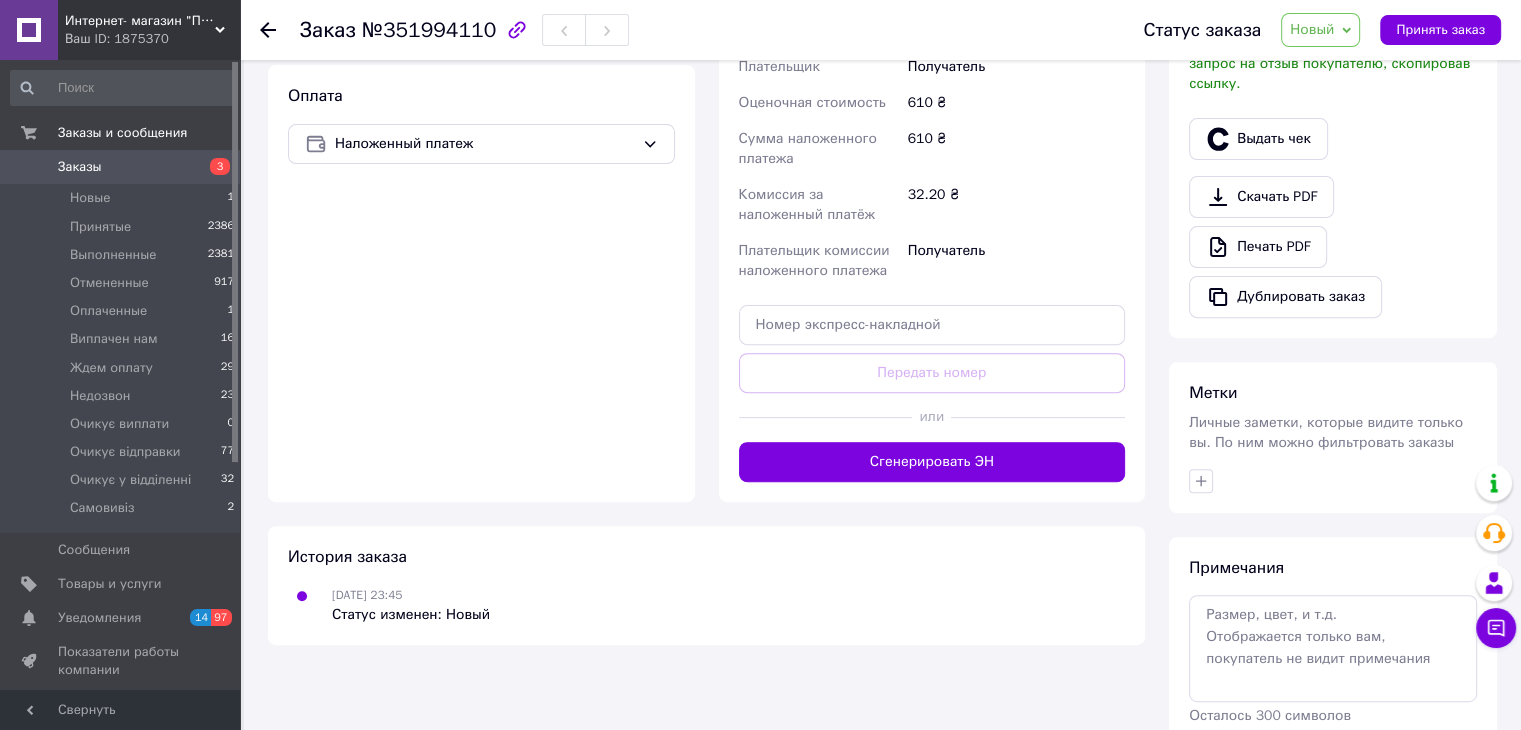 scroll, scrollTop: 700, scrollLeft: 0, axis: vertical 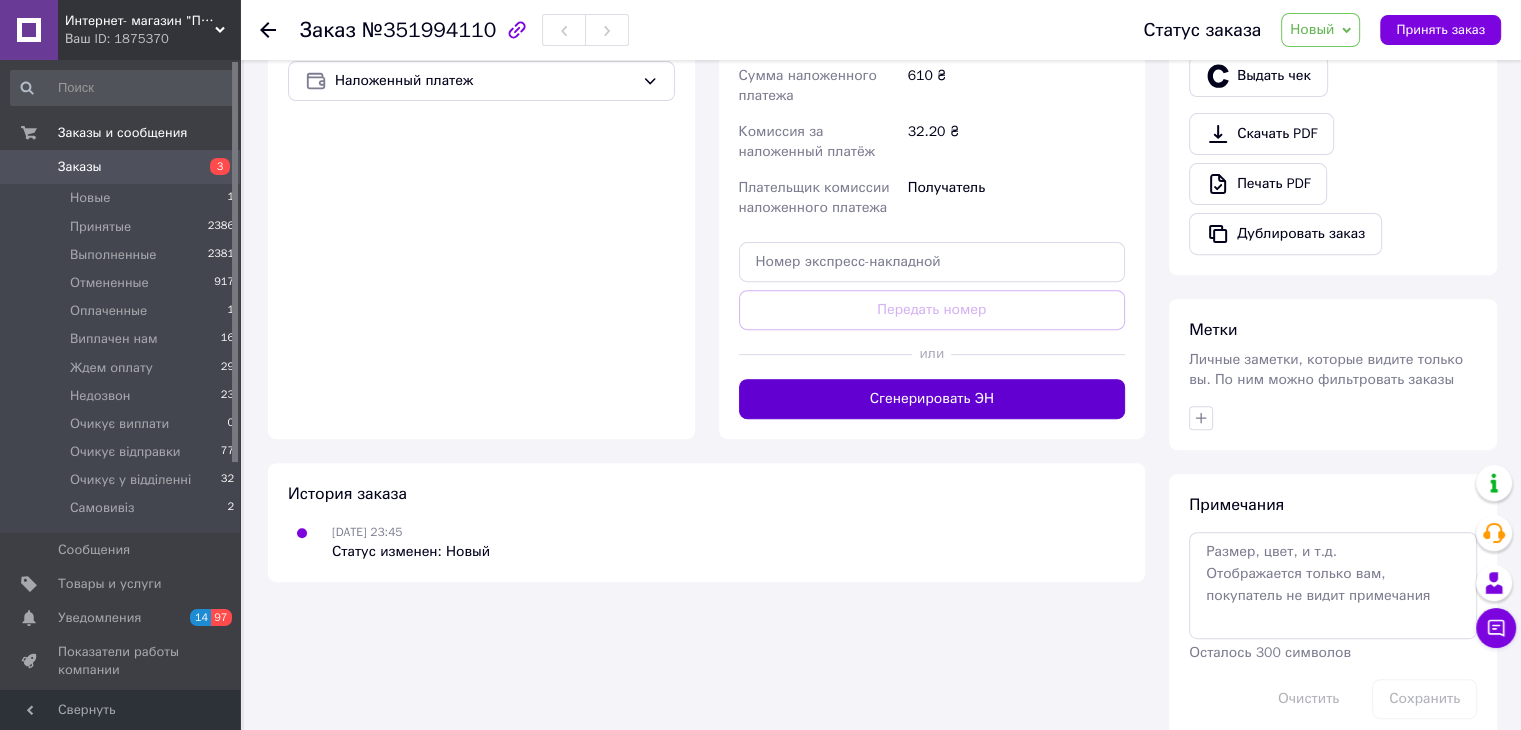 click on "Сгенерировать ЭН" at bounding box center (932, 399) 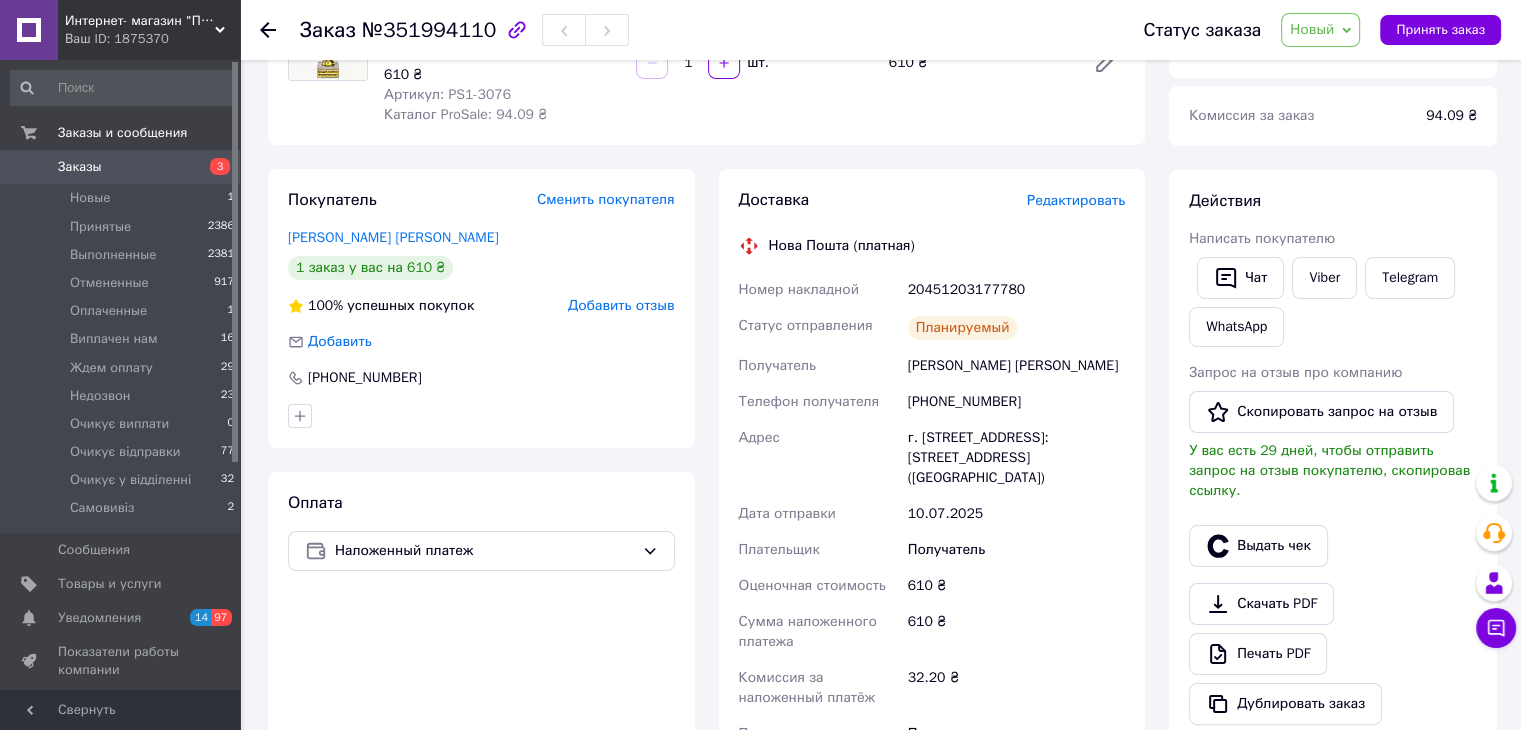 scroll, scrollTop: 200, scrollLeft: 0, axis: vertical 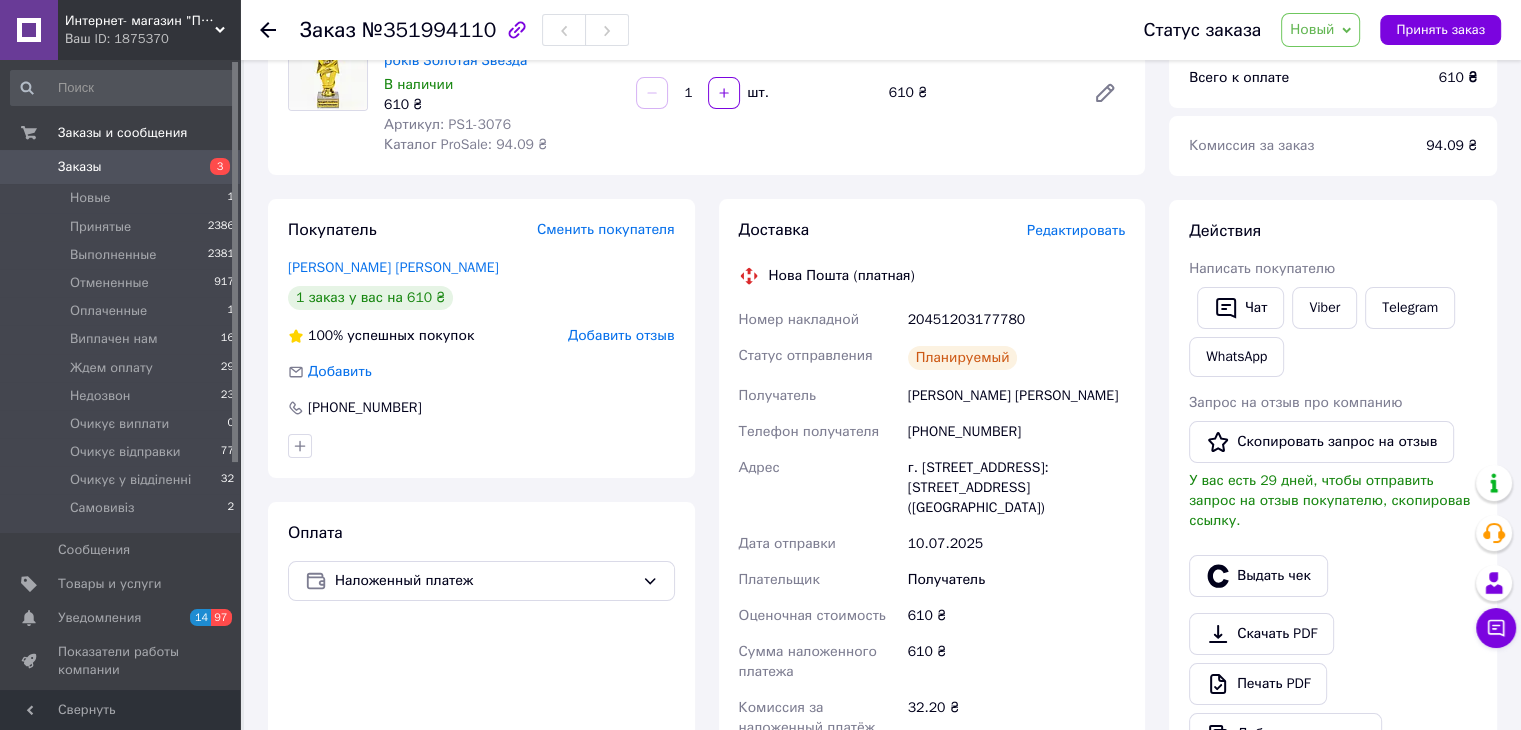 click on "Новый" at bounding box center [1312, 29] 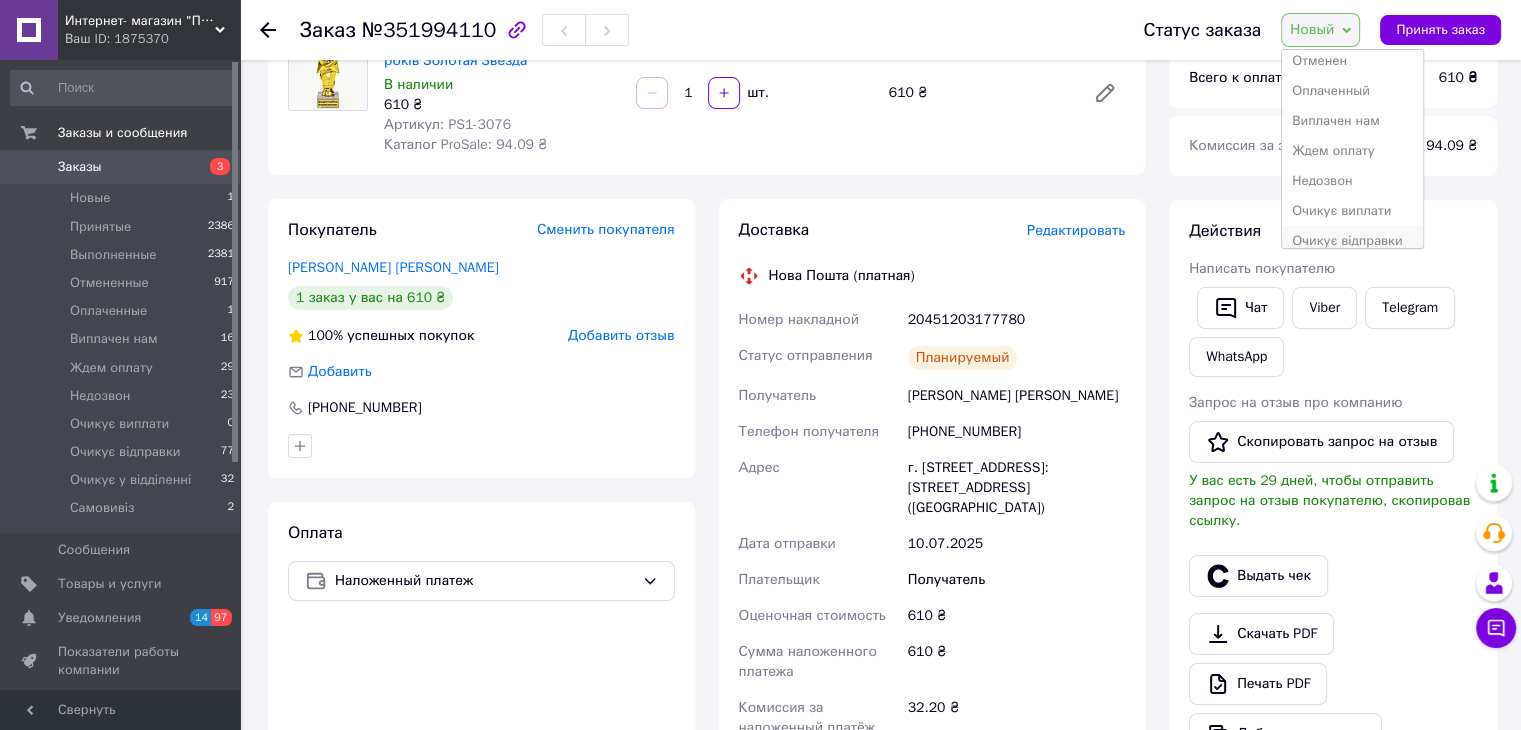 scroll, scrollTop: 141, scrollLeft: 0, axis: vertical 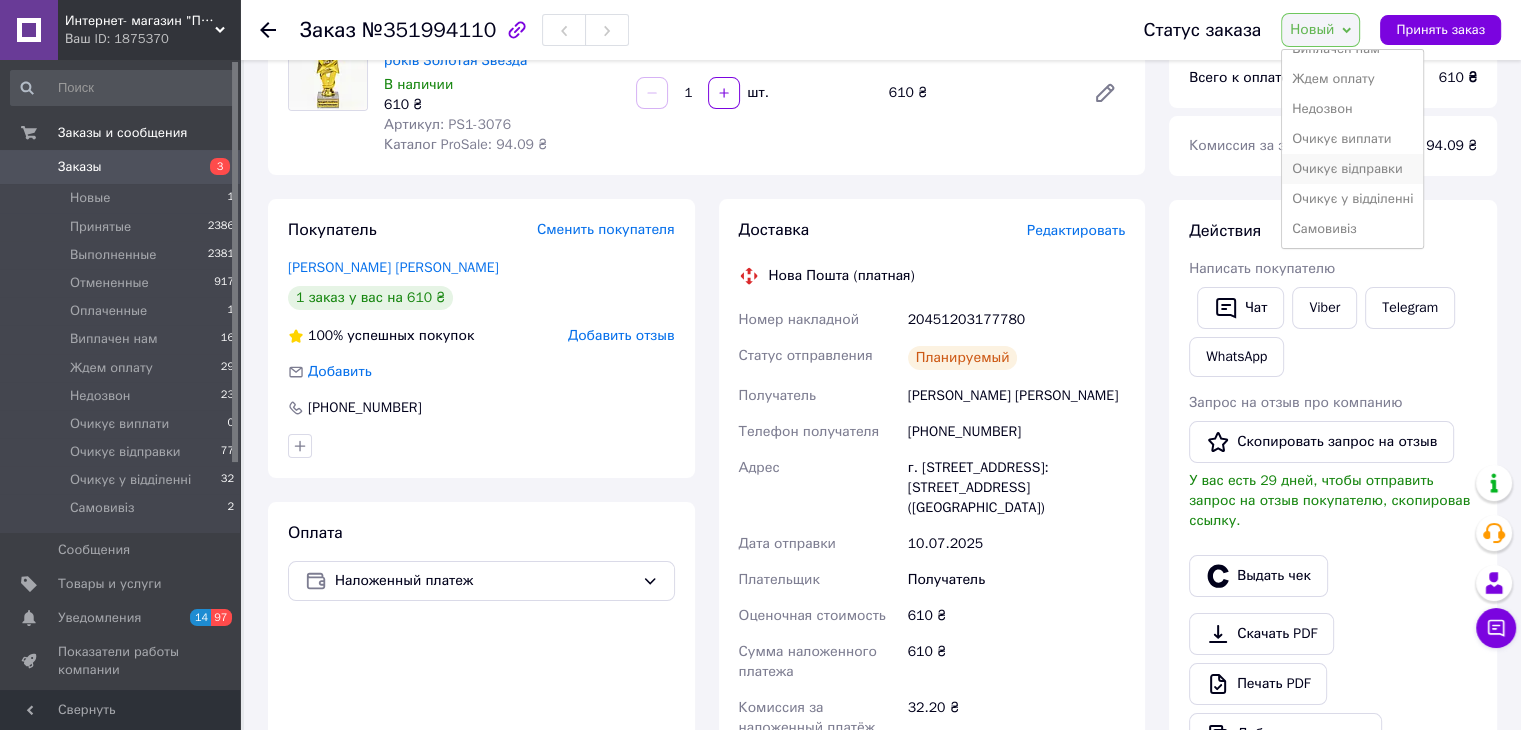 click on "Очикує відправки" at bounding box center (1352, 169) 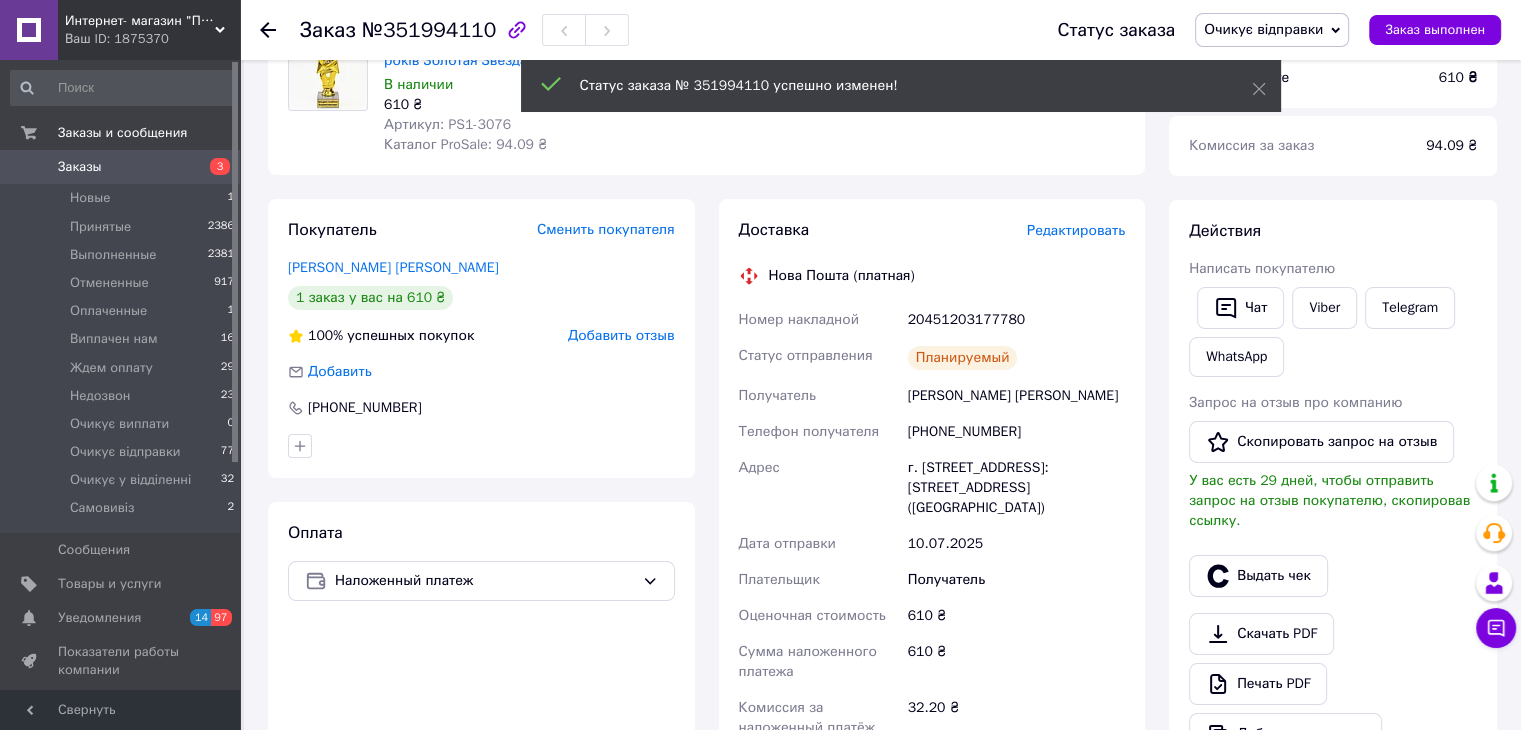 click on "Заказы" at bounding box center (121, 167) 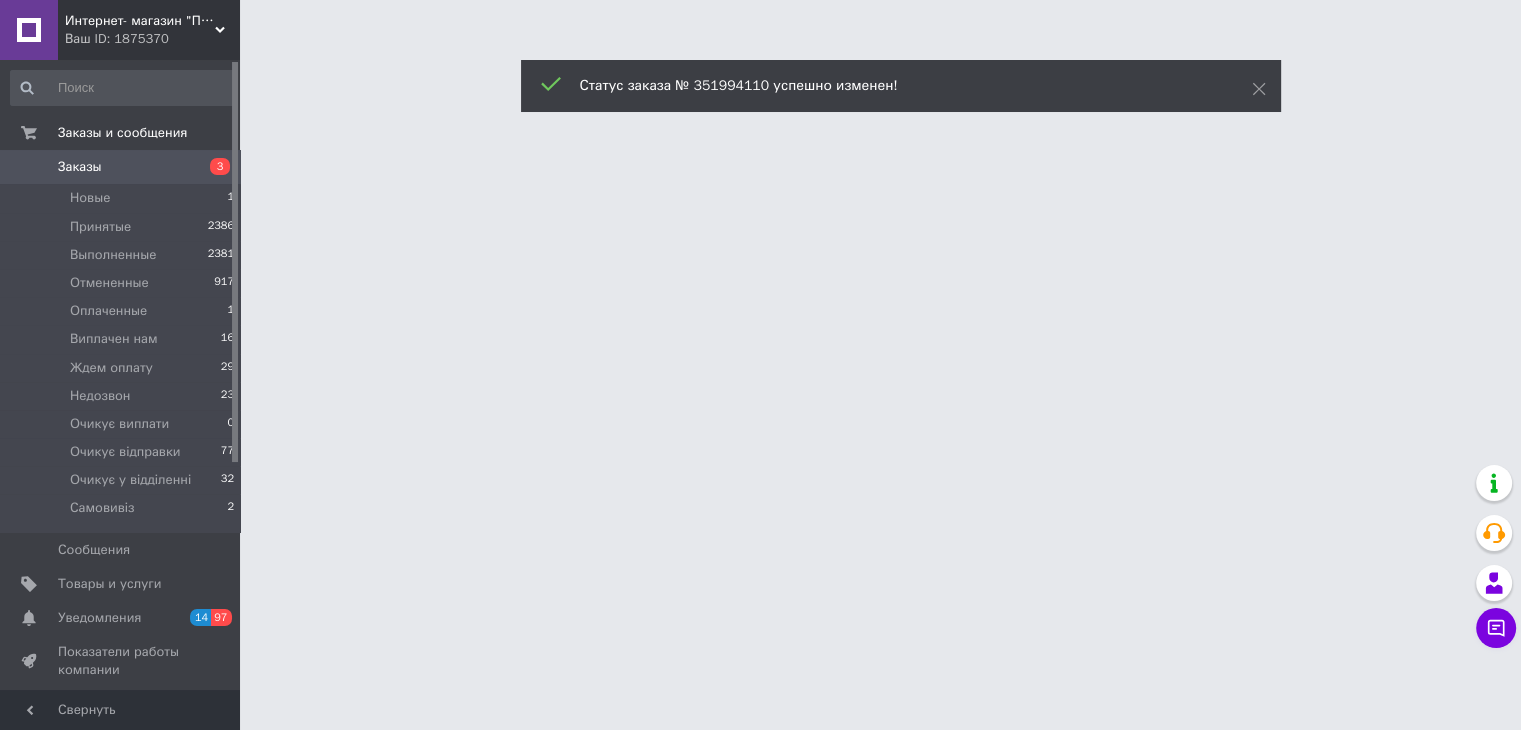 scroll, scrollTop: 0, scrollLeft: 0, axis: both 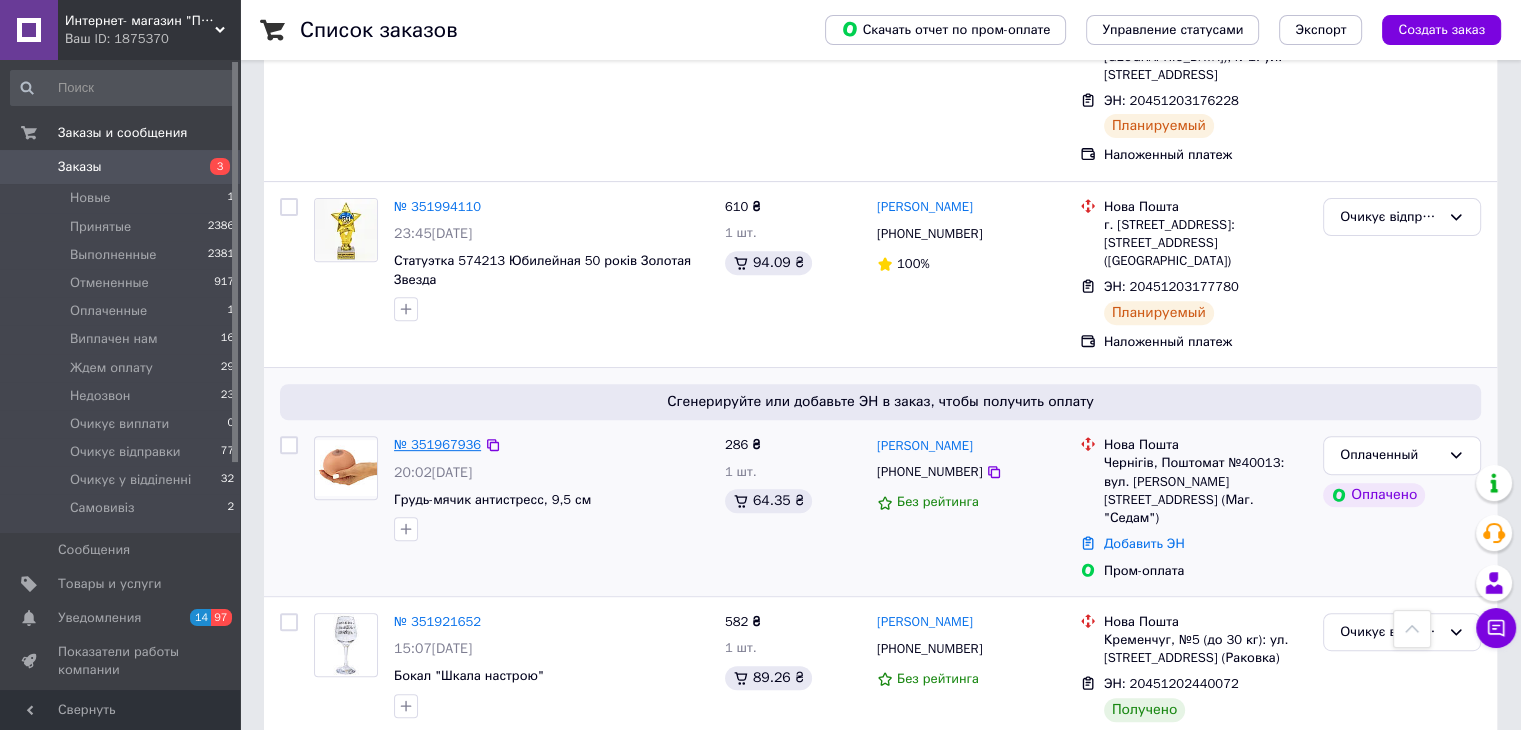 click on "№ 351967936" at bounding box center [437, 444] 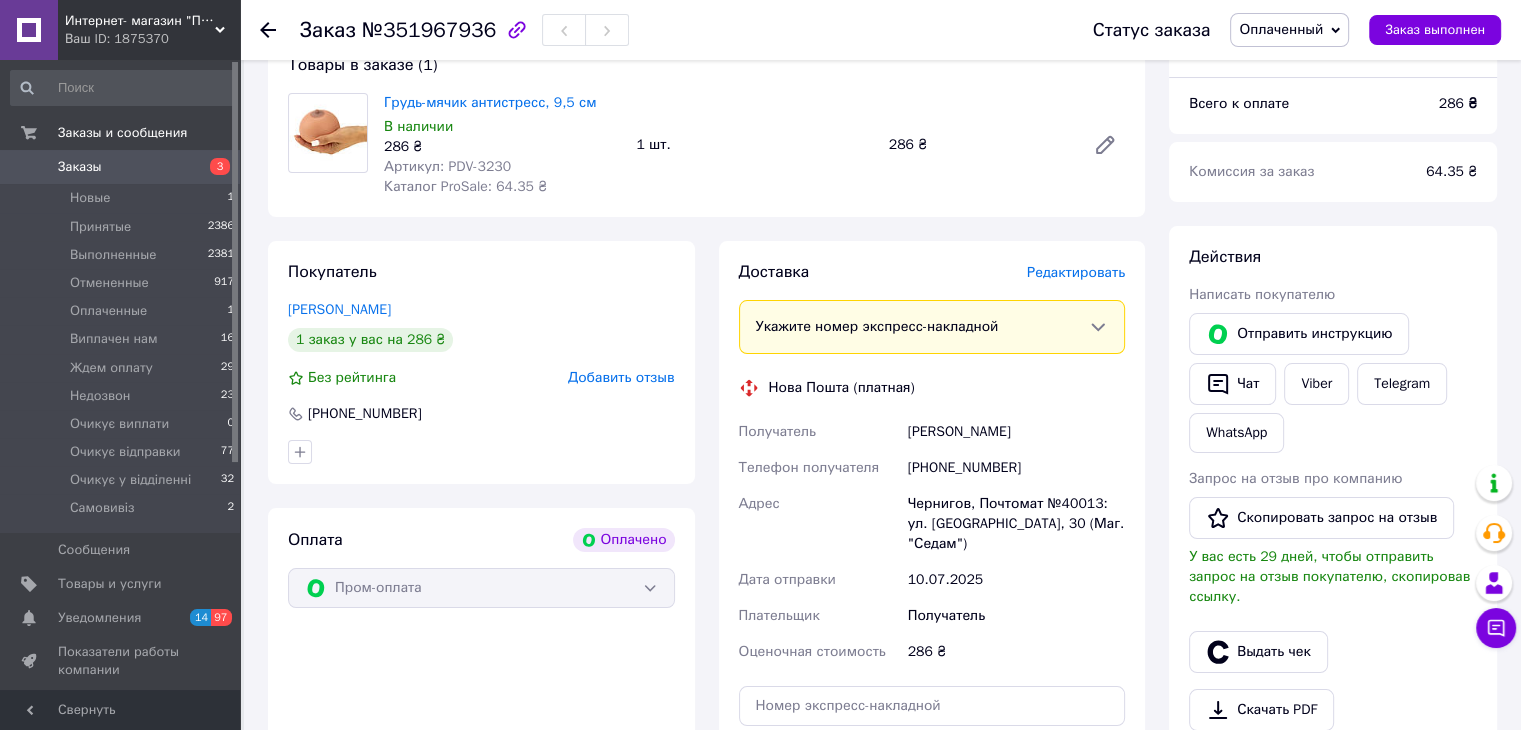 scroll, scrollTop: 0, scrollLeft: 0, axis: both 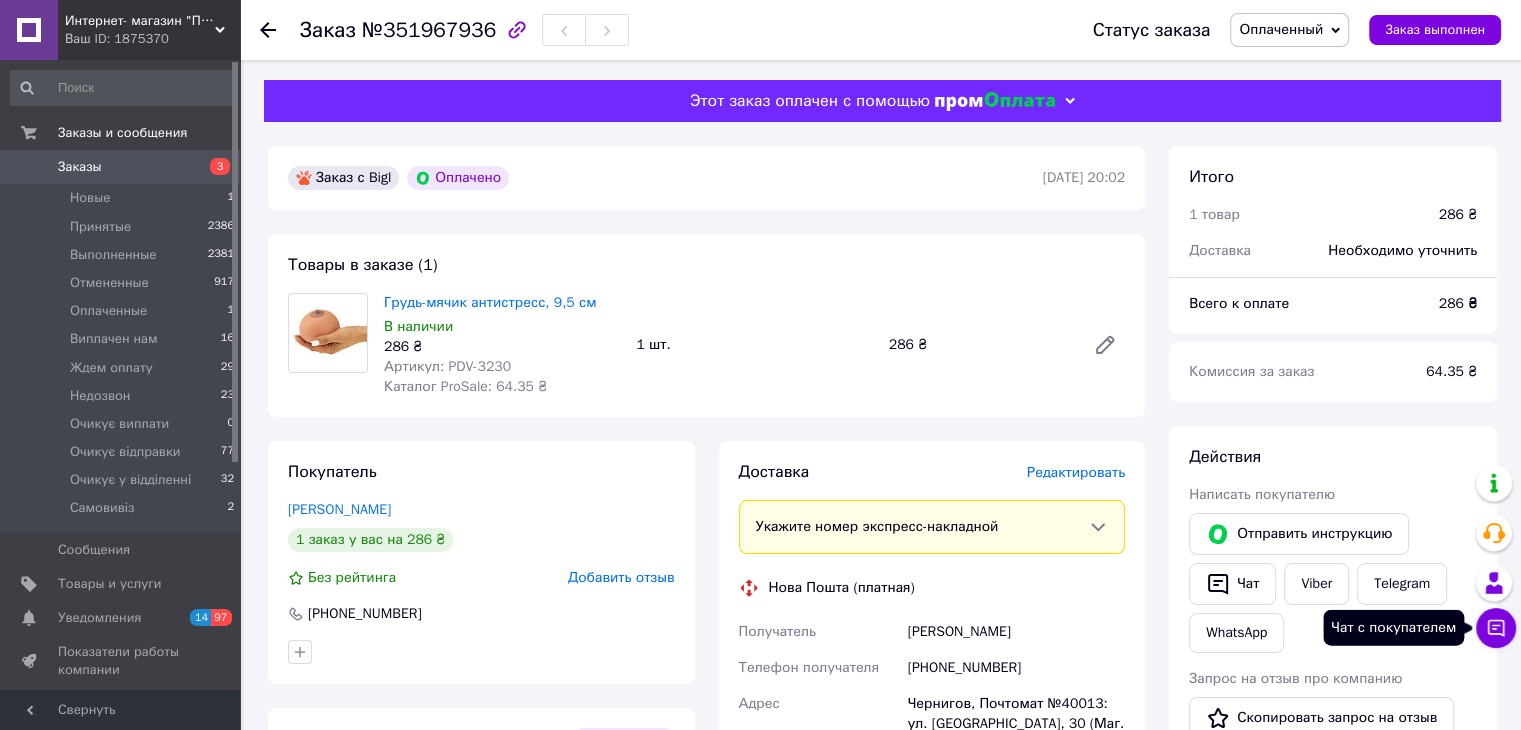 click 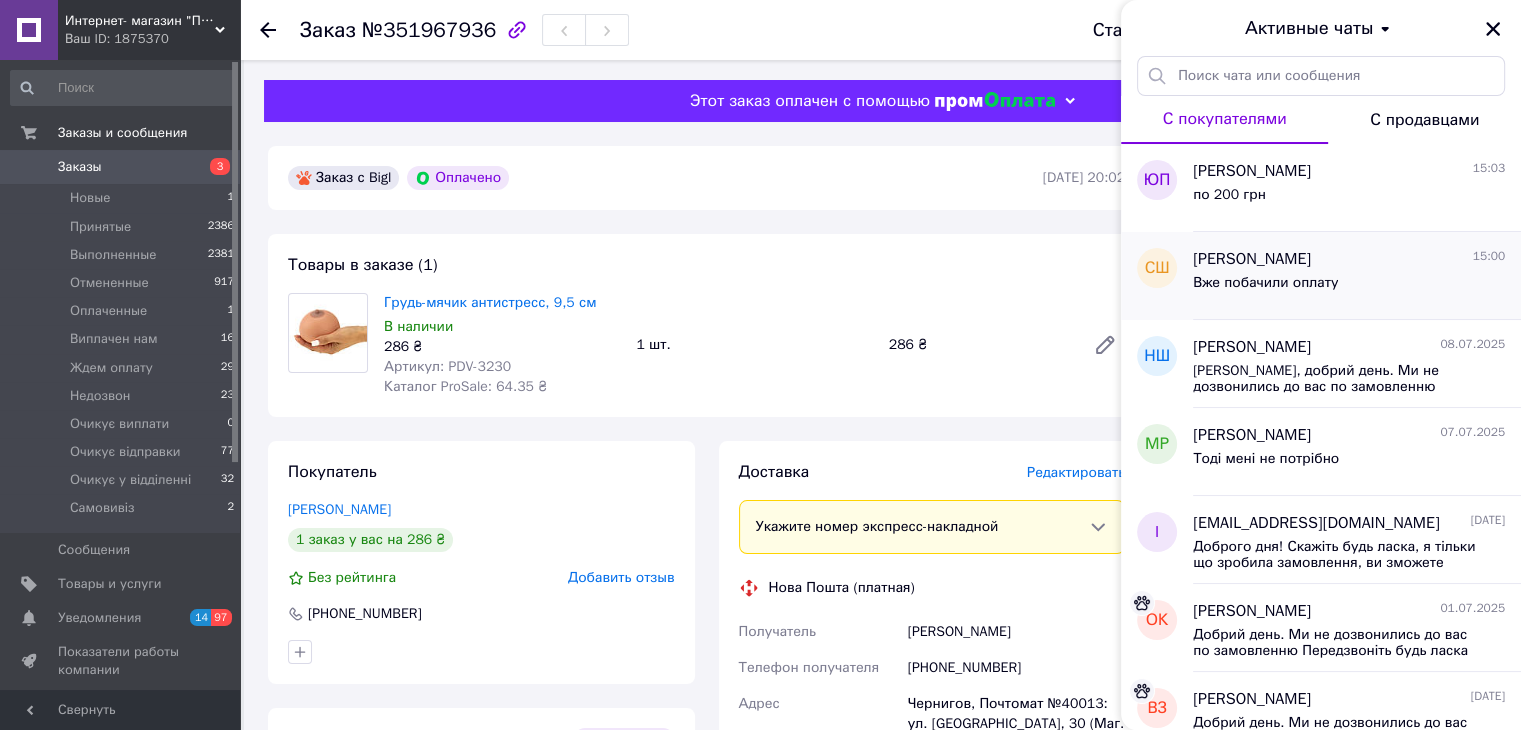 click on "Вже побачили оплату" at bounding box center [1349, 287] 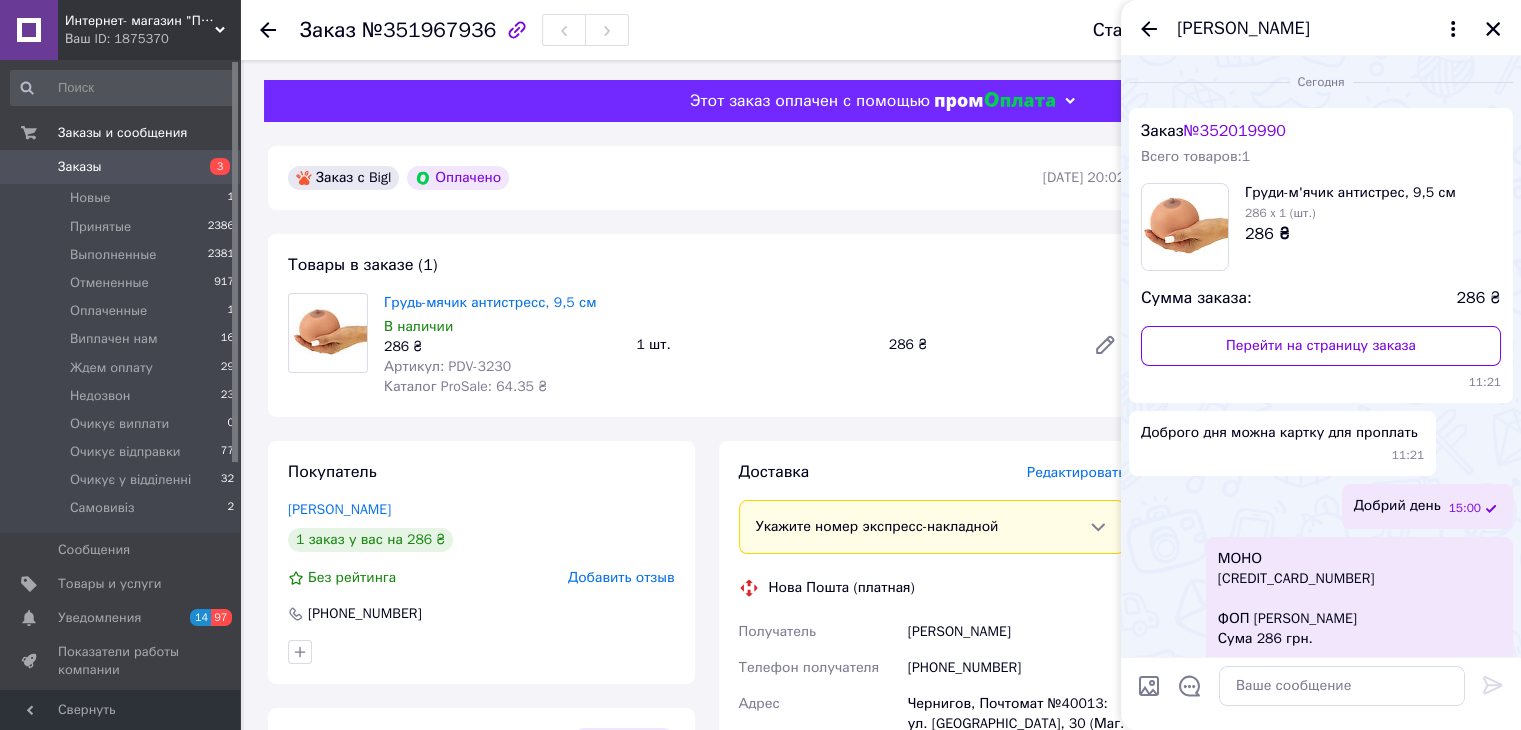scroll, scrollTop: 166, scrollLeft: 0, axis: vertical 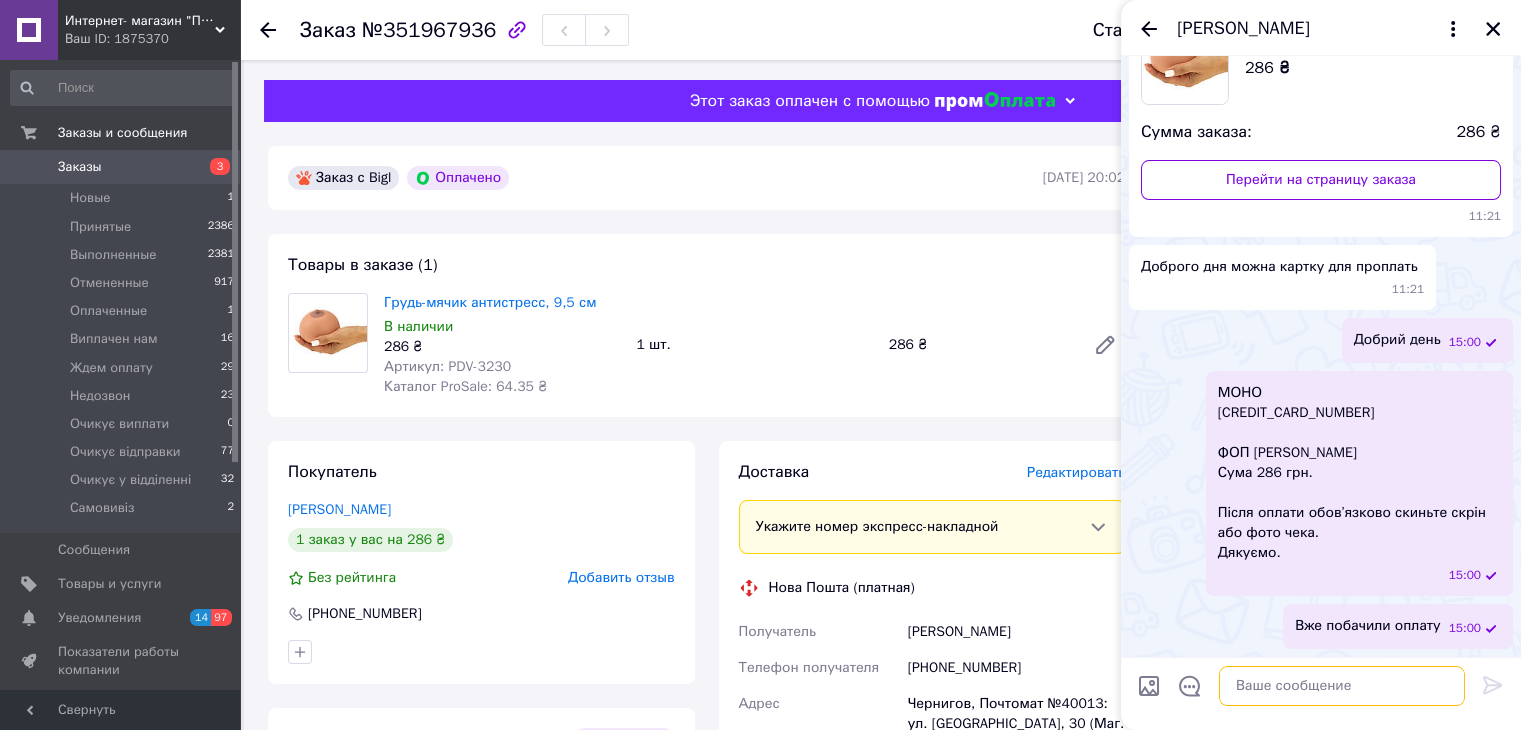 click at bounding box center [1342, 686] 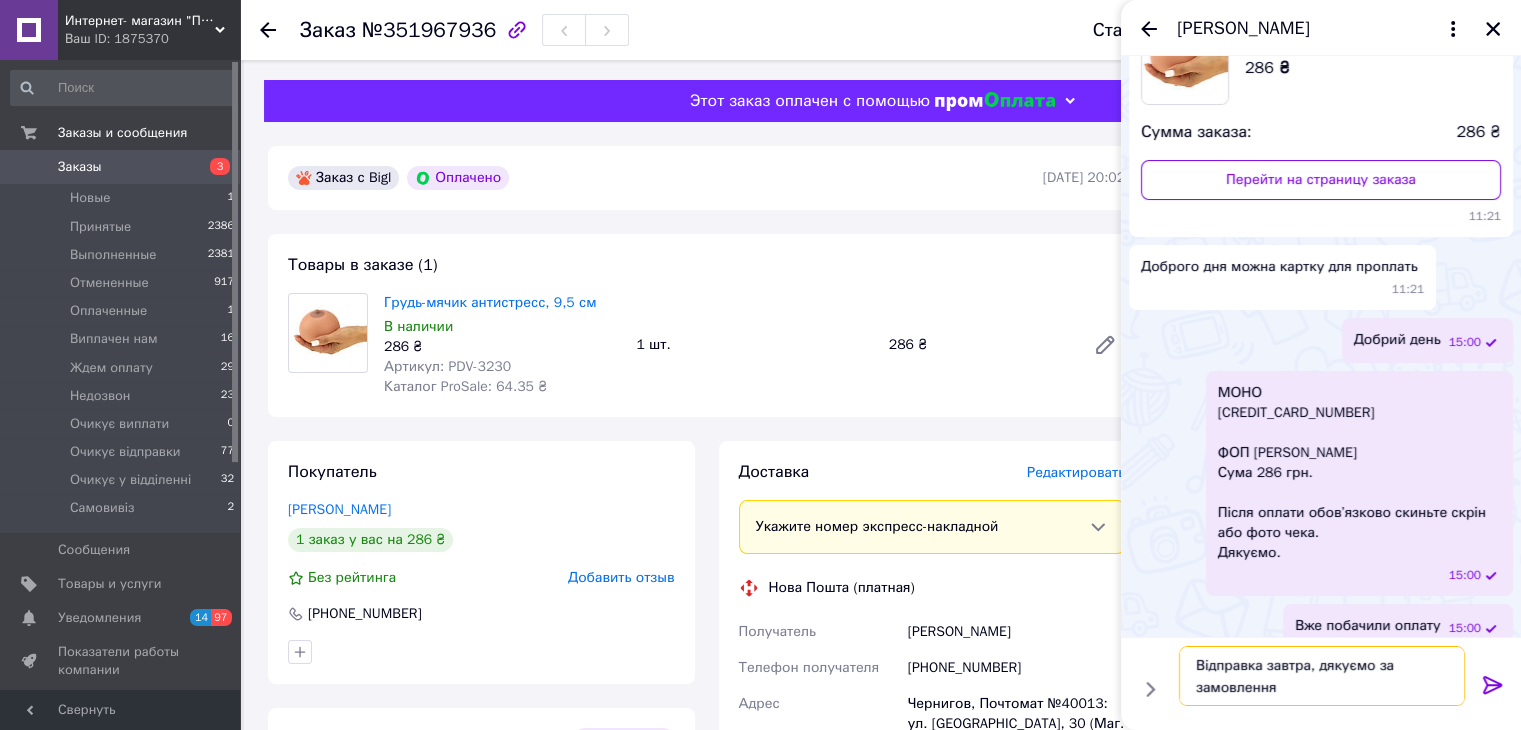 type on "Відправка завтра, дякуємо за замовлення" 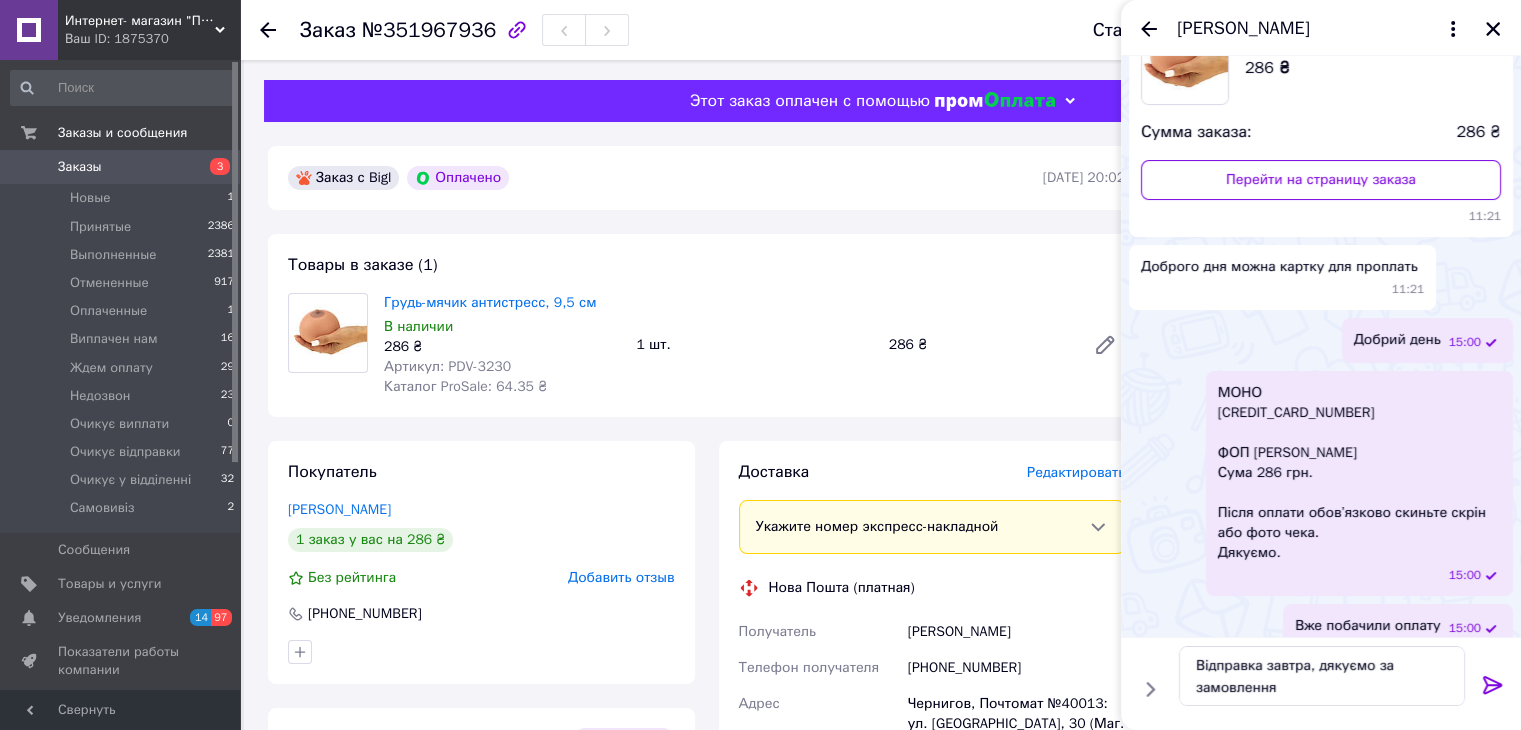 click 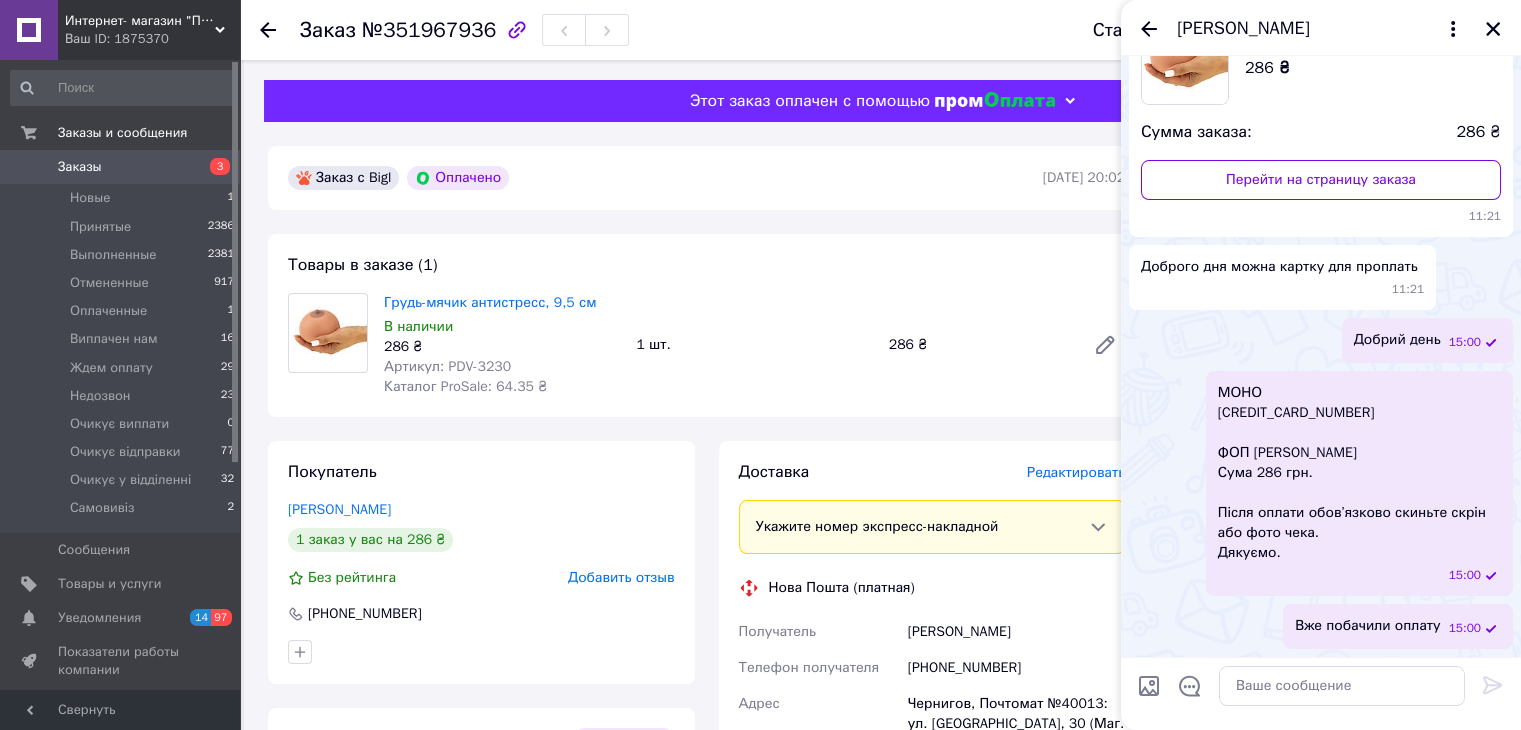 scroll, scrollTop: 240, scrollLeft: 0, axis: vertical 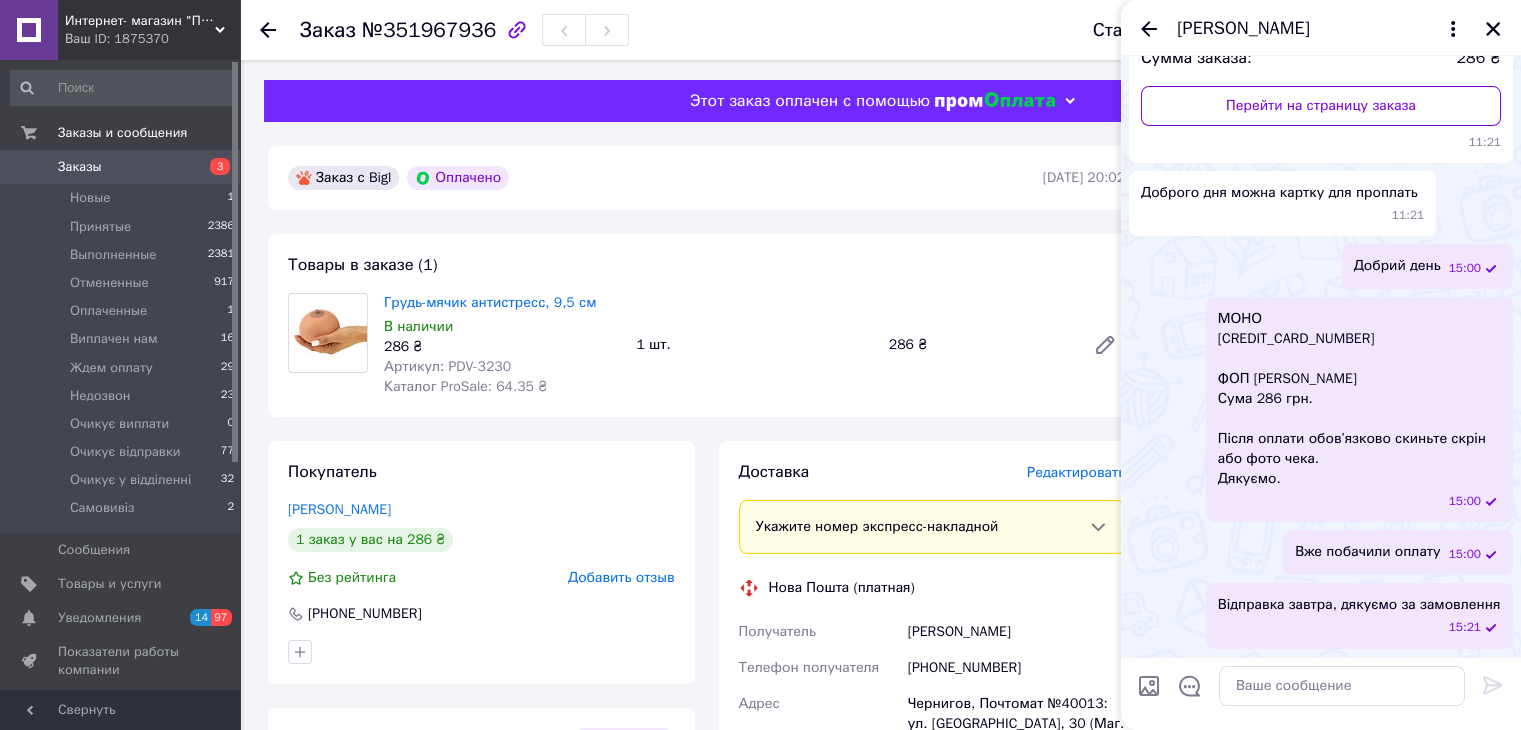 click on "3" at bounding box center [212, 167] 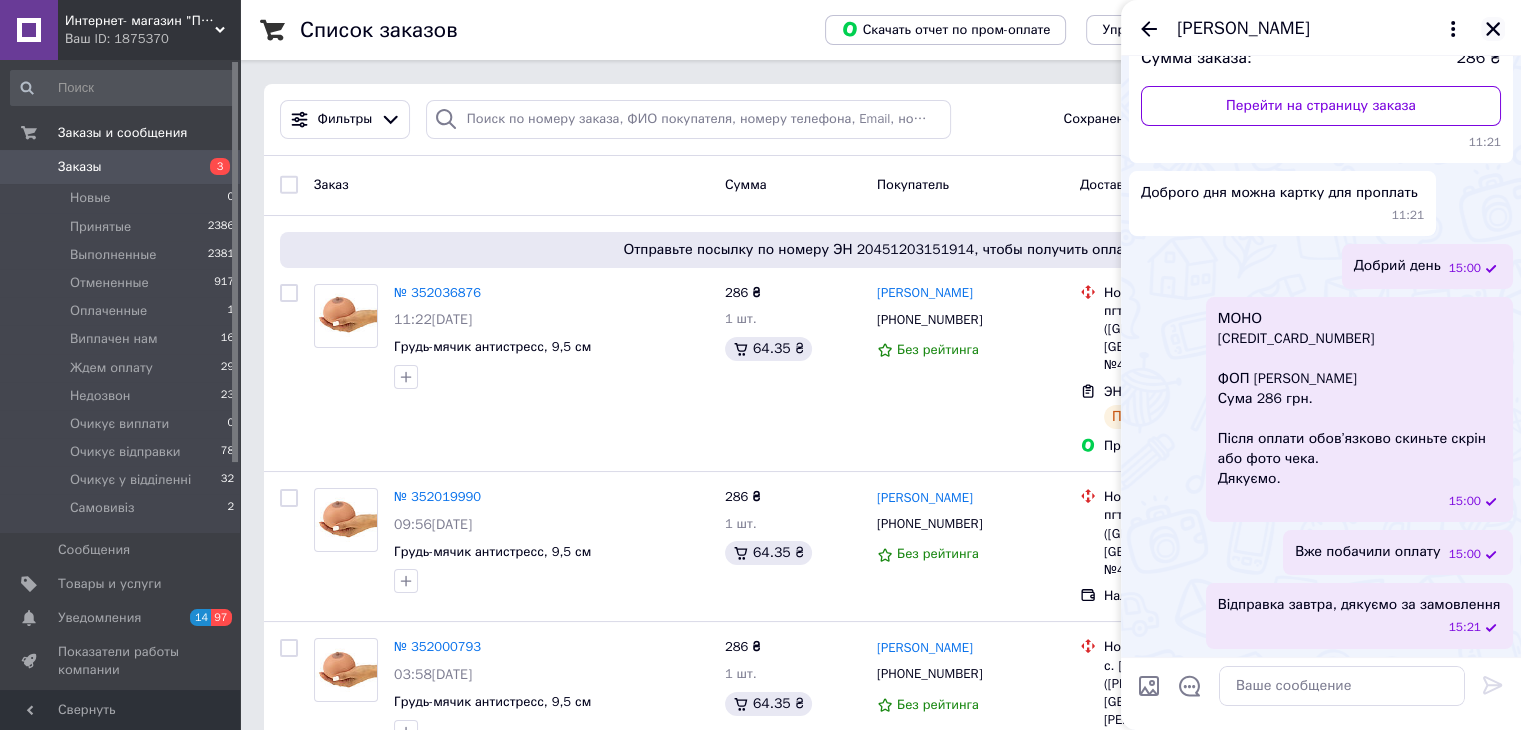 click 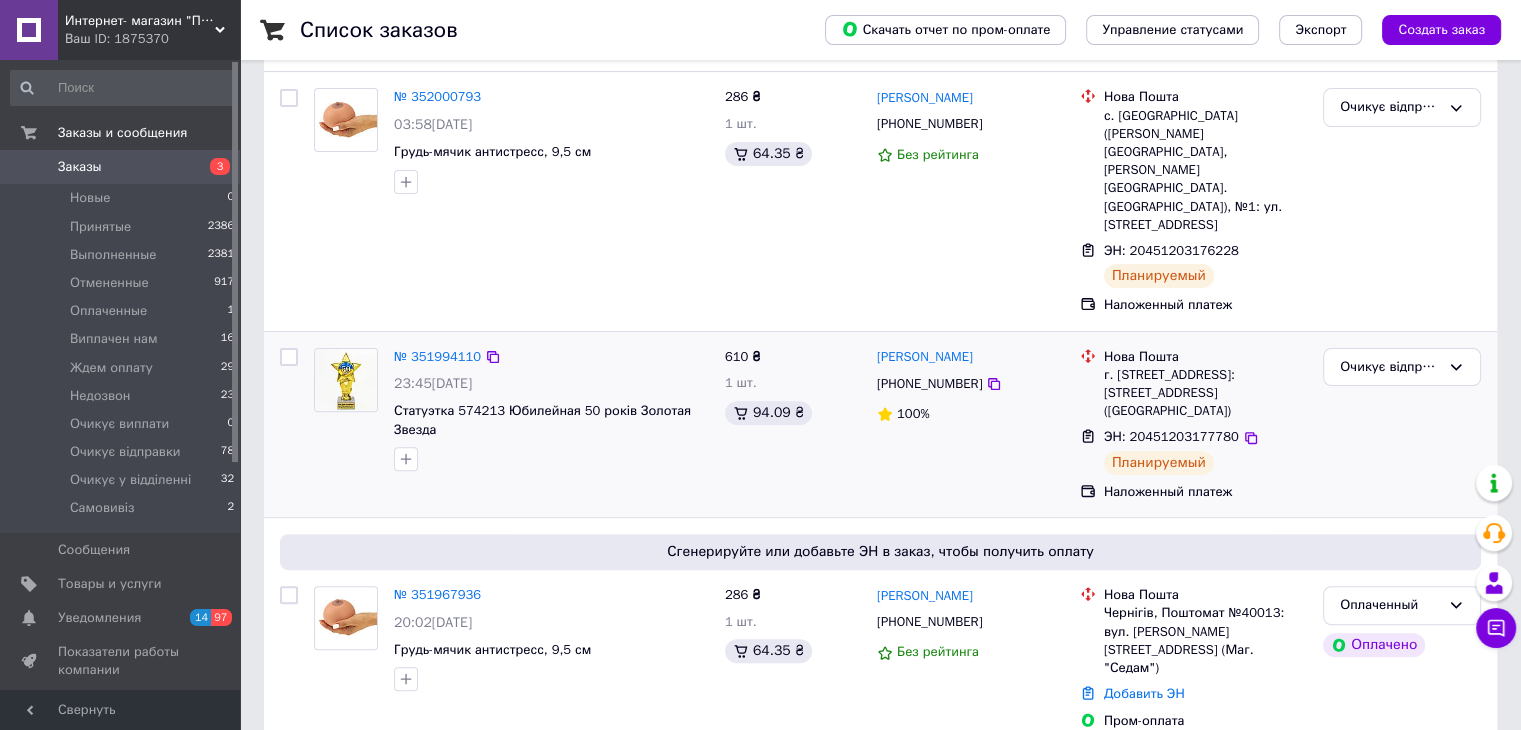 scroll, scrollTop: 600, scrollLeft: 0, axis: vertical 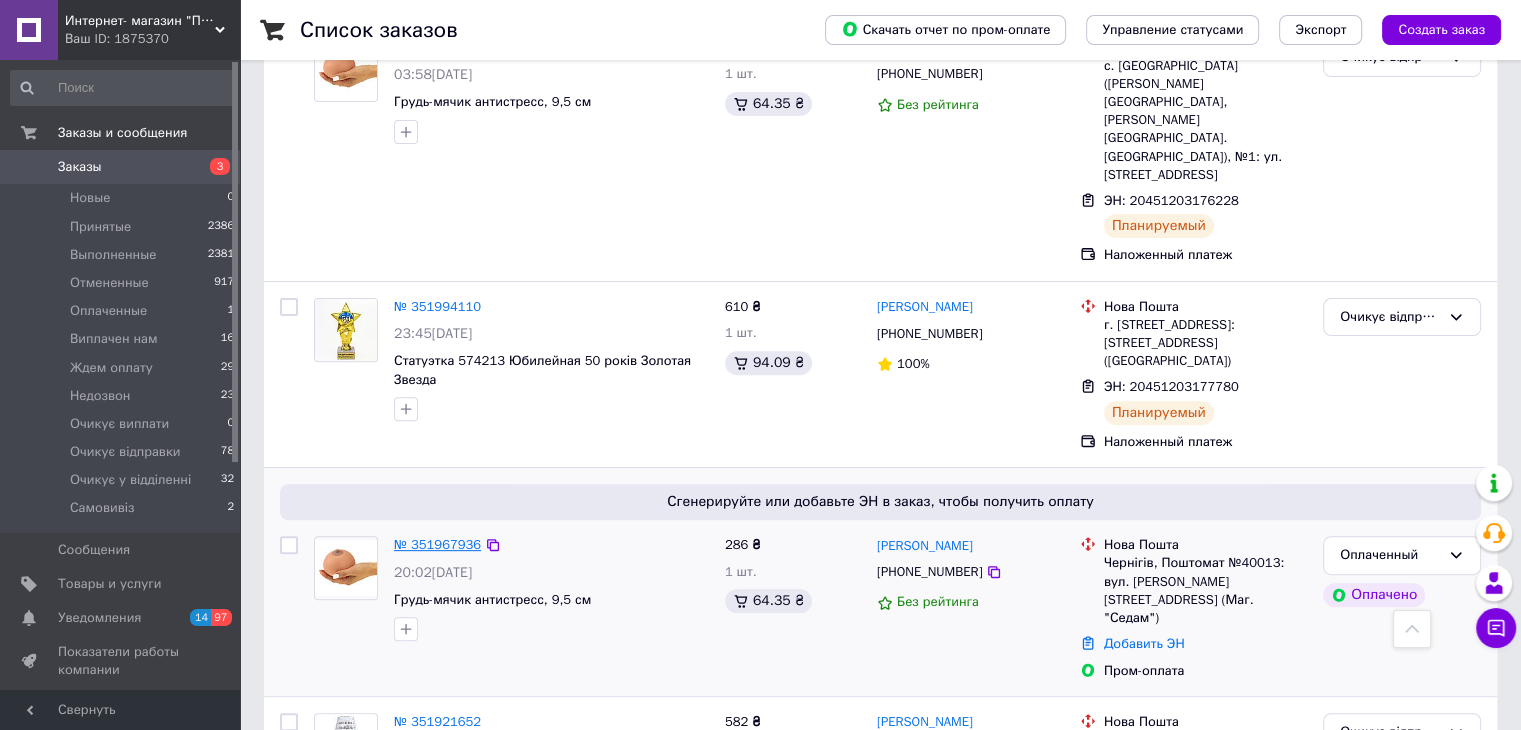 click on "№ 351967936" at bounding box center [437, 544] 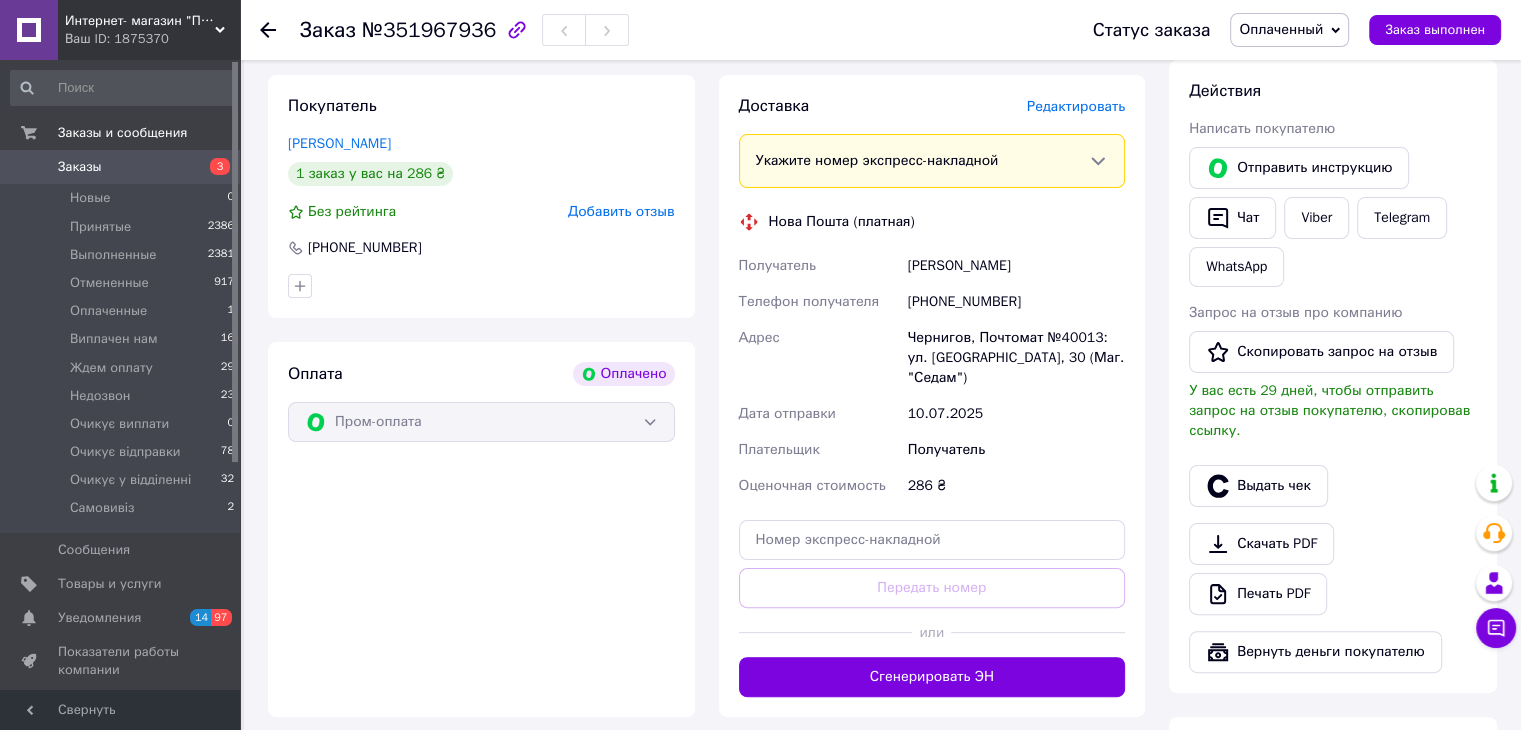 scroll, scrollTop: 500, scrollLeft: 0, axis: vertical 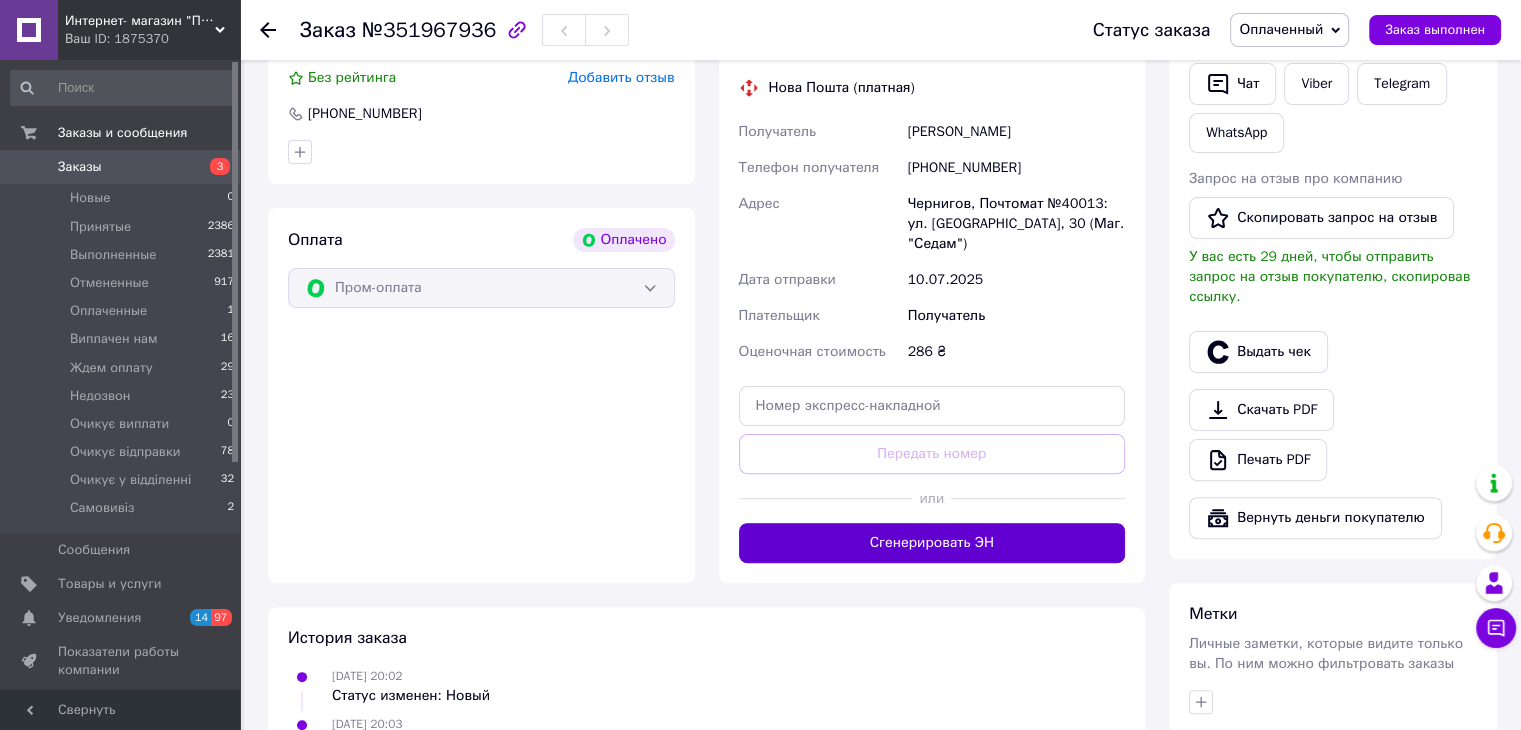 click on "Сгенерировать ЭН" at bounding box center [932, 543] 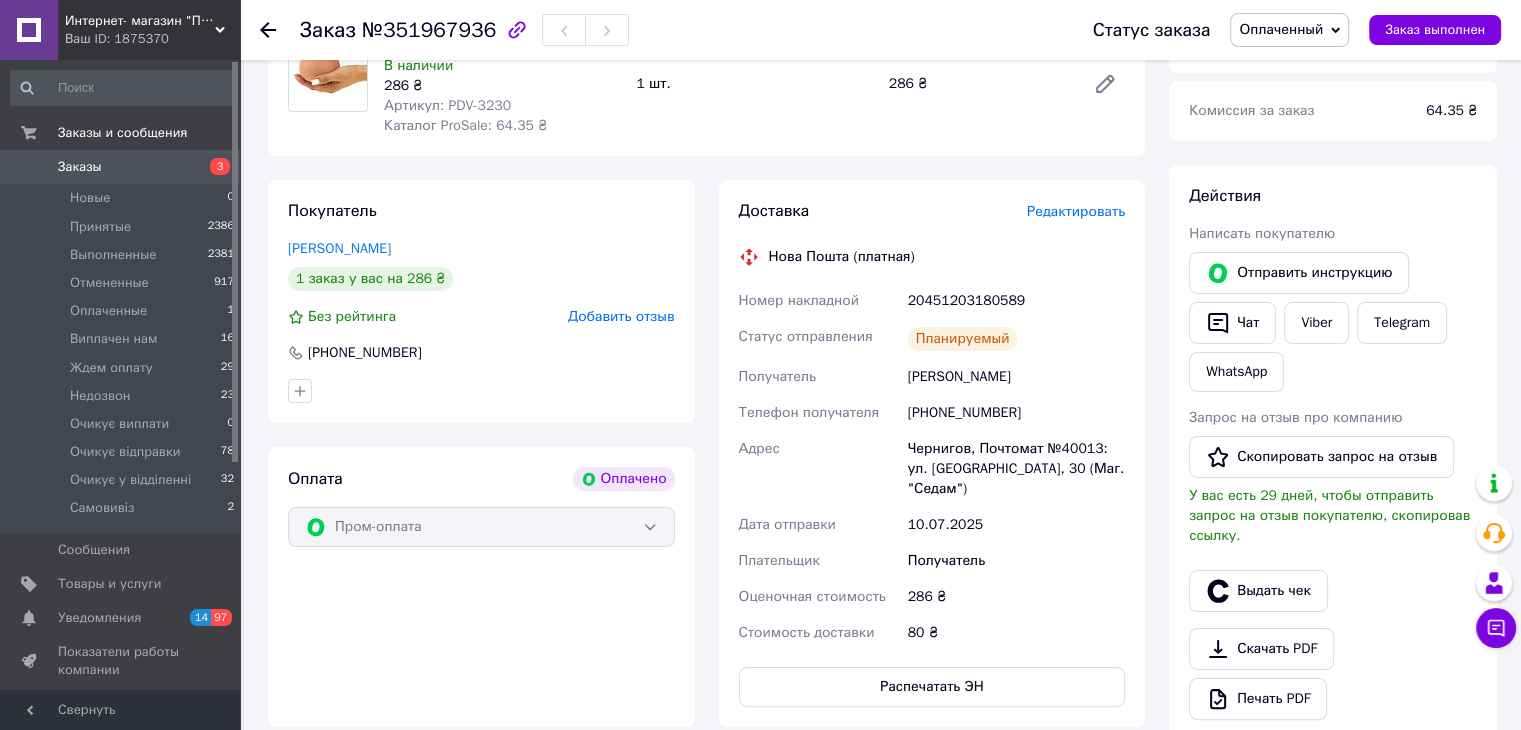 scroll, scrollTop: 200, scrollLeft: 0, axis: vertical 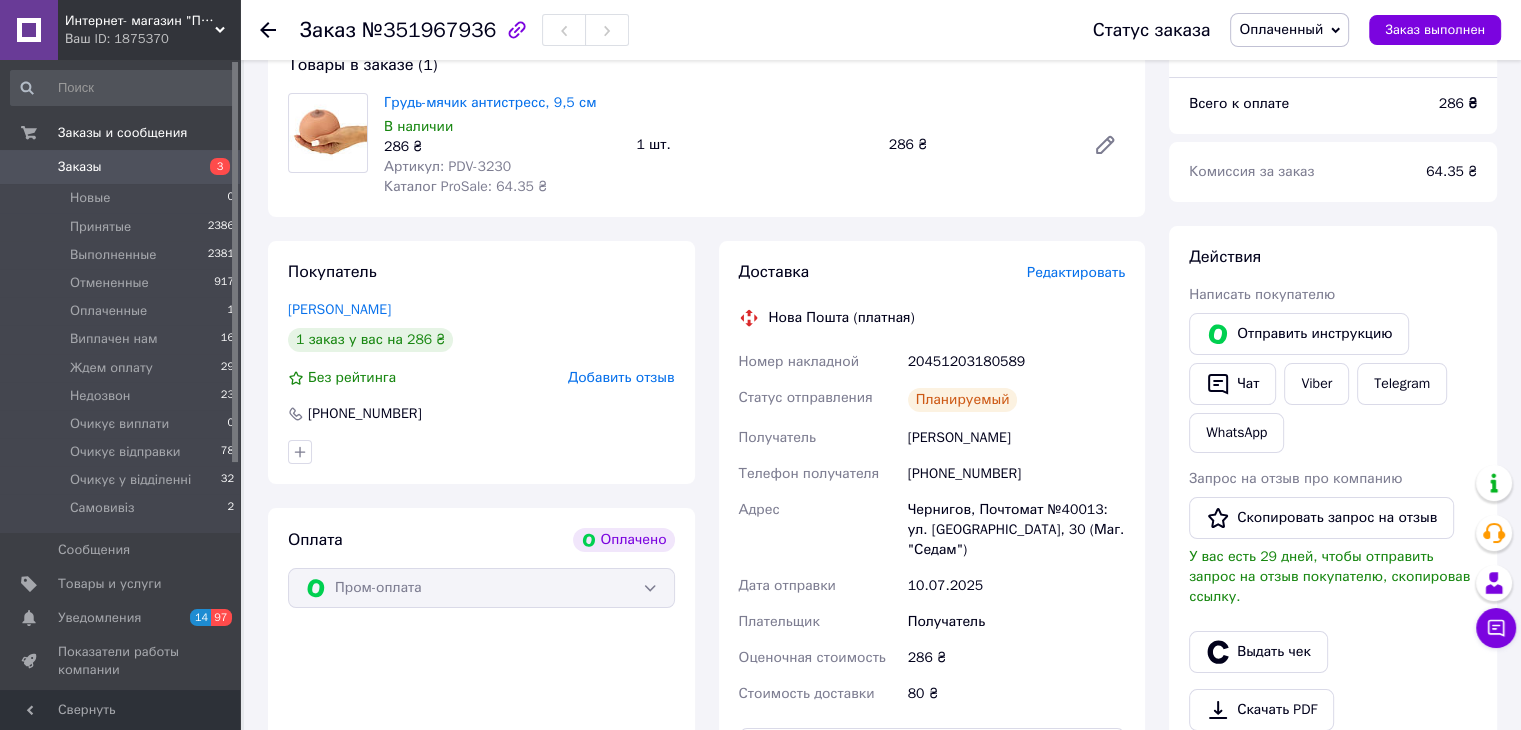 click on "Оплаченный" at bounding box center (1281, 29) 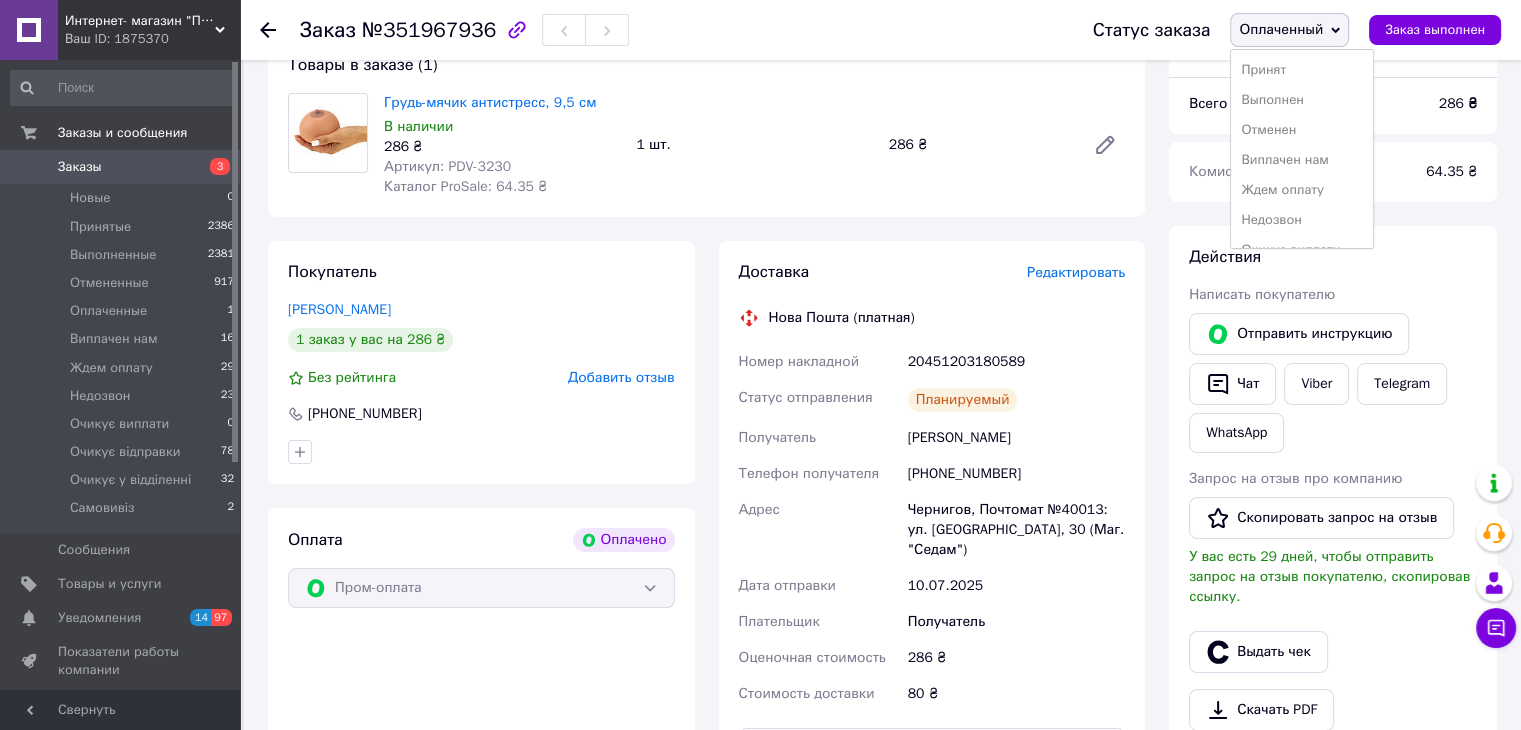 scroll, scrollTop: 112, scrollLeft: 0, axis: vertical 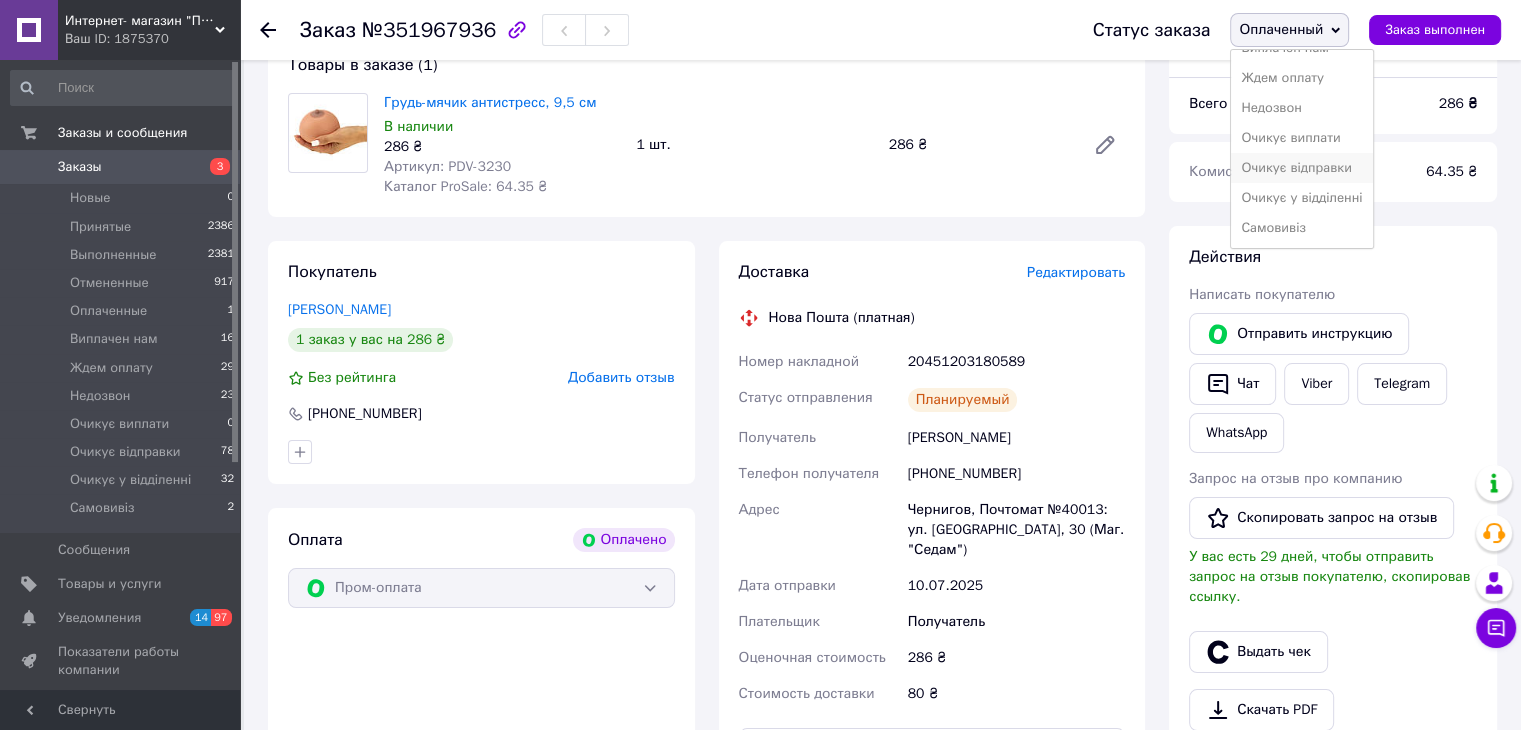 click on "Очикує відправки" at bounding box center [1301, 168] 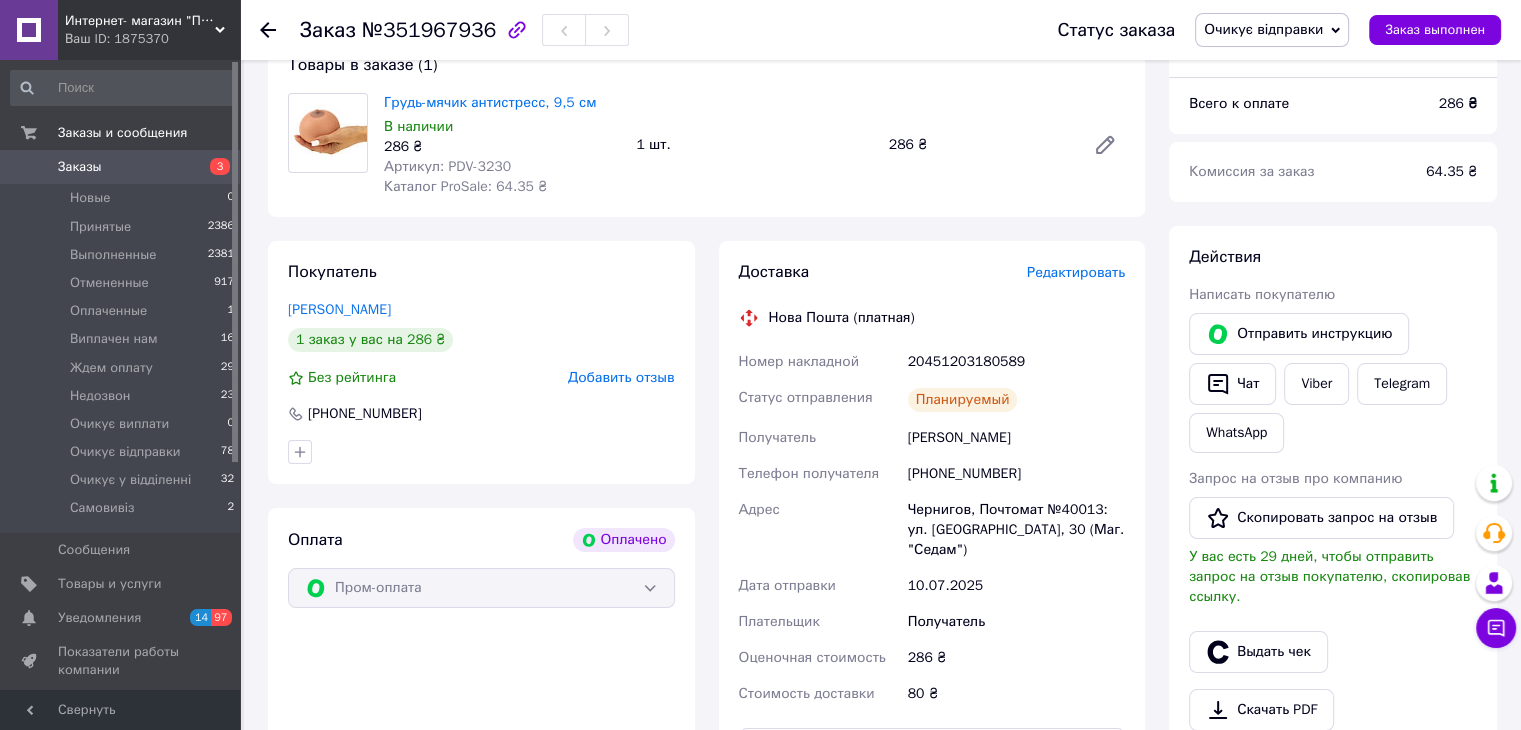 click on "Заказы" at bounding box center (121, 167) 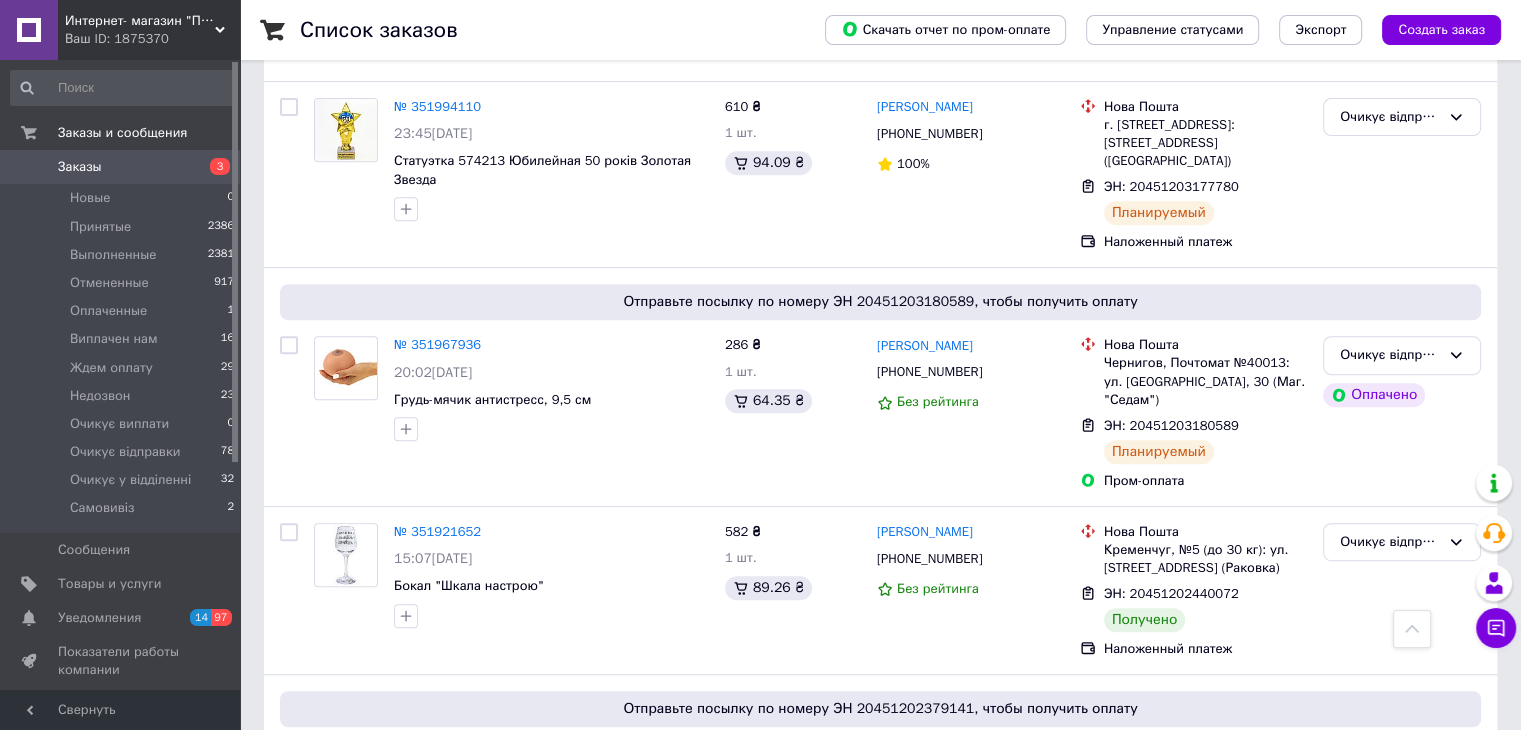 scroll, scrollTop: 900, scrollLeft: 0, axis: vertical 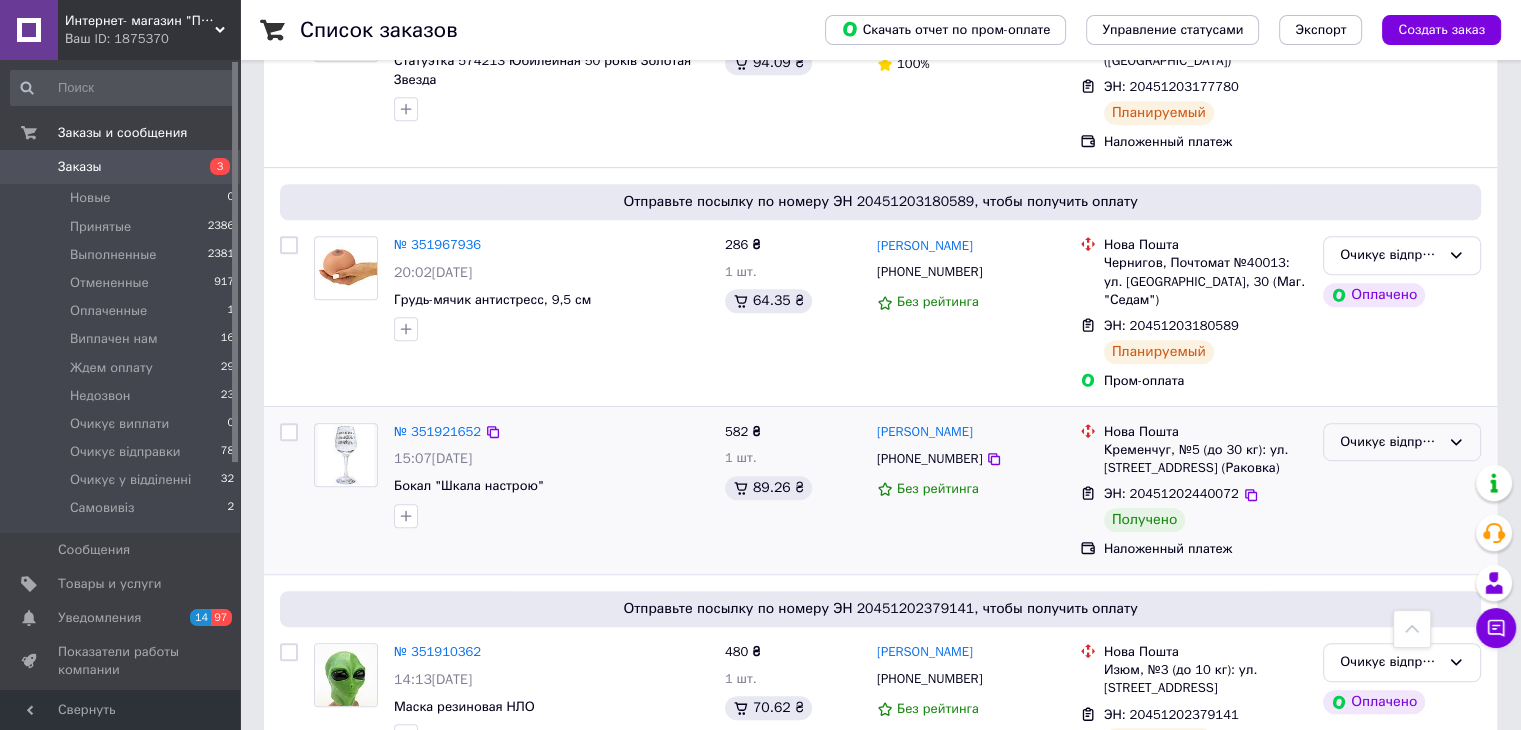 click on "Очикує відправки" at bounding box center (1390, 442) 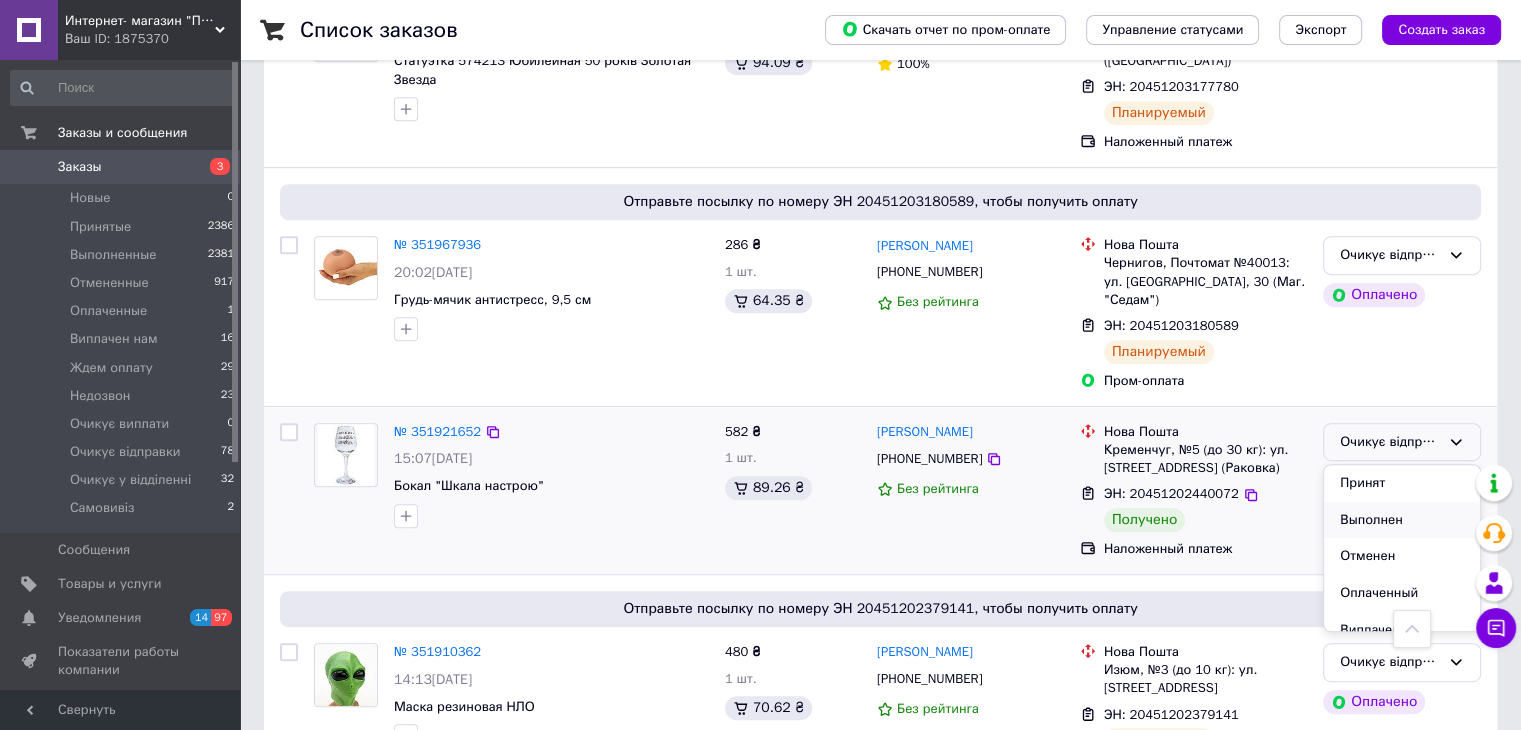 click on "Выполнен" at bounding box center [1402, 520] 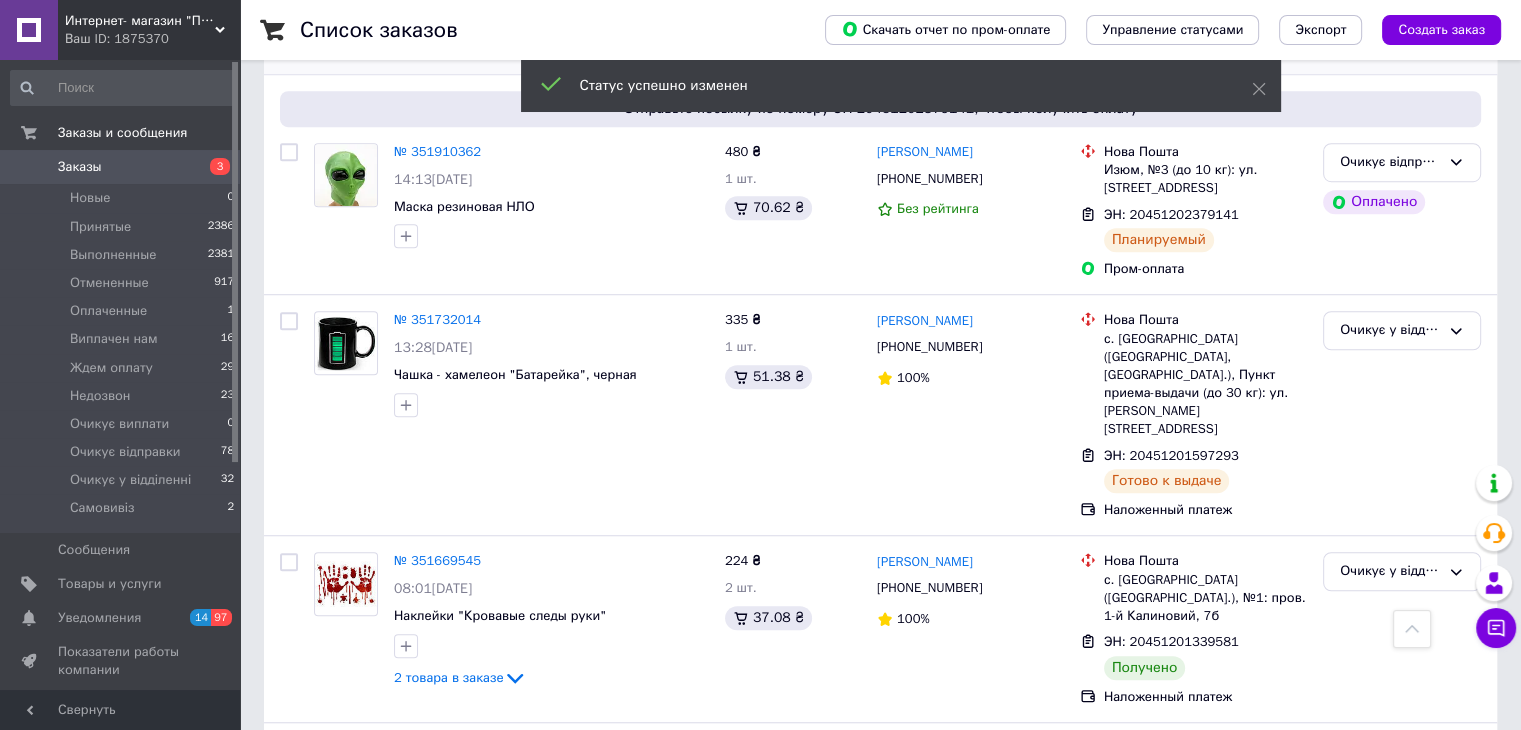 scroll, scrollTop: 1500, scrollLeft: 0, axis: vertical 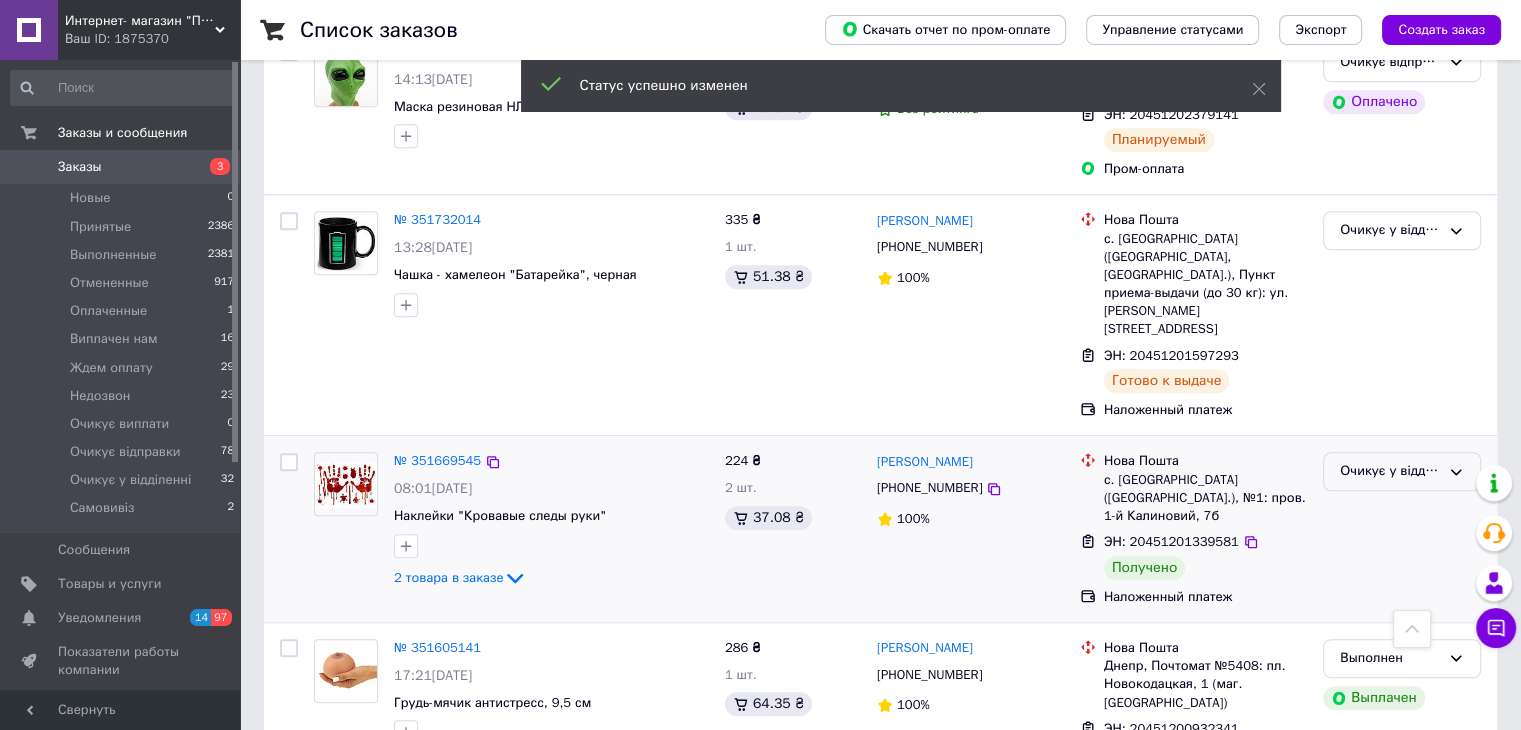 click on "Очикує у відділенні" at bounding box center (1402, 471) 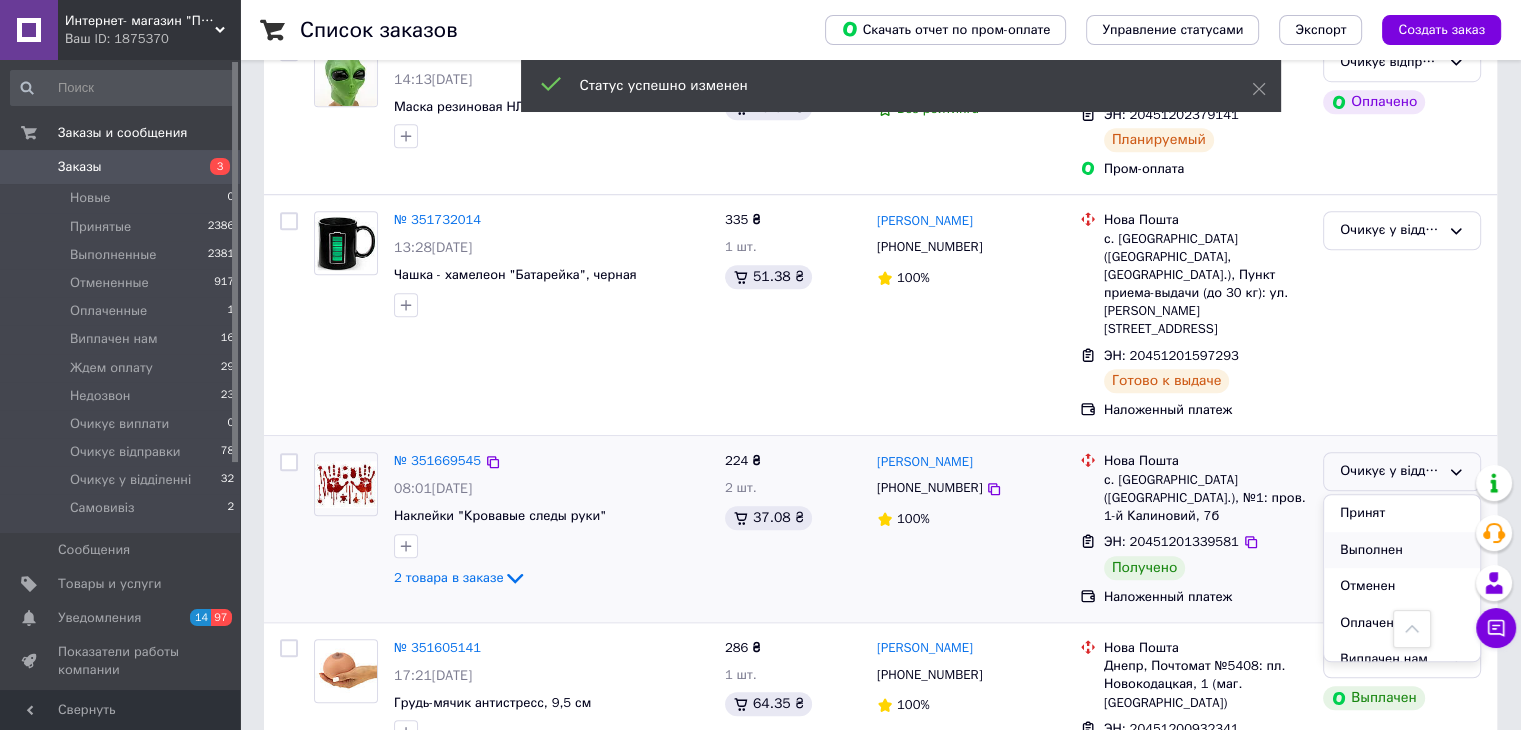 click on "Выполнен" at bounding box center (1402, 550) 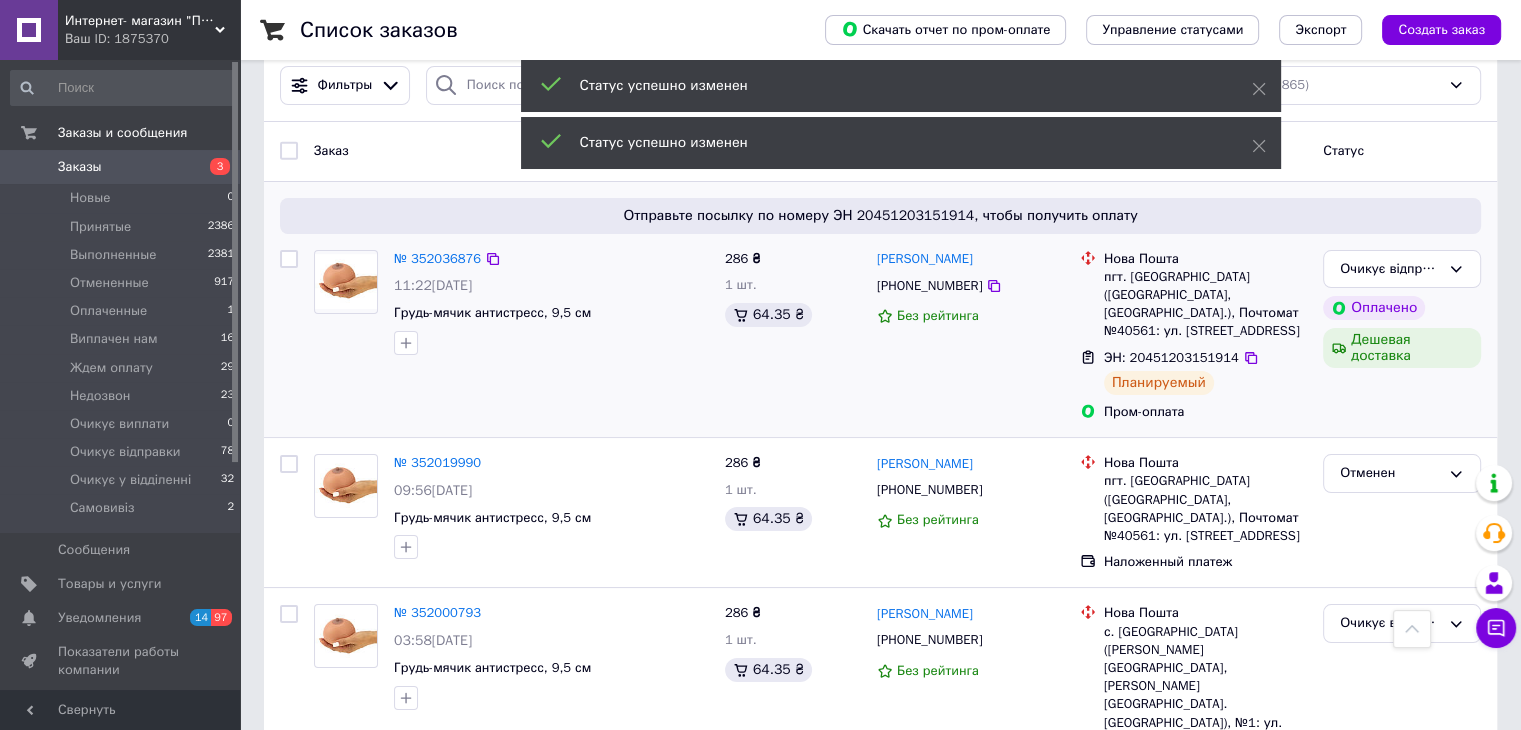 scroll, scrollTop: 0, scrollLeft: 0, axis: both 